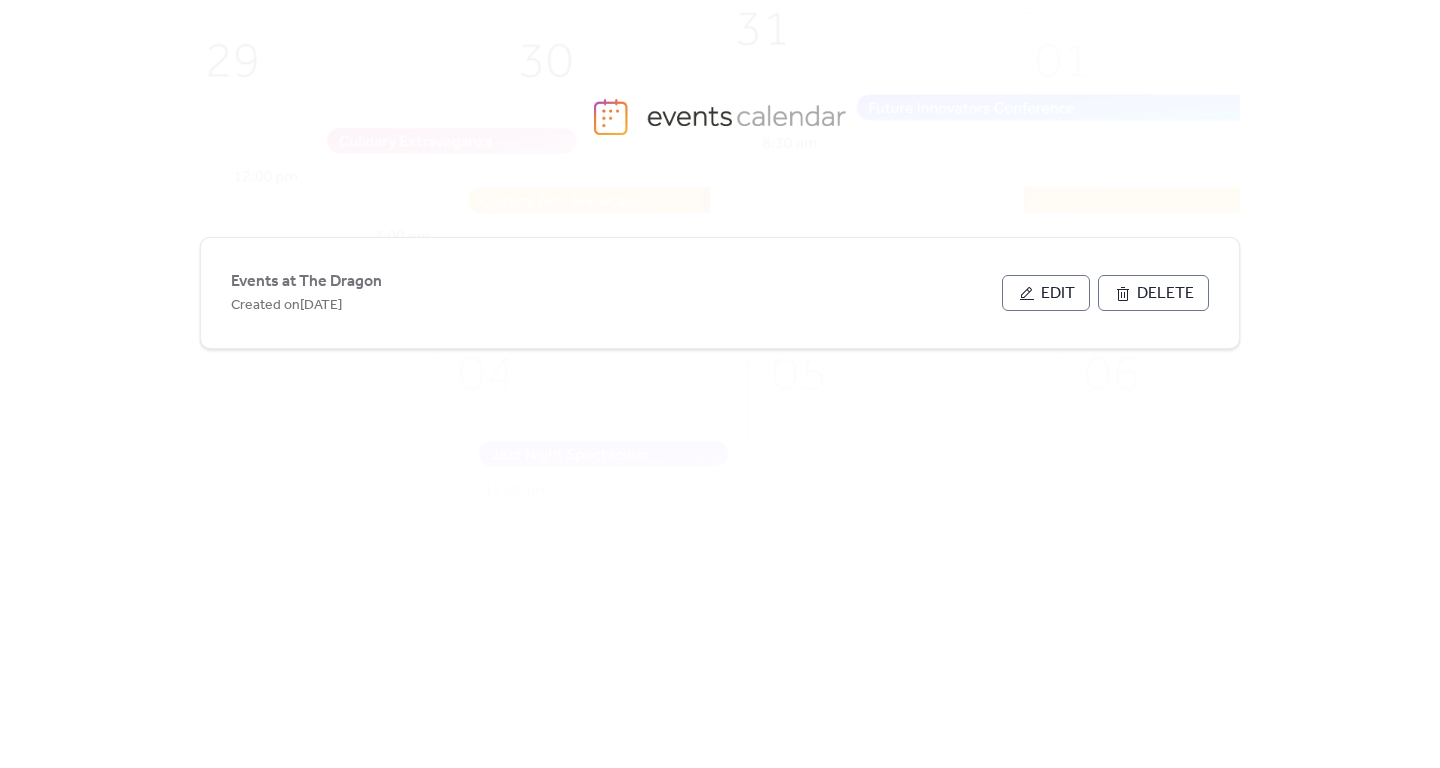 scroll, scrollTop: 0, scrollLeft: 0, axis: both 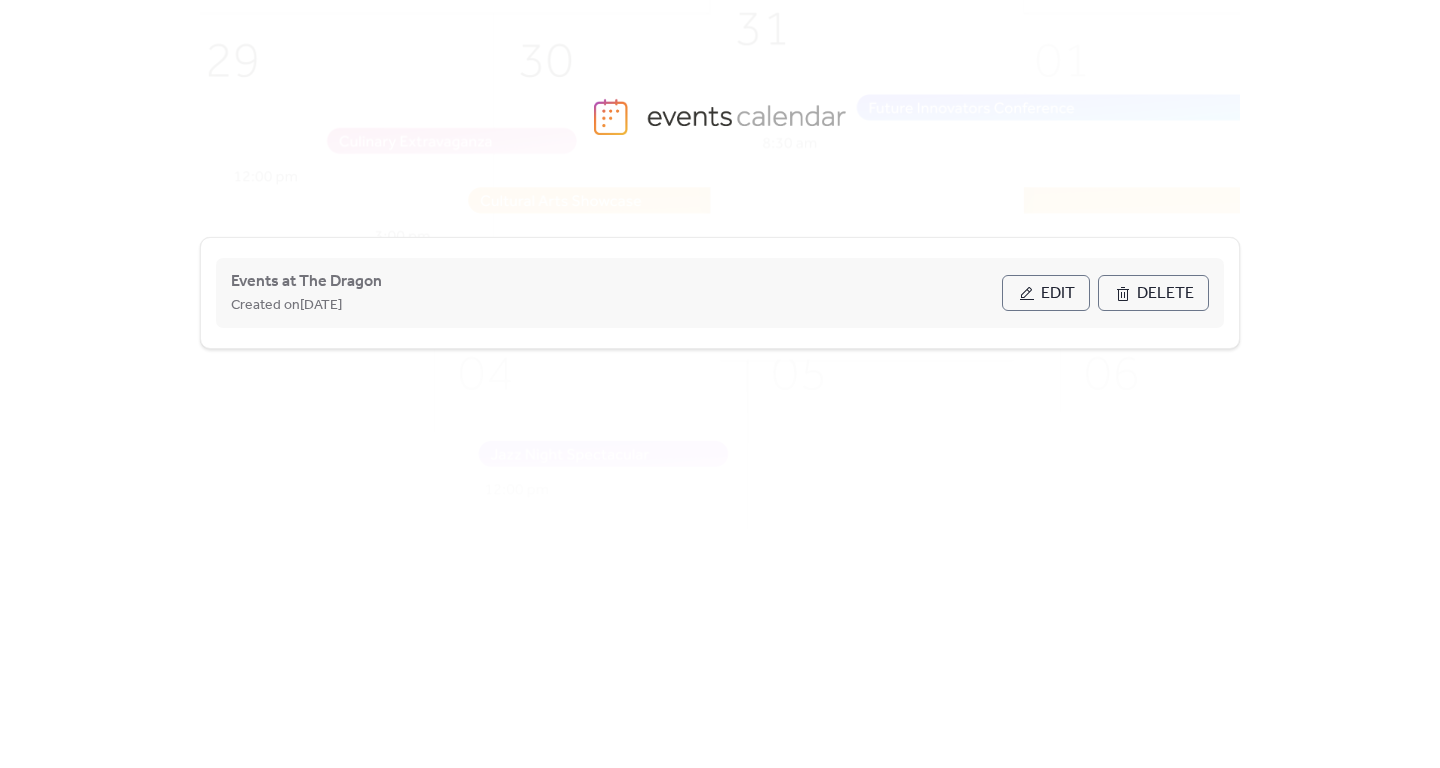 click on "Edit" at bounding box center (1046, 293) 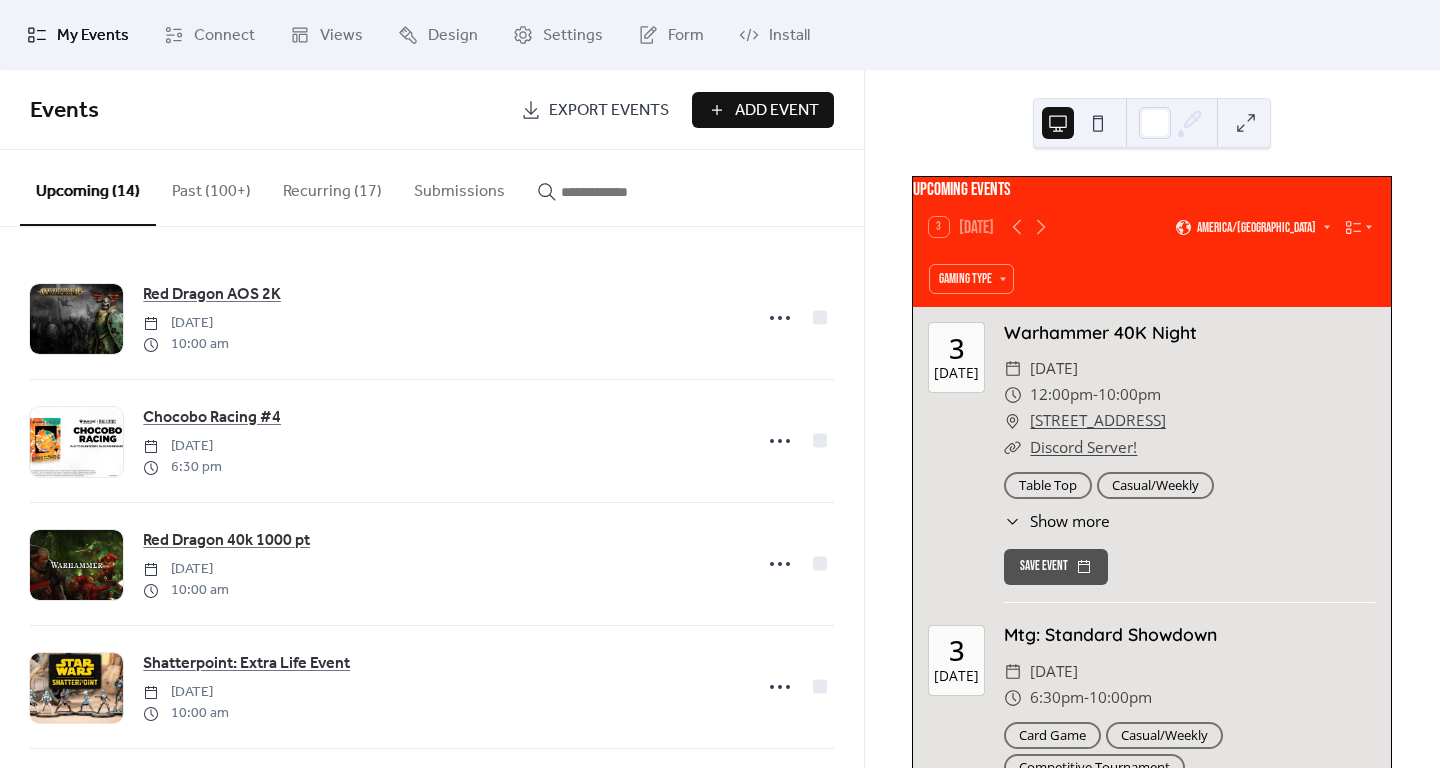 click on "Recurring  (17)" at bounding box center [332, 187] 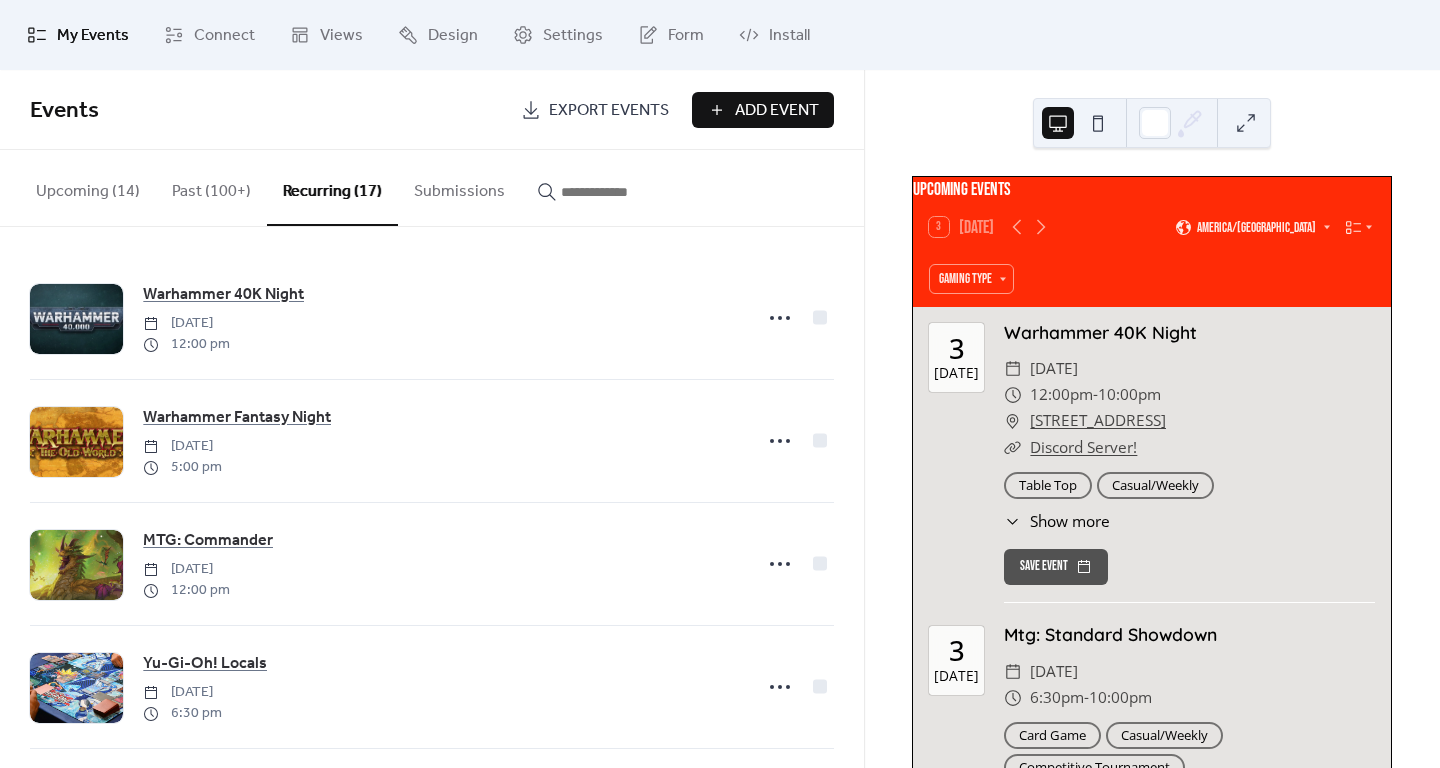 click on "3 [DATE] [GEOGRAPHIC_DATA]/[GEOGRAPHIC_DATA]" at bounding box center (1152, 227) 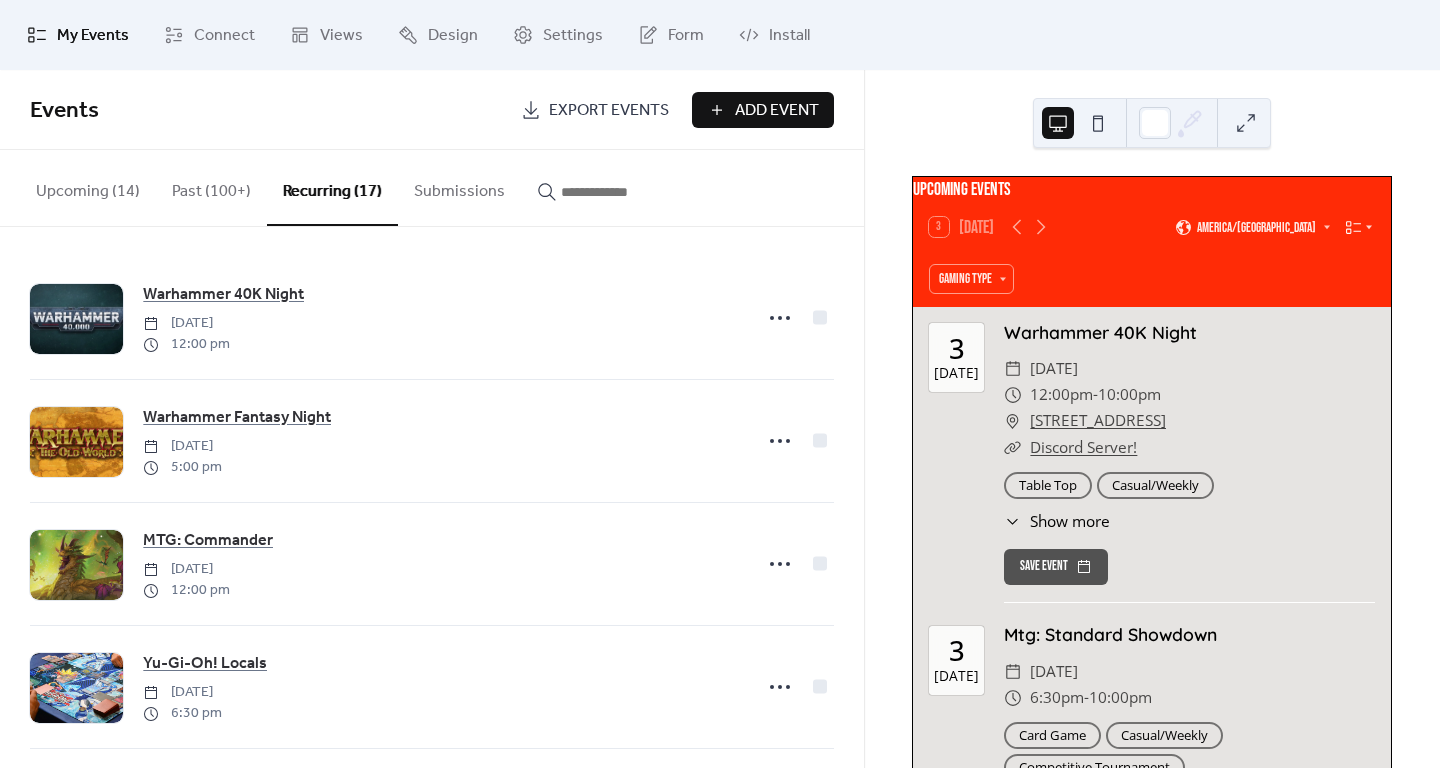 click 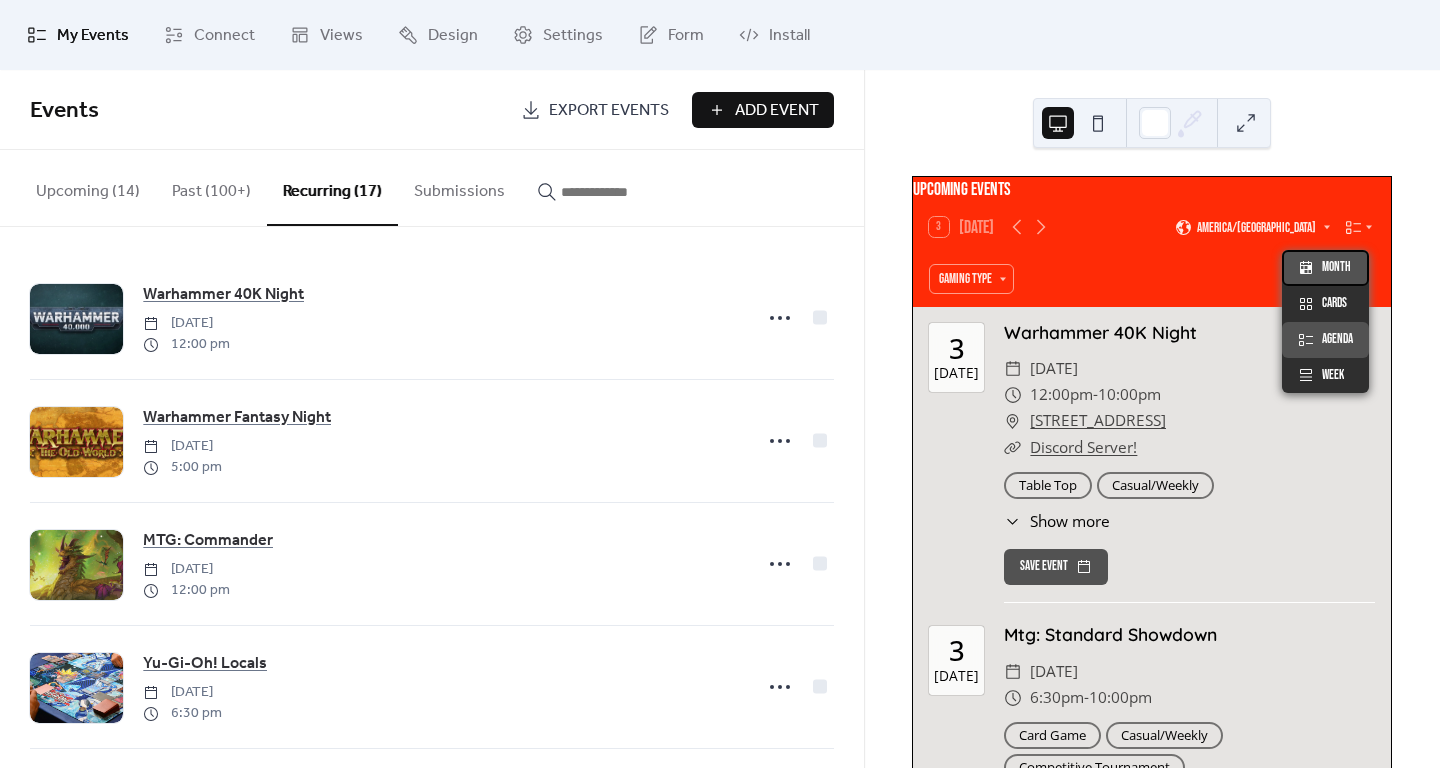 click on "Month" at bounding box center (1336, 268) 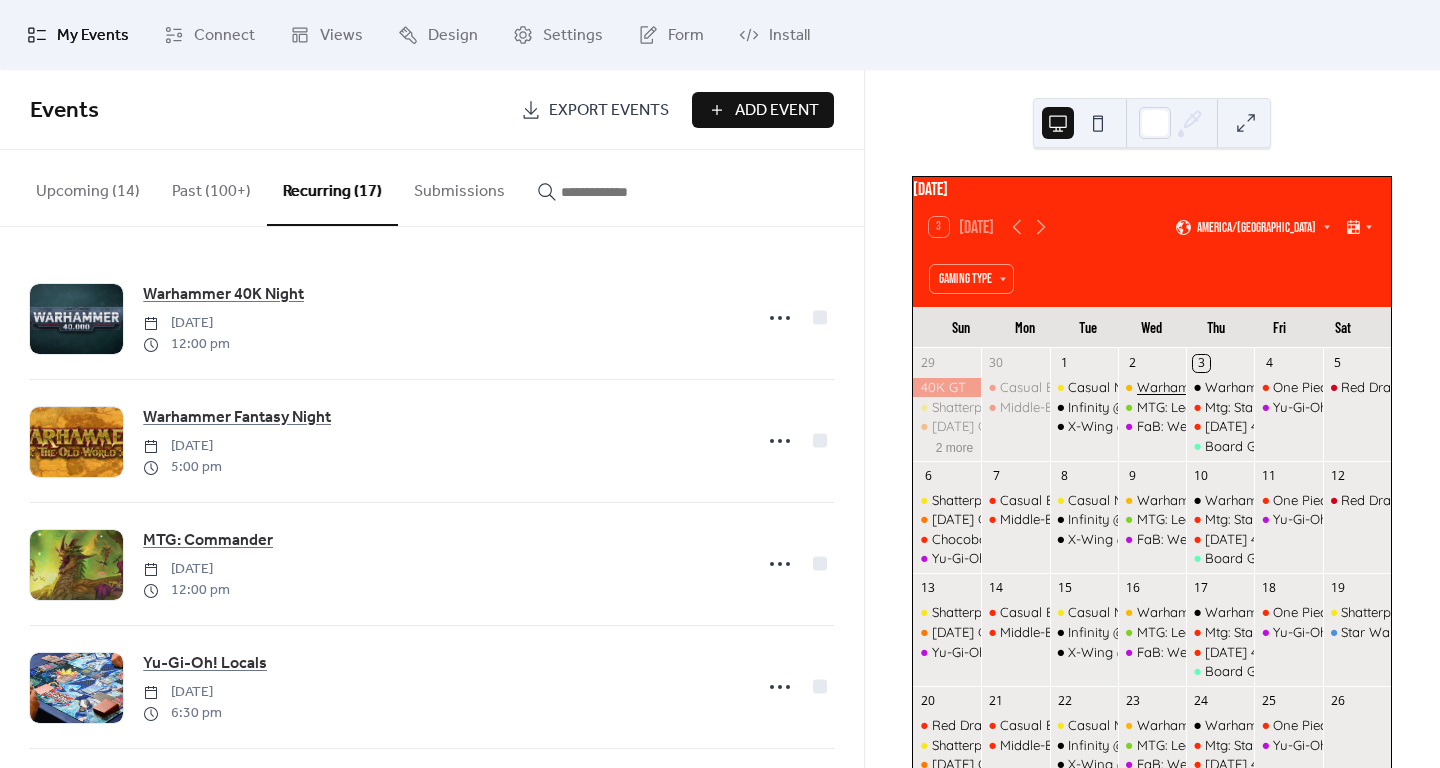 click on "Warhammer Fantasy Night" at bounding box center [1219, 387] 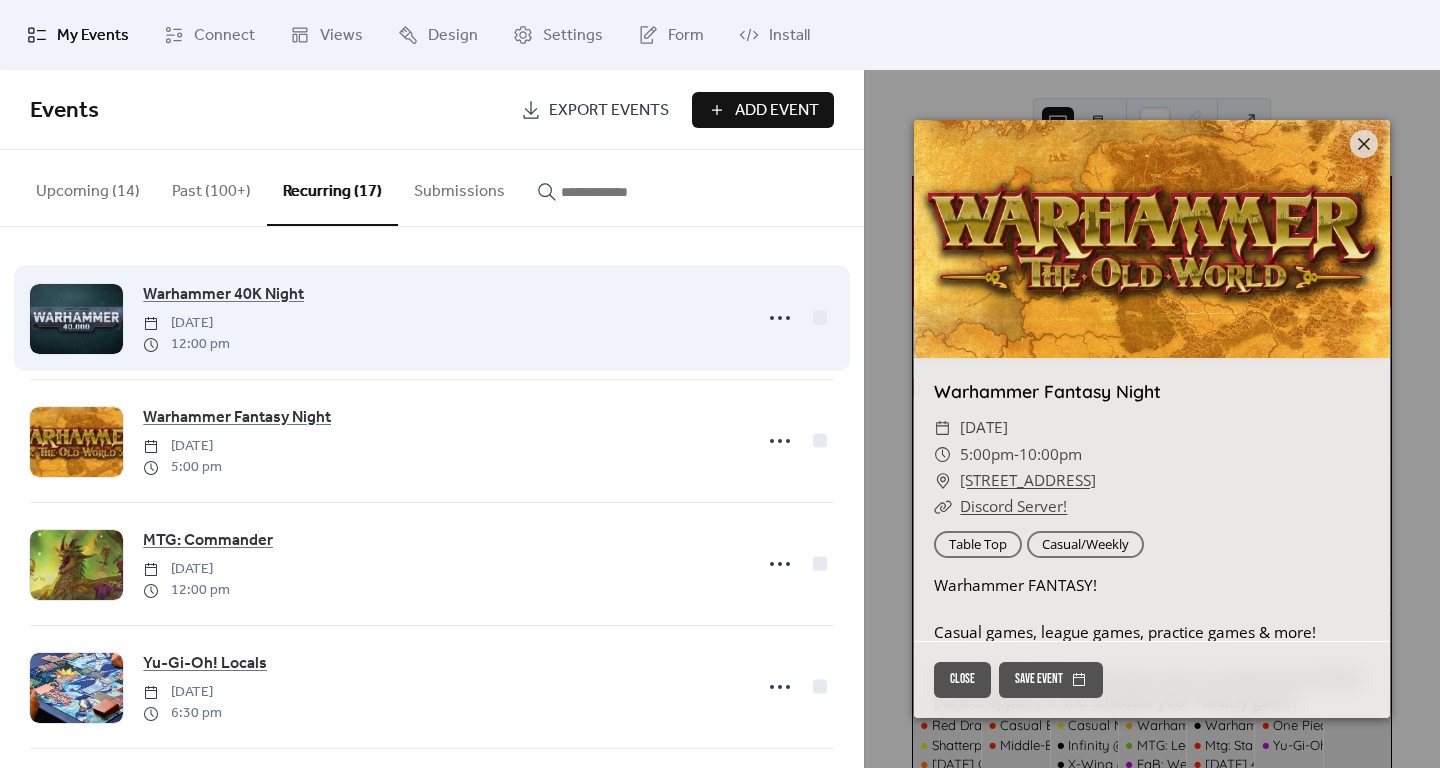 click on "Warhammer 40K Night [DATE] 12:00 pm" at bounding box center [432, 318] 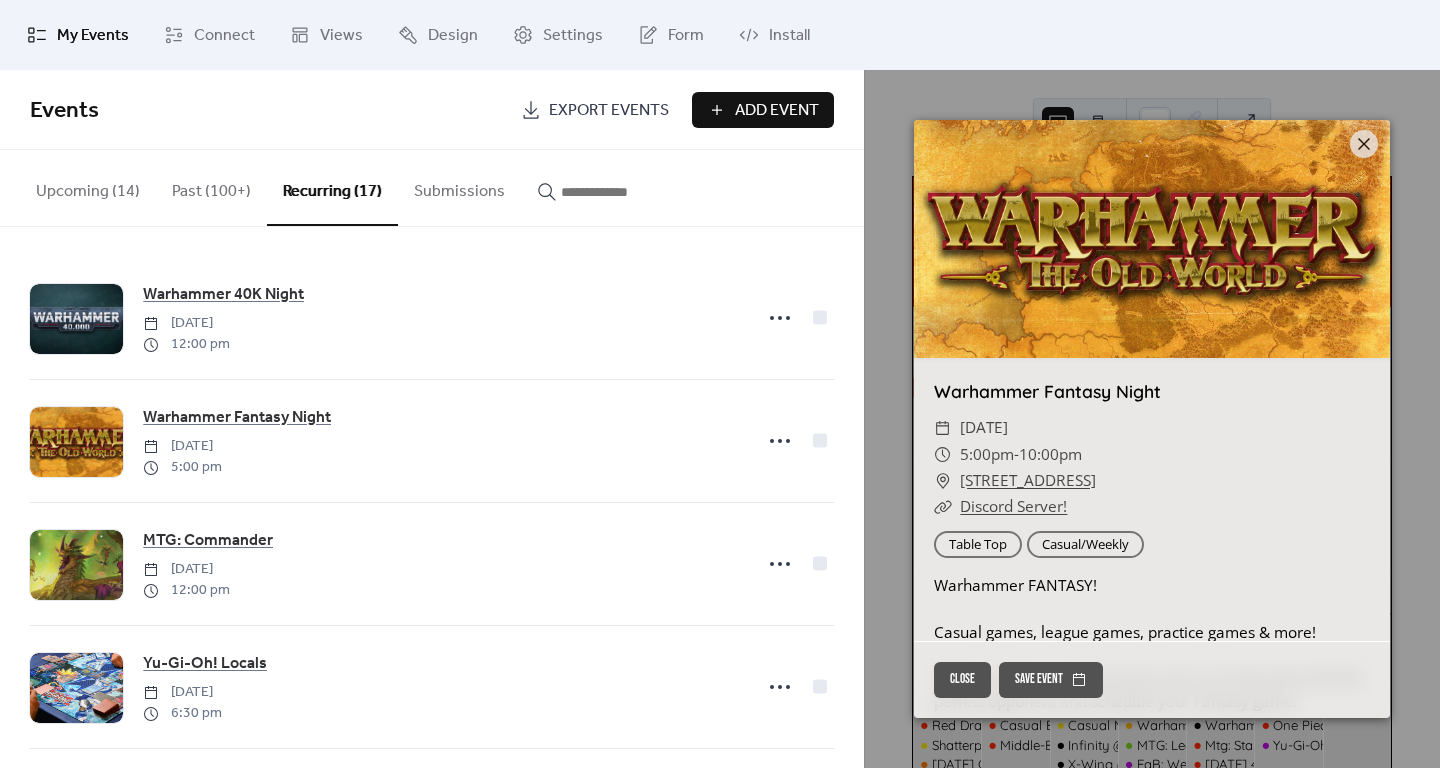click on "Add Event" at bounding box center [777, 111] 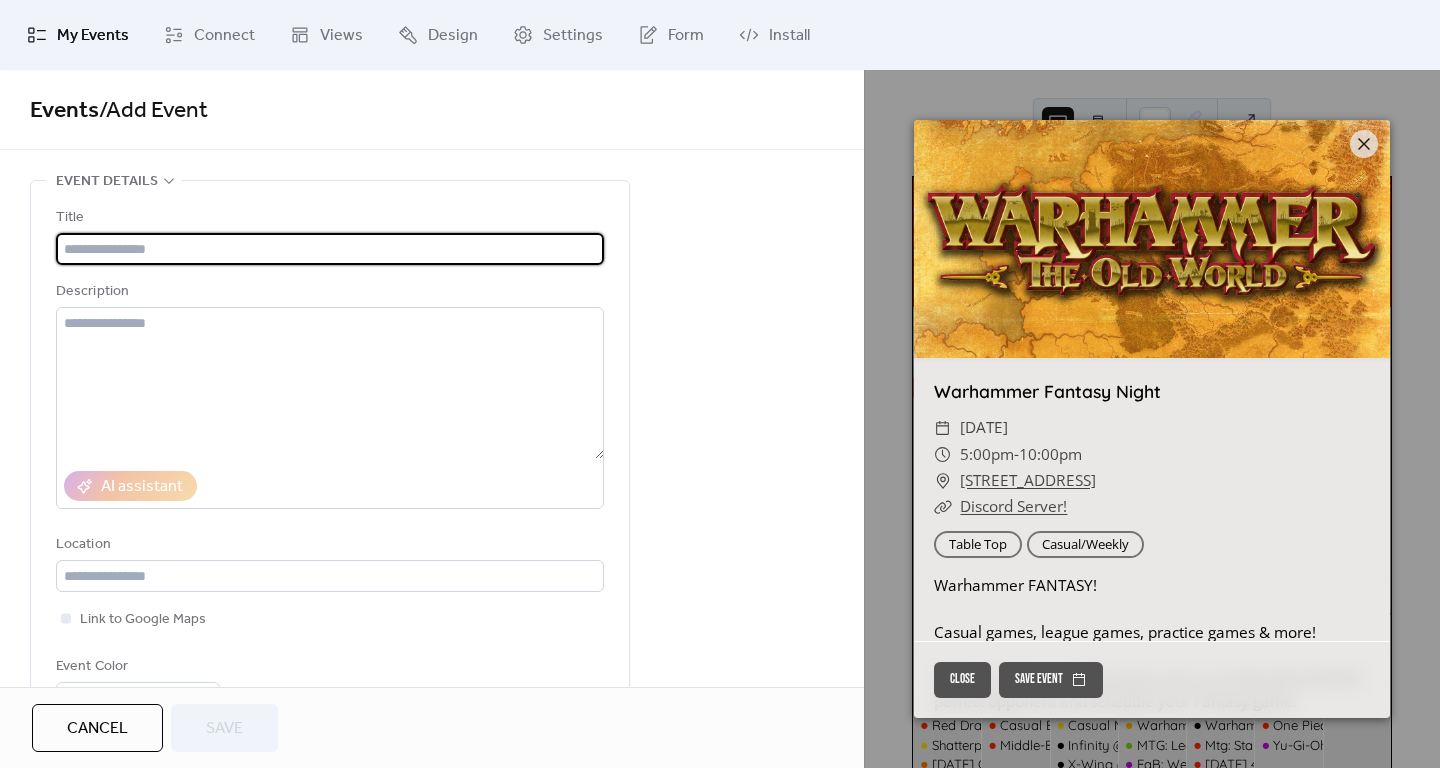 click at bounding box center (330, 249) 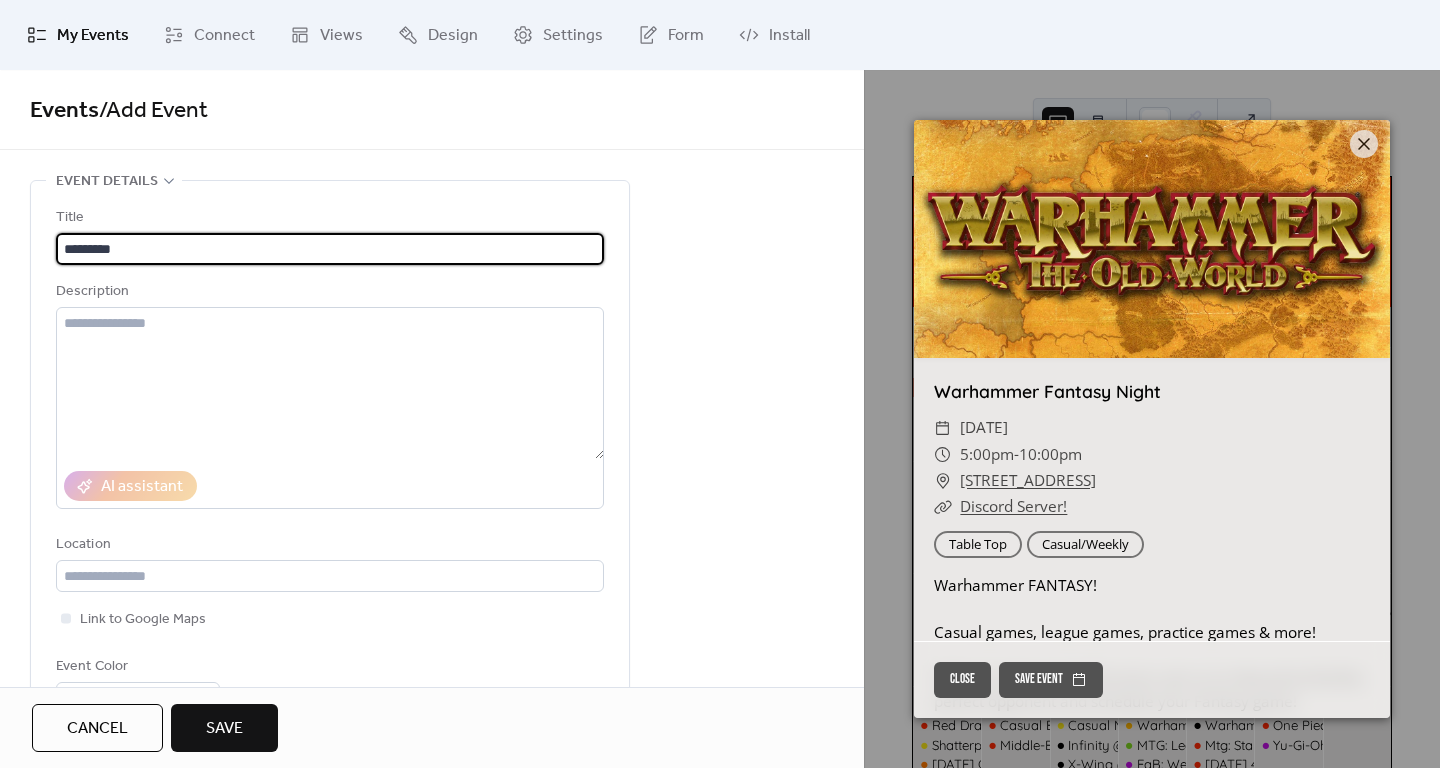 scroll, scrollTop: 89, scrollLeft: 0, axis: vertical 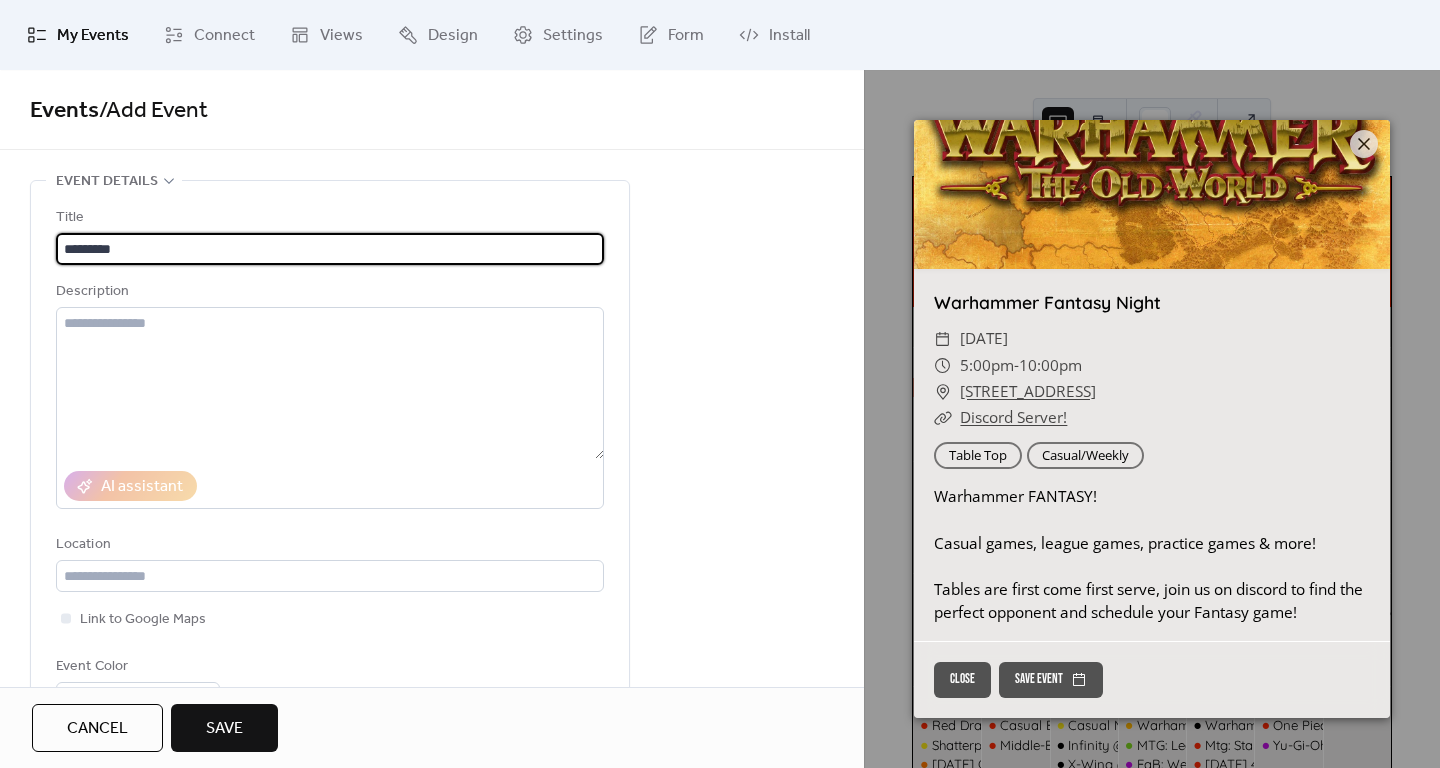 type on "*********" 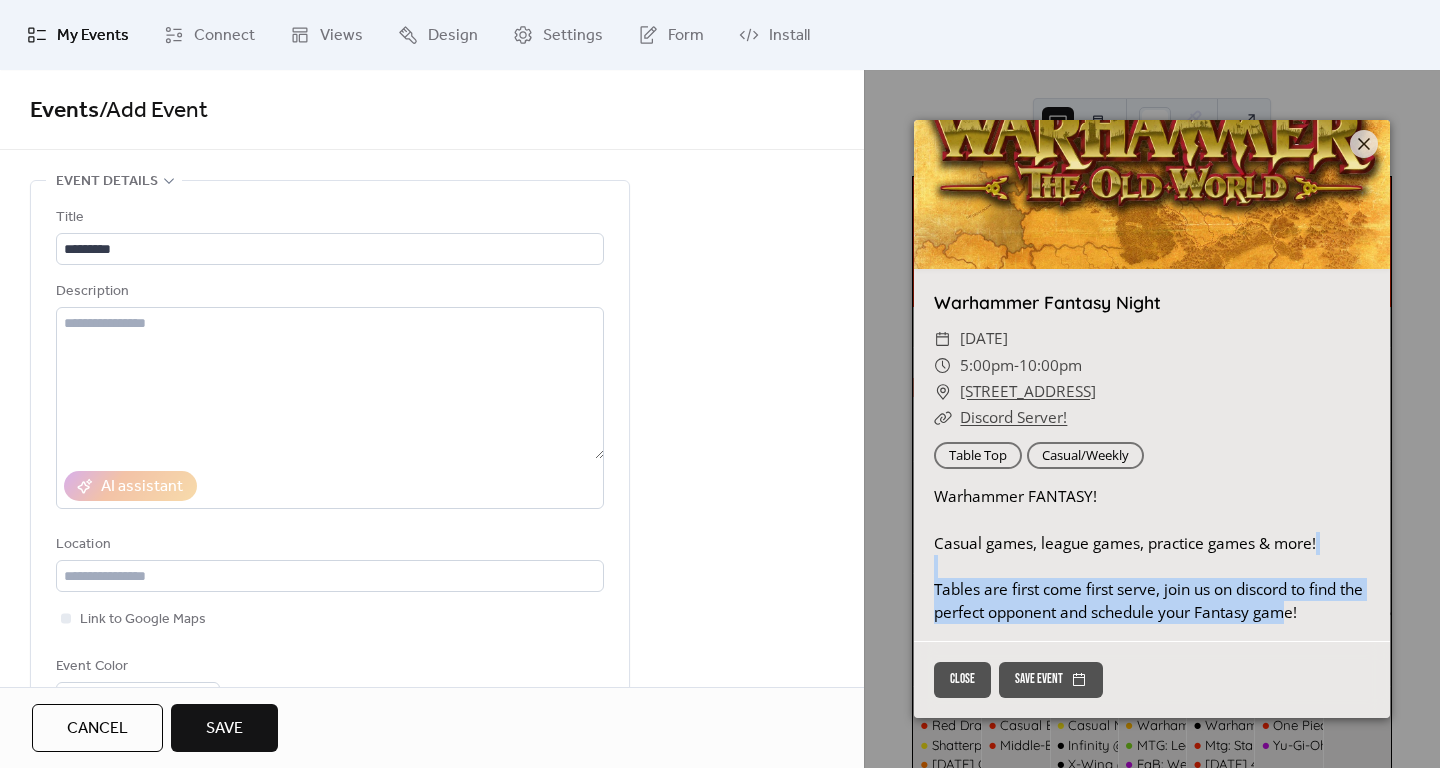 drag, startPoint x: 1319, startPoint y: 602, endPoint x: 1078, endPoint y: 561, distance: 244.46268 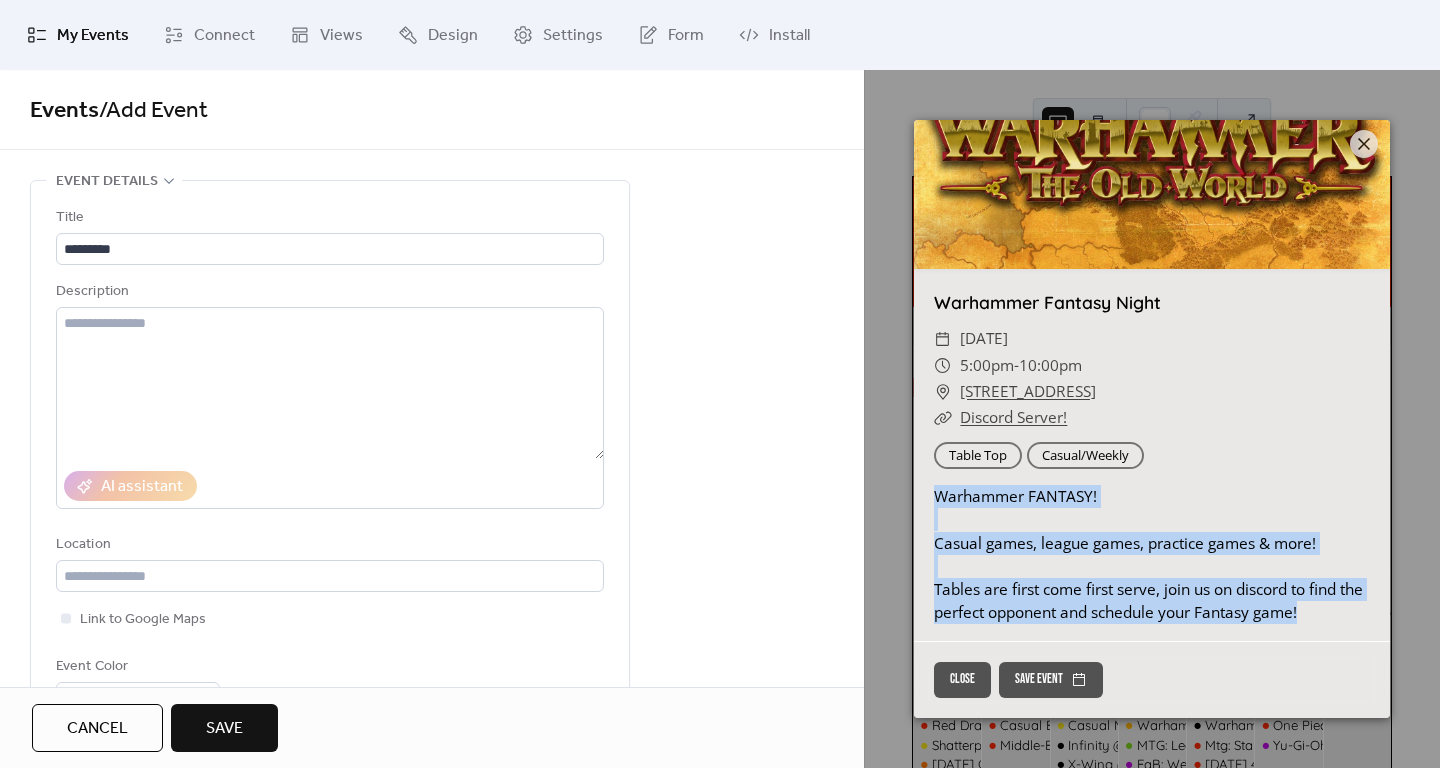drag, startPoint x: 1337, startPoint y: 608, endPoint x: 935, endPoint y: 497, distance: 417.04315 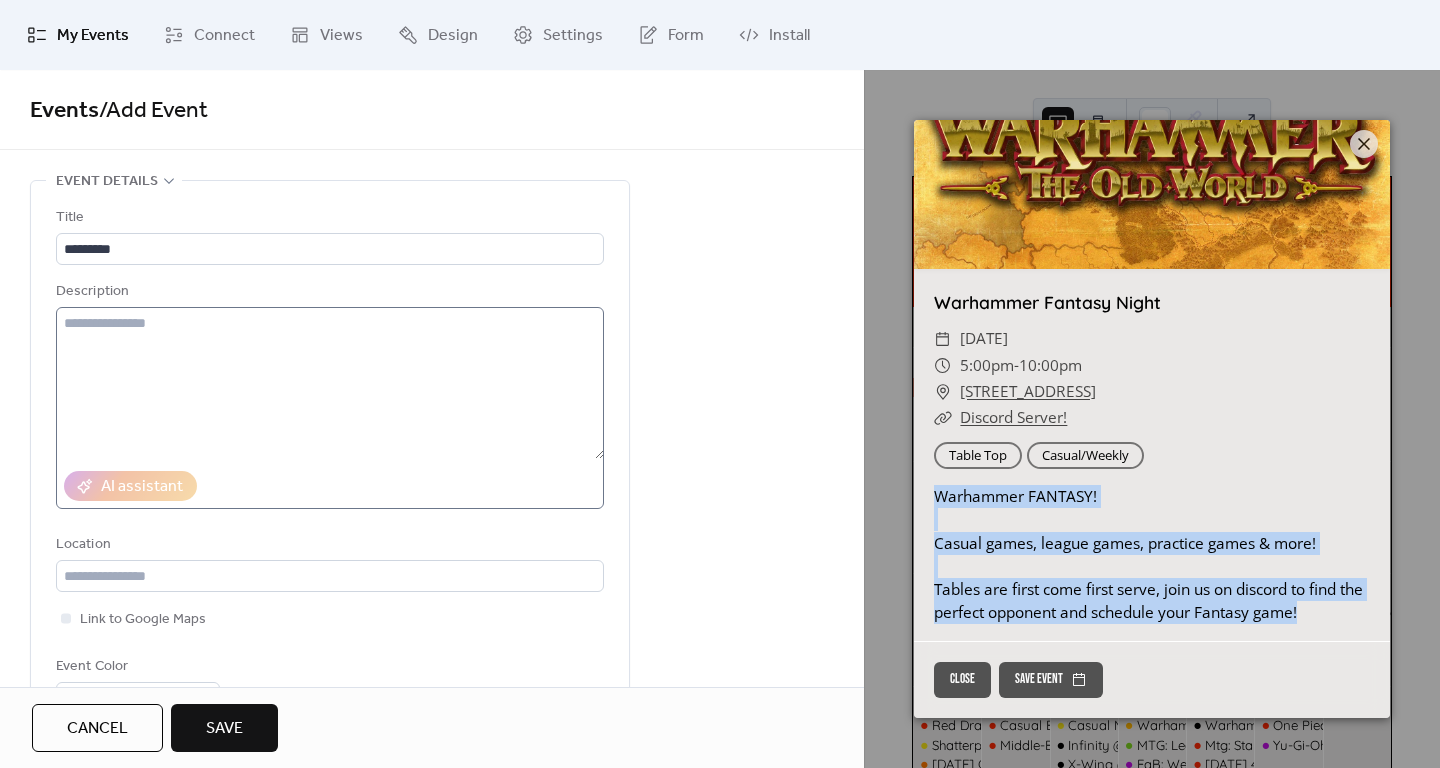 copy on "Warhammer FANTASY!   Casual games, league games, practice games & more!  Tables are first come first serve, join us on discord to find the perfect opponent and schedule your Fantasy game!" 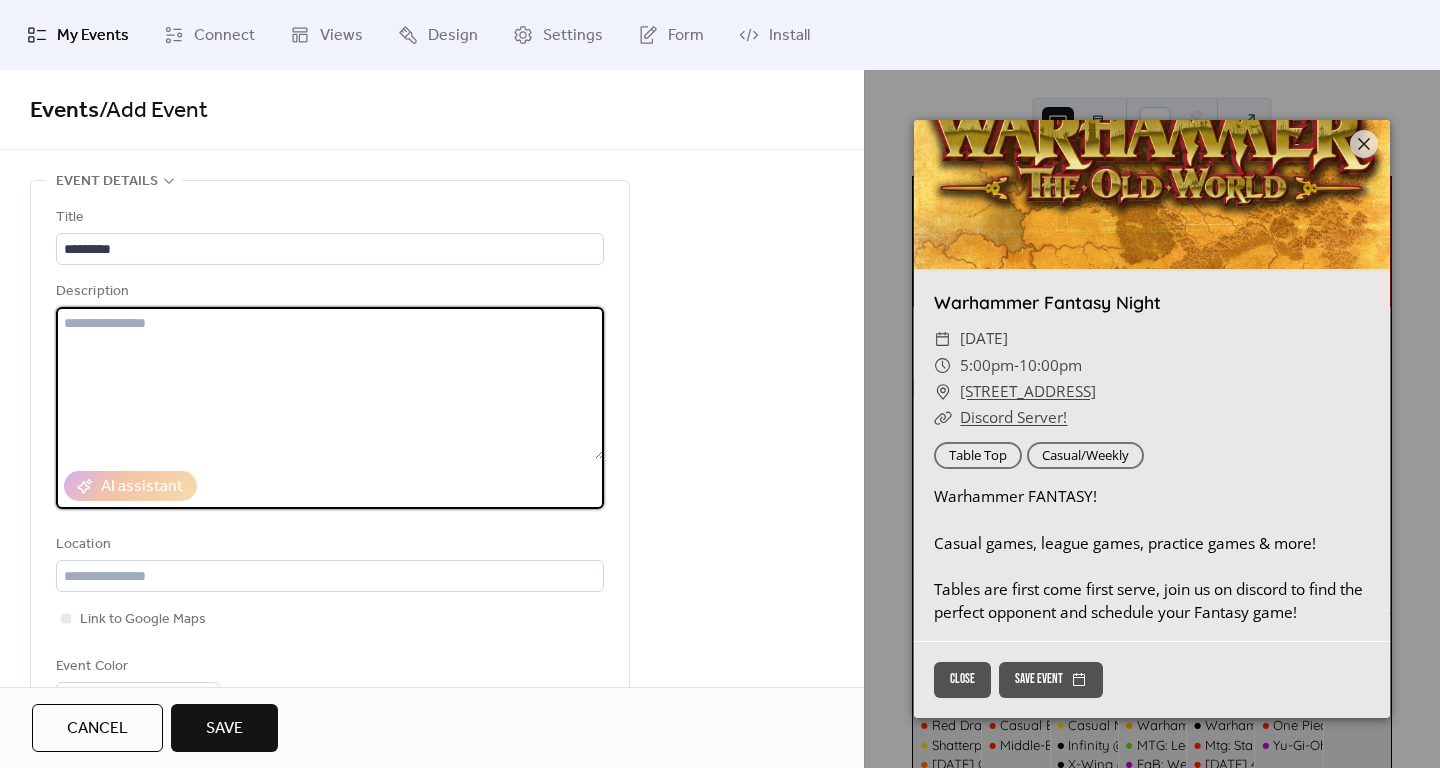 click at bounding box center (330, 383) 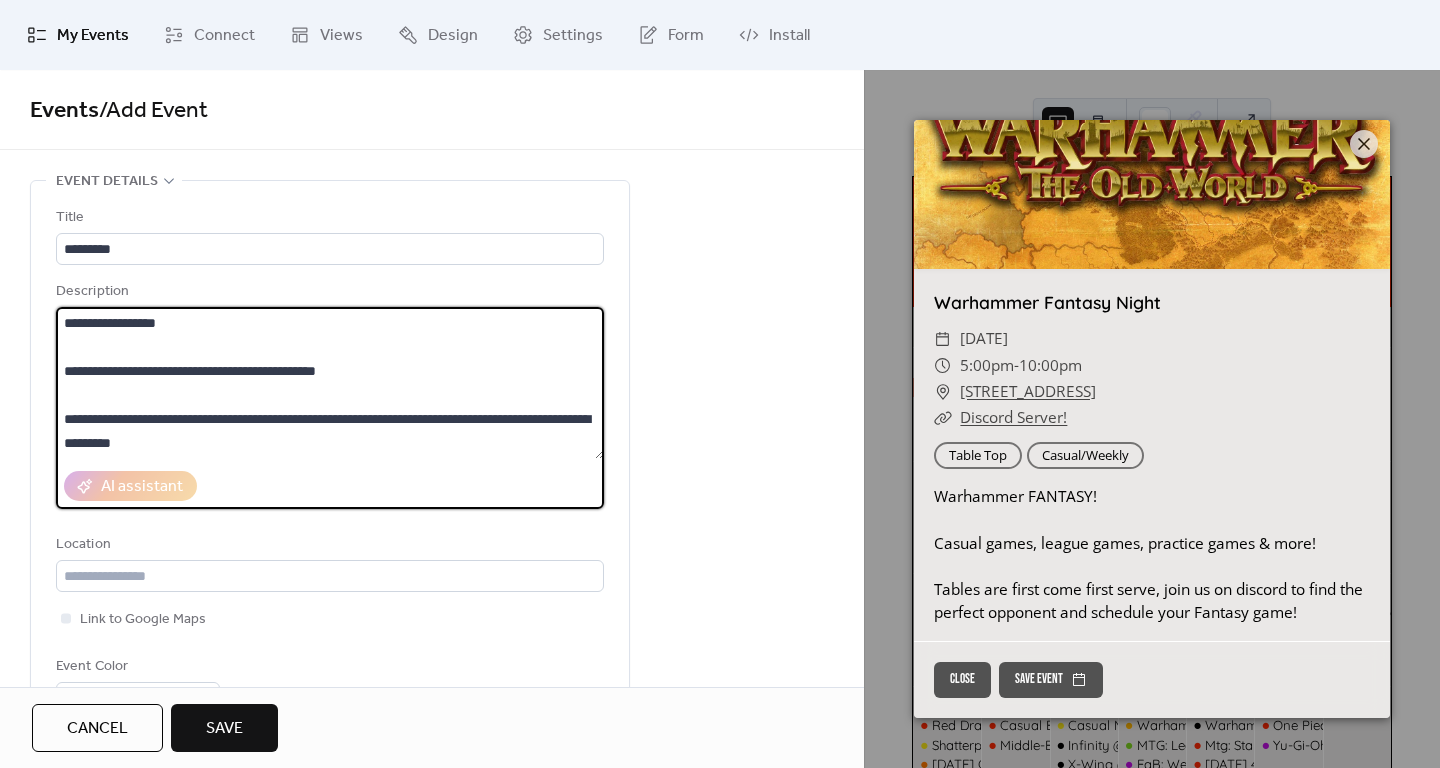 drag, startPoint x: 211, startPoint y: 326, endPoint x: -71, endPoint y: 303, distance: 282.9364 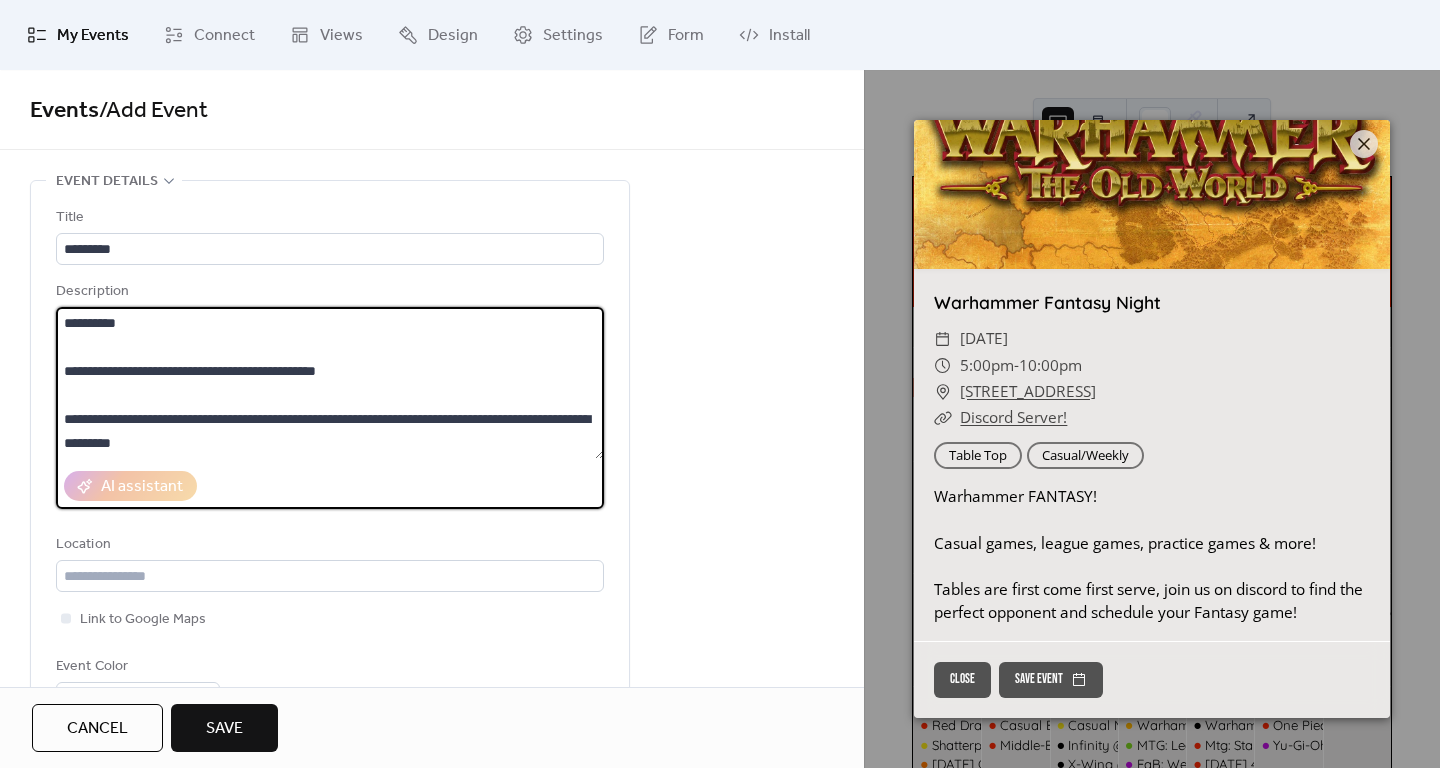 click on "**********" at bounding box center [330, 383] 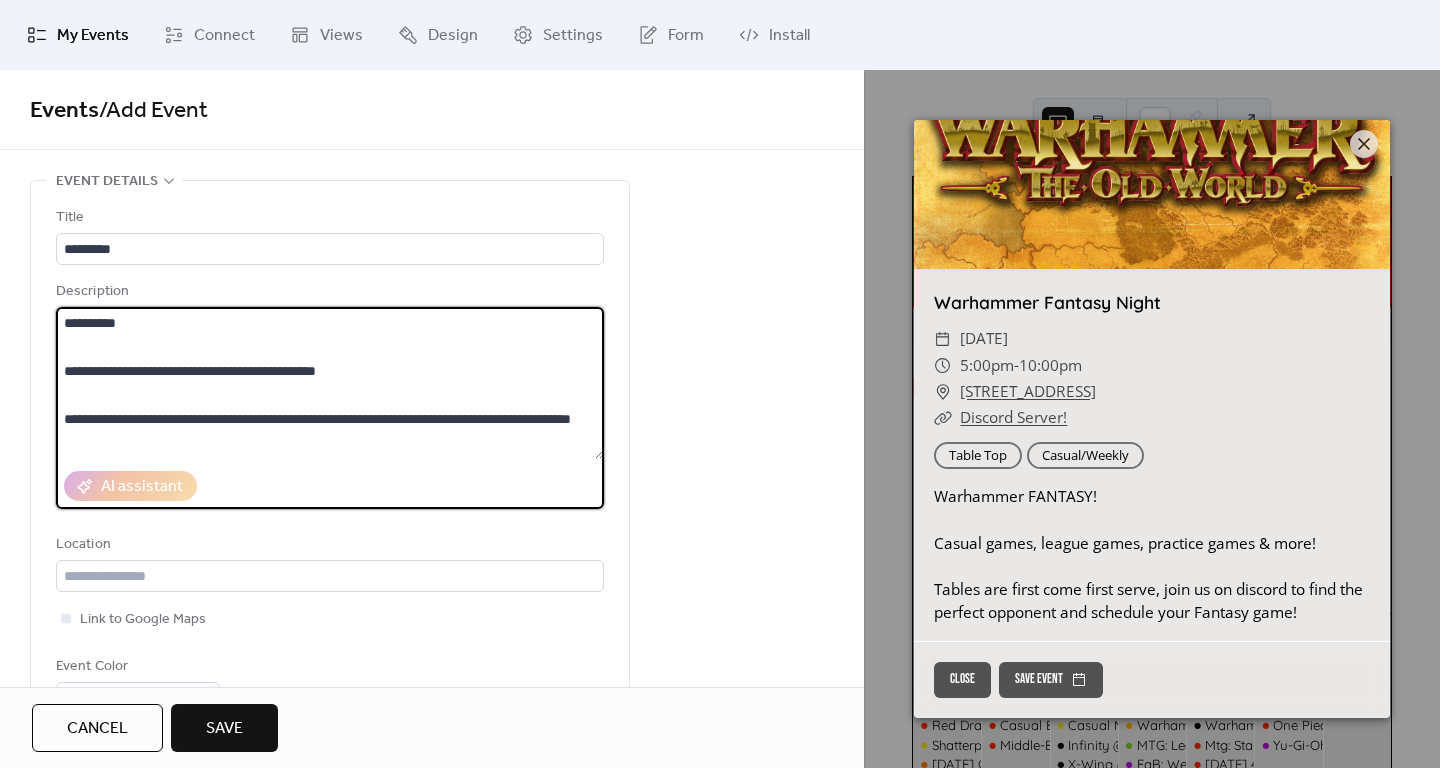 paste on "**********" 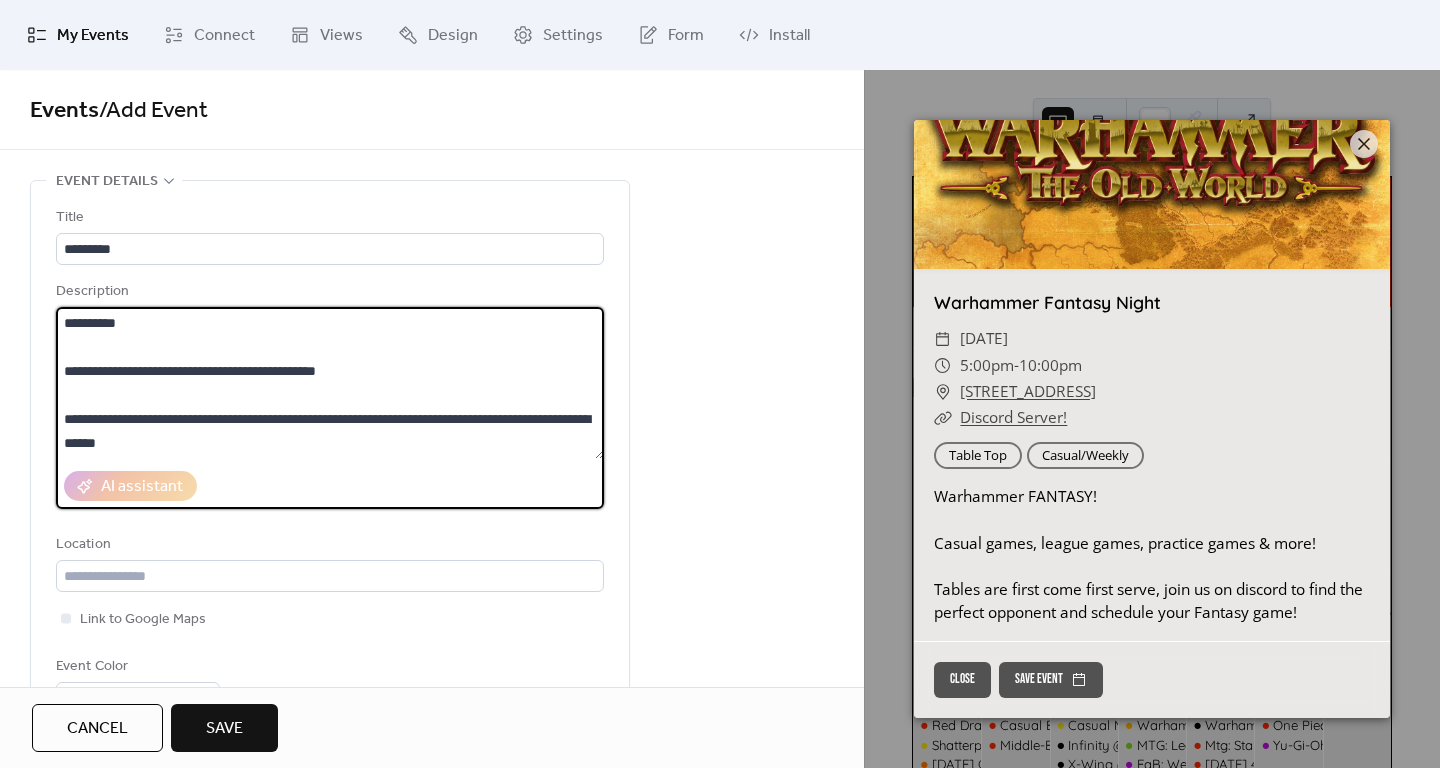 scroll, scrollTop: 0, scrollLeft: 0, axis: both 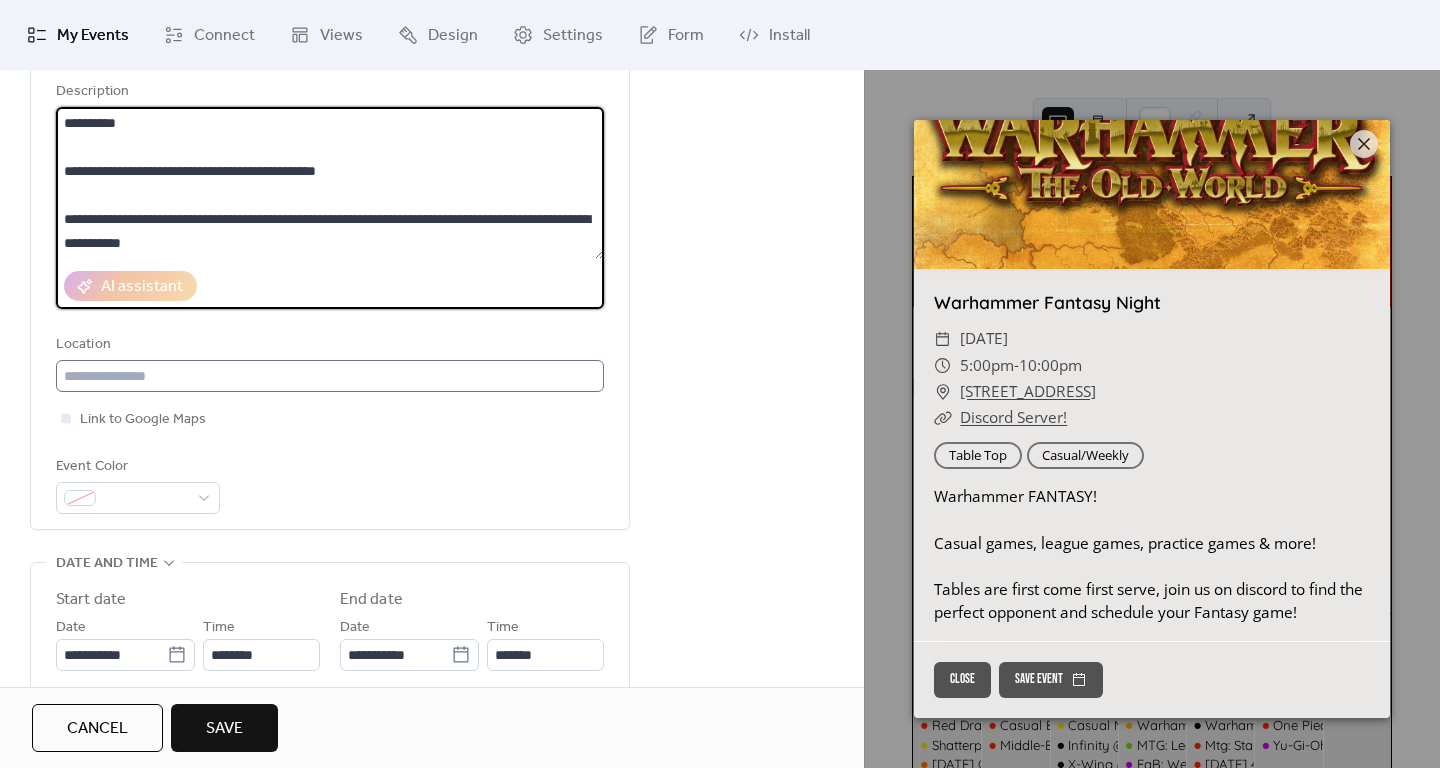type on "**********" 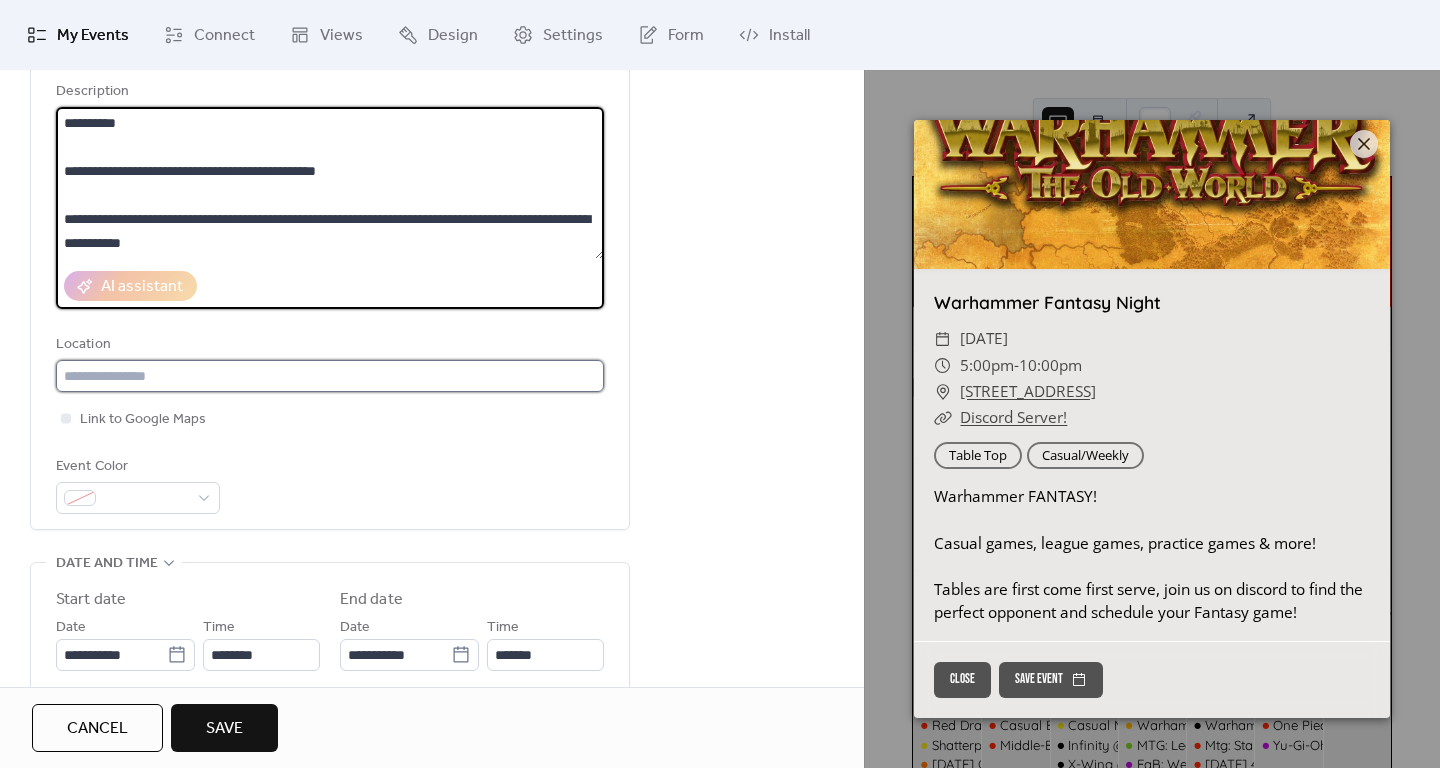 click at bounding box center [330, 376] 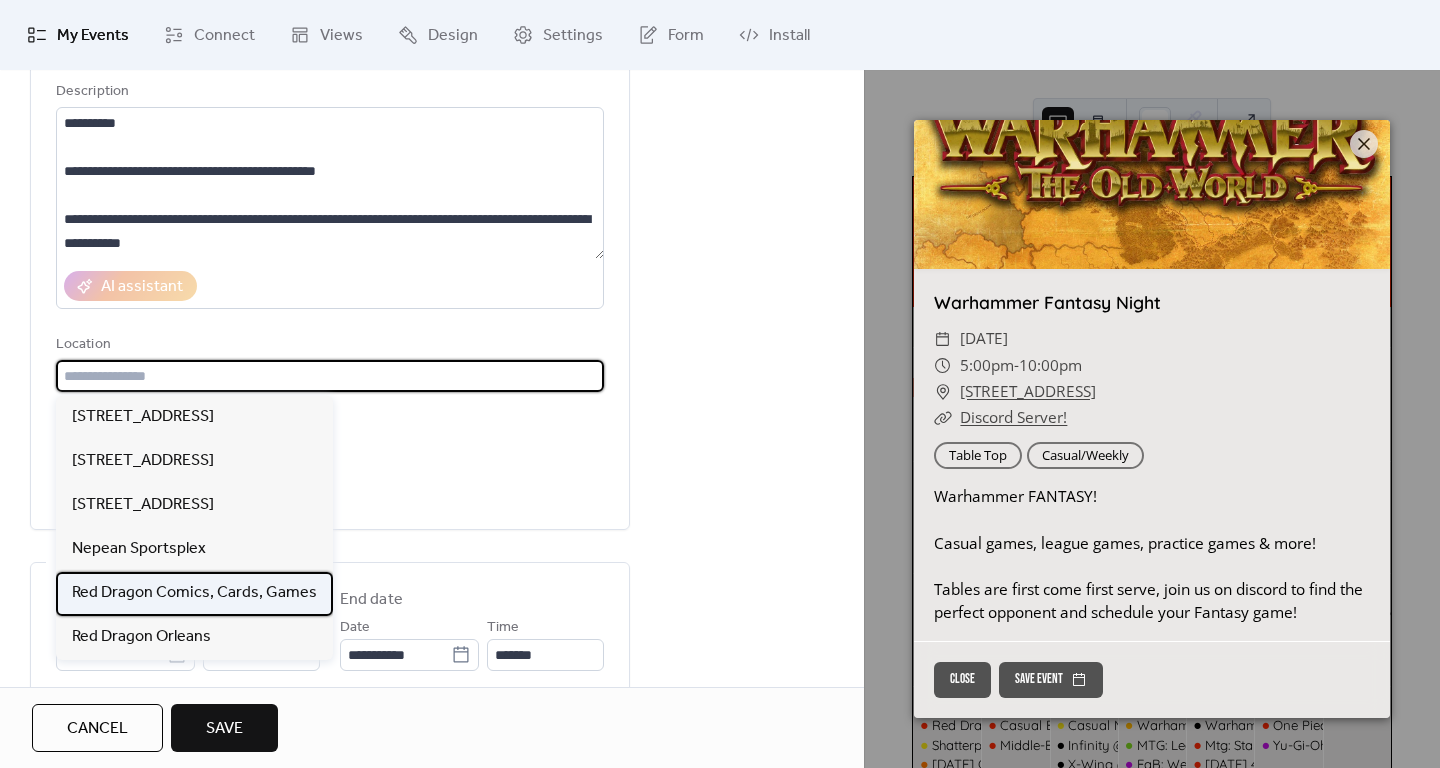 click on "Red Dragon Comics, Cards, Games" at bounding box center [194, 593] 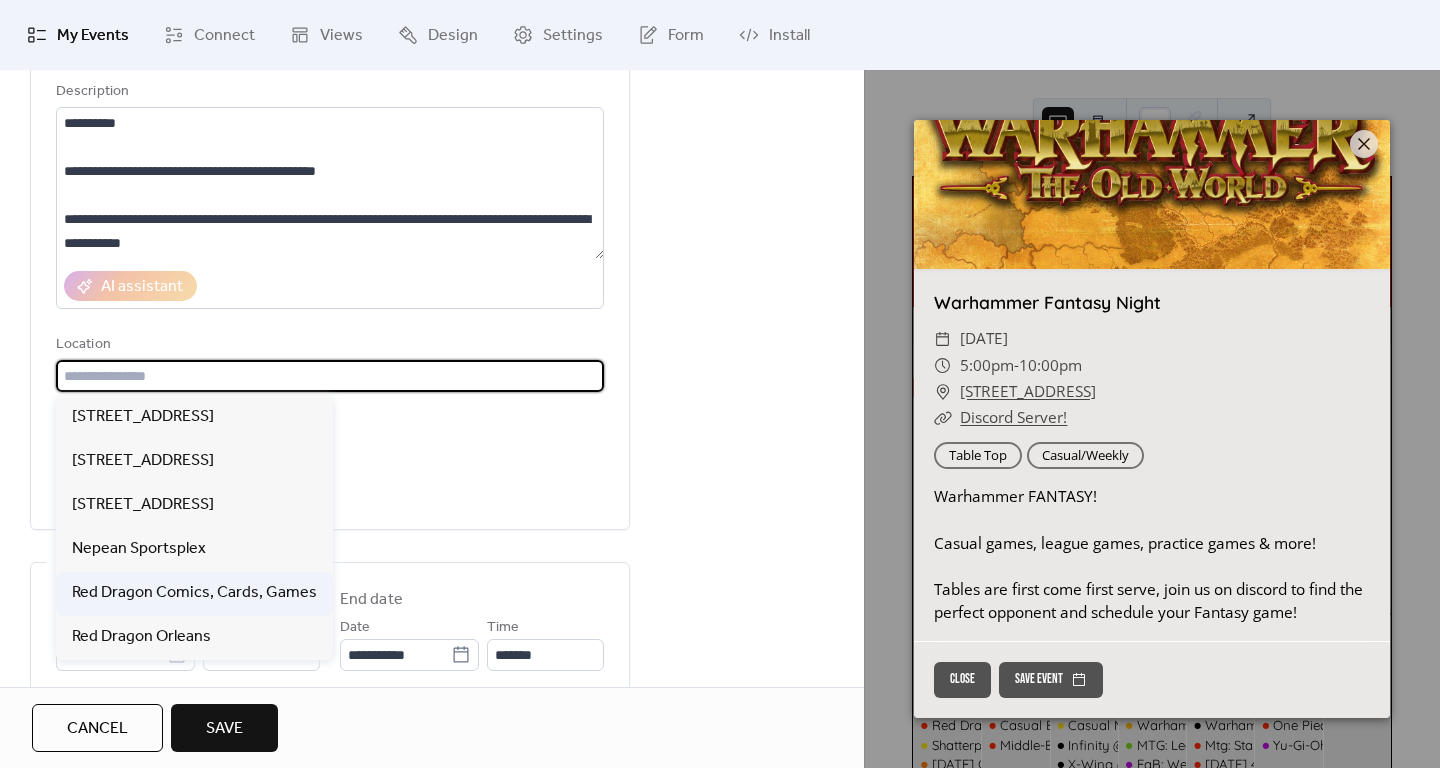 type on "**********" 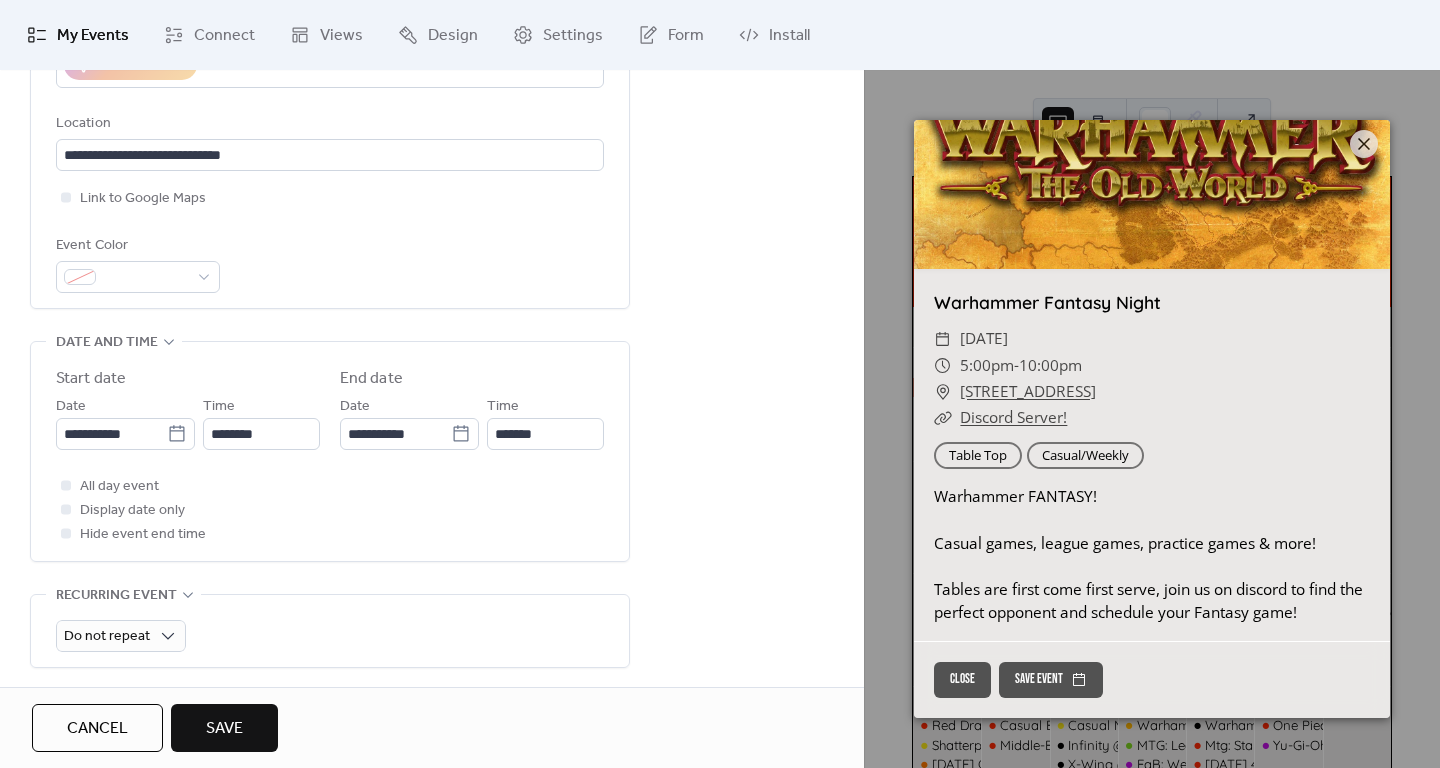 scroll, scrollTop: 500, scrollLeft: 0, axis: vertical 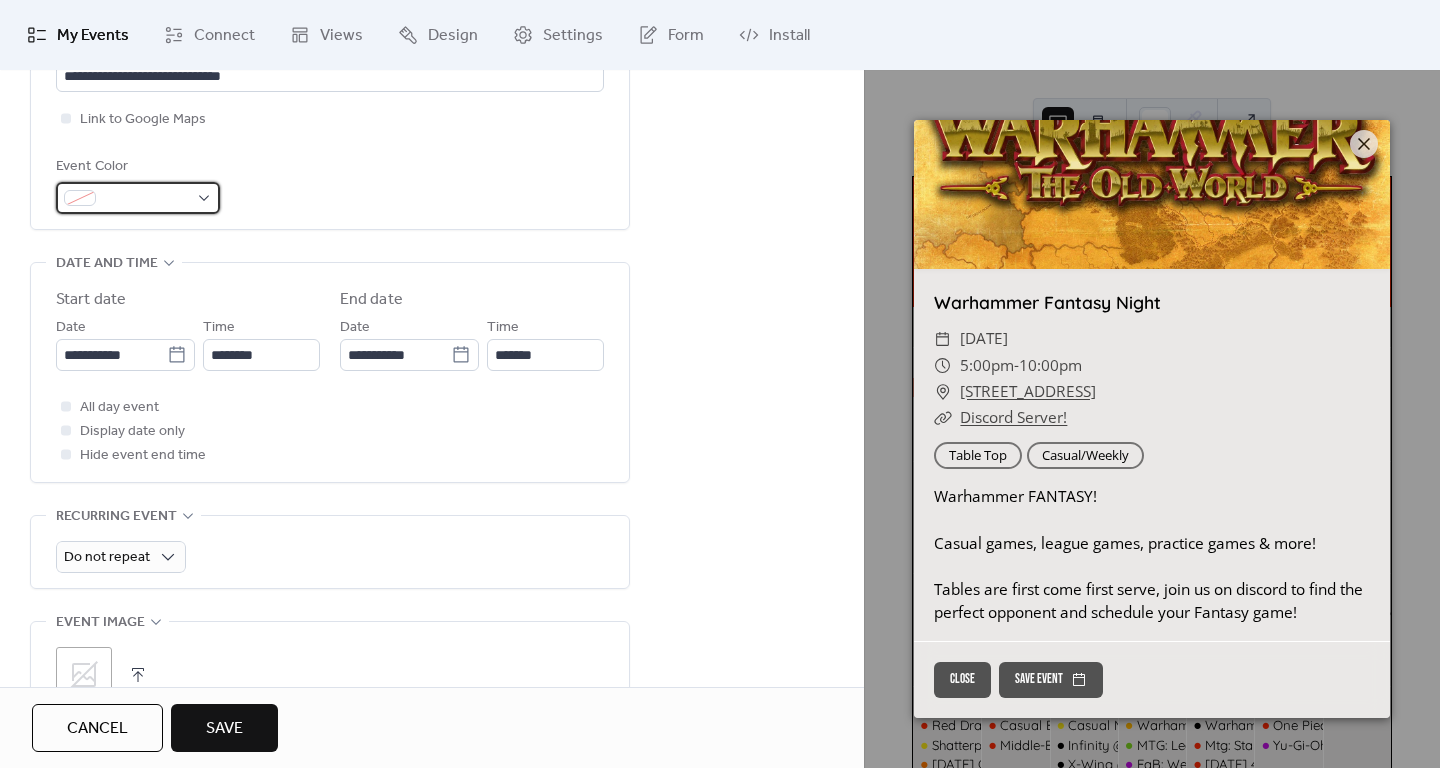 click at bounding box center (138, 198) 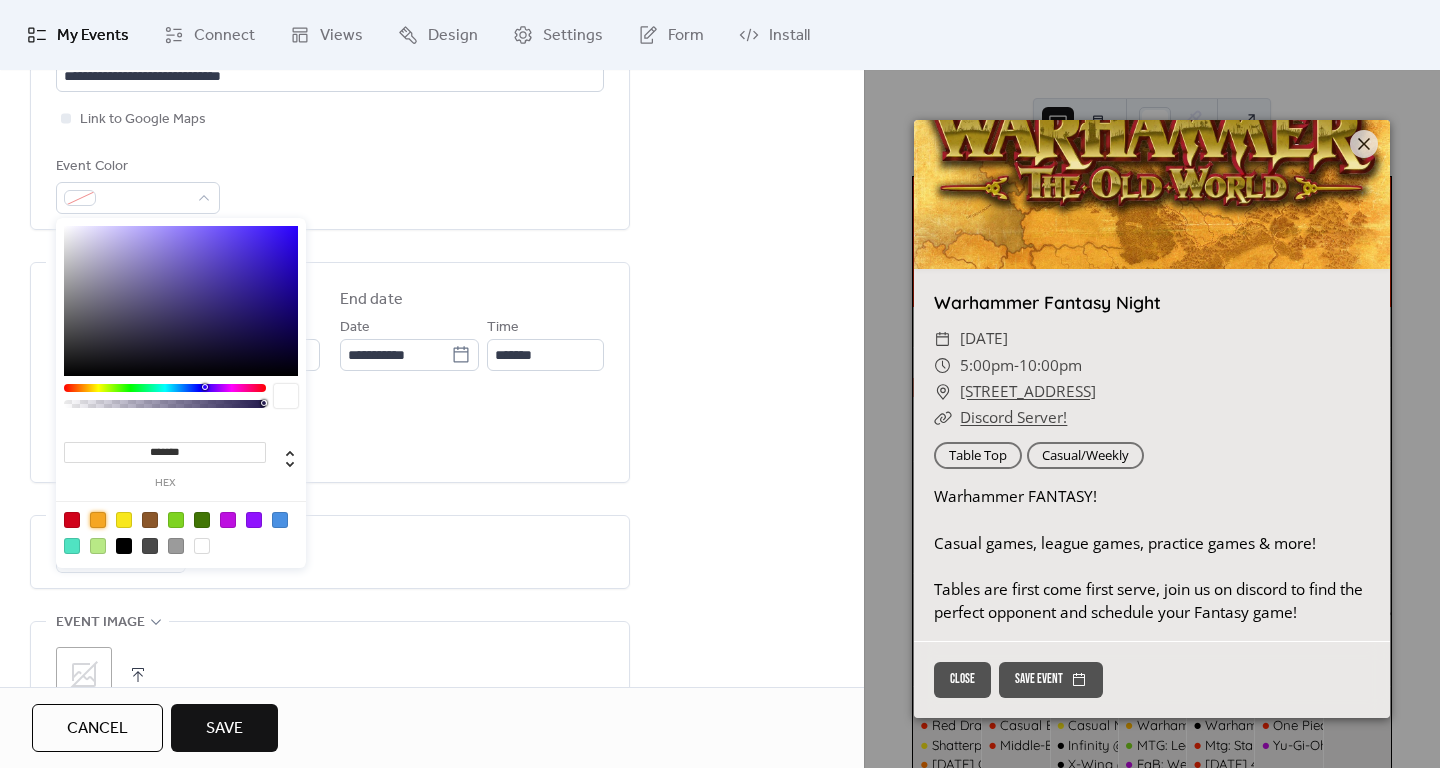click at bounding box center [98, 520] 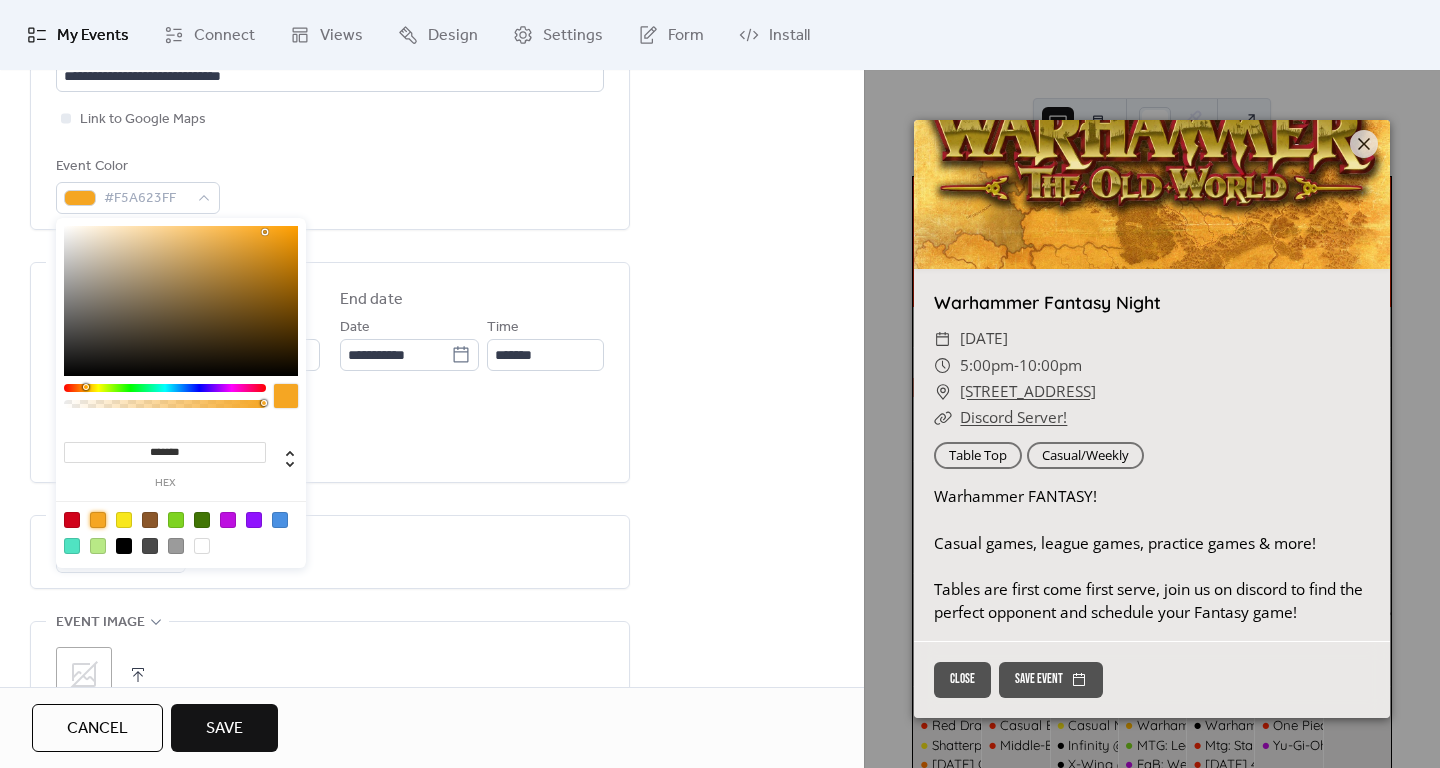 type on "*******" 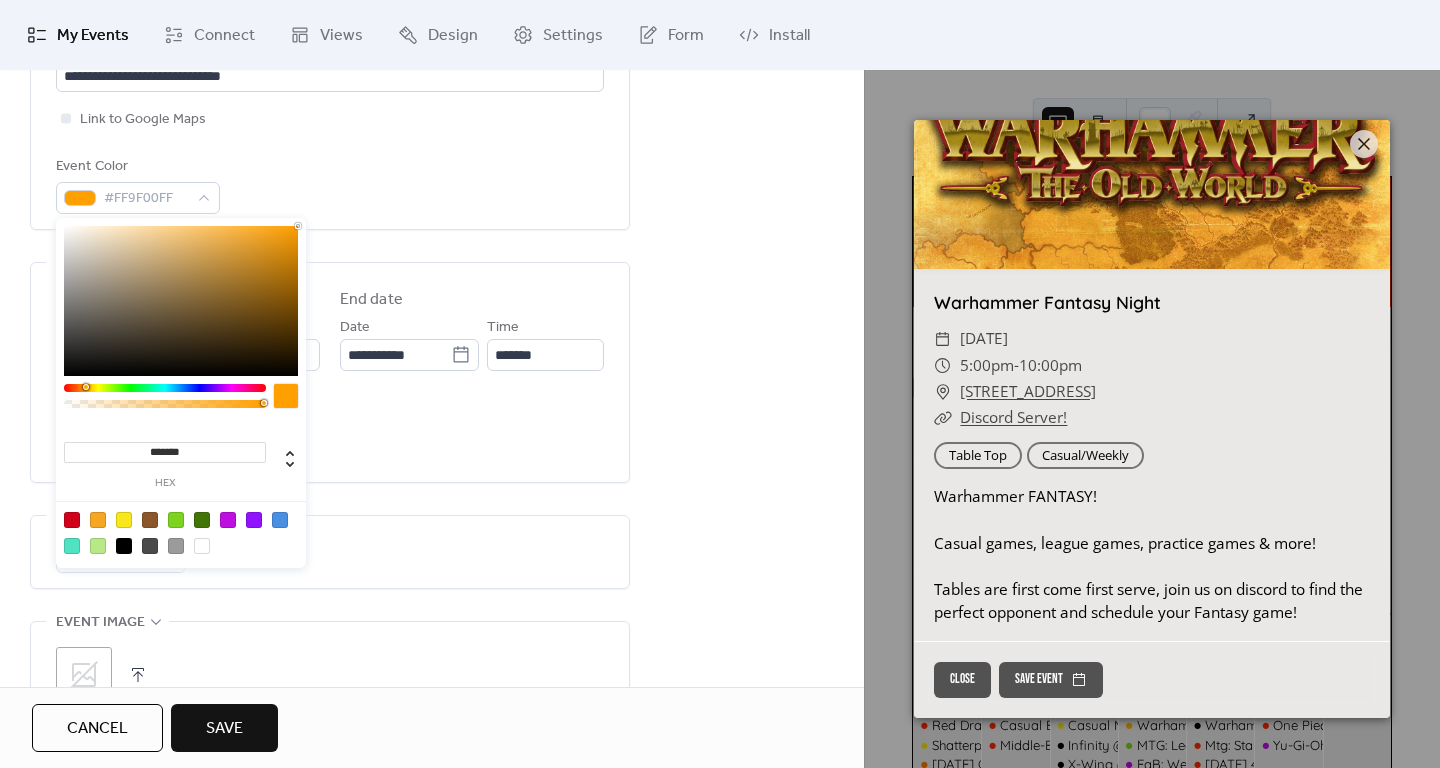drag, startPoint x: 315, startPoint y: 196, endPoint x: 342, endPoint y: 170, distance: 37.48333 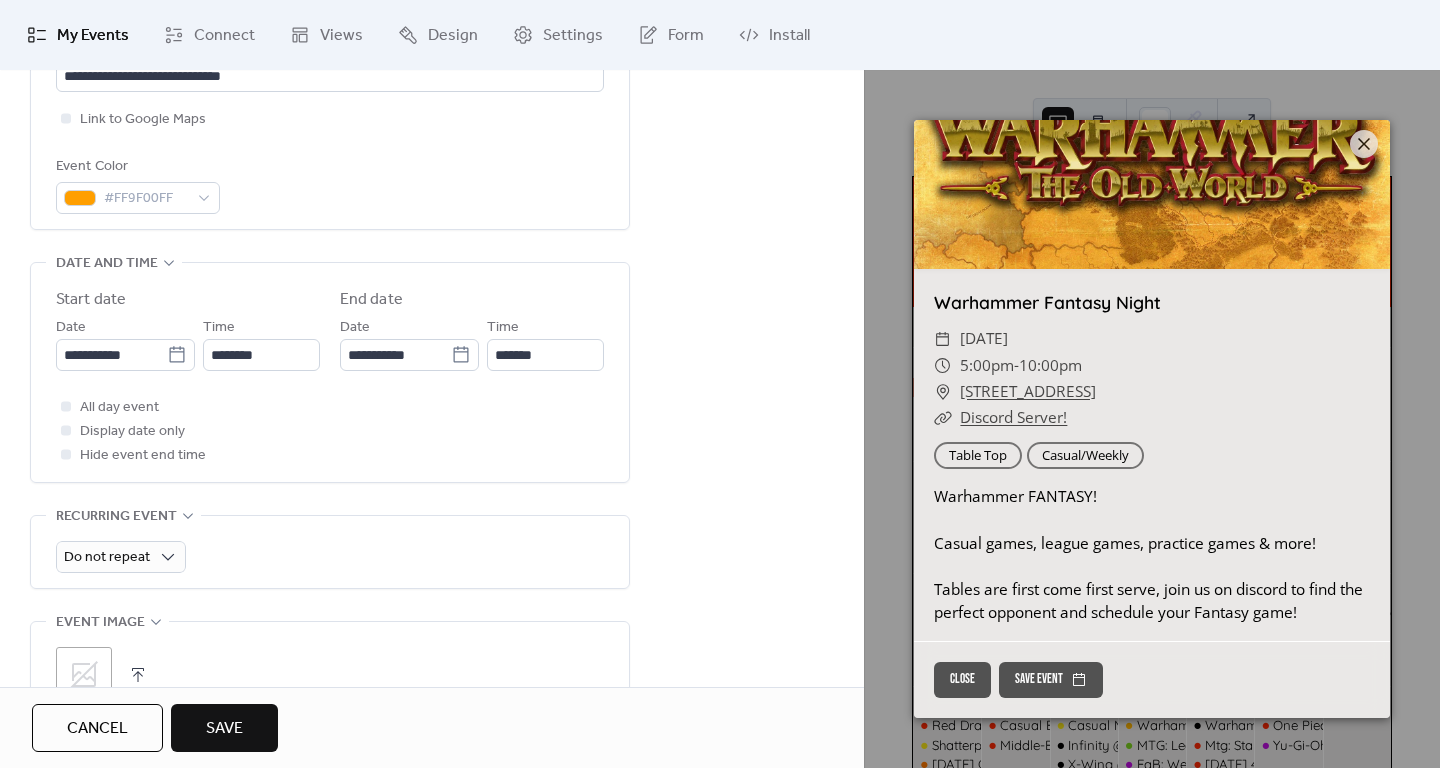 click on "Event Color #FF9F00FF" at bounding box center [330, 184] 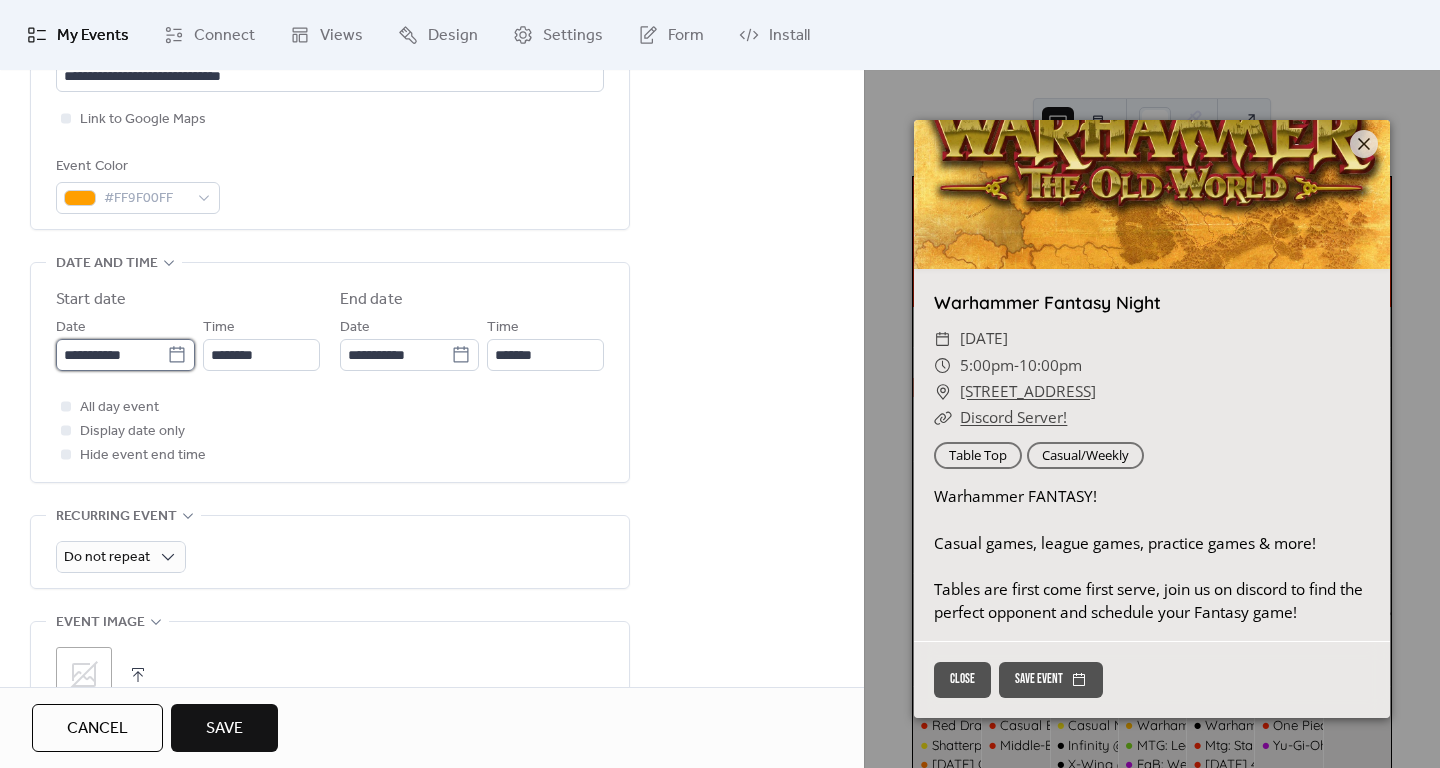 click on "**********" at bounding box center [111, 355] 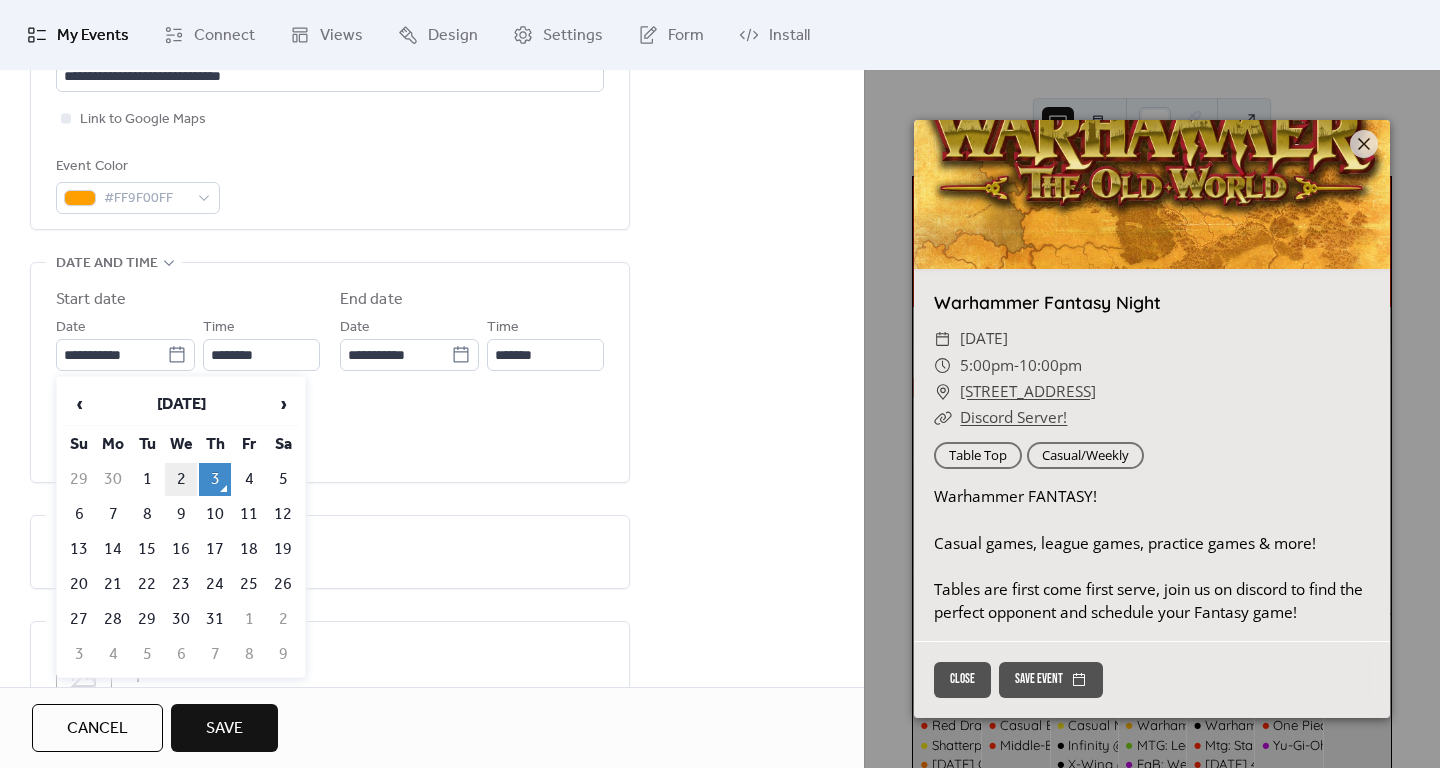 click on "2" at bounding box center [181, 479] 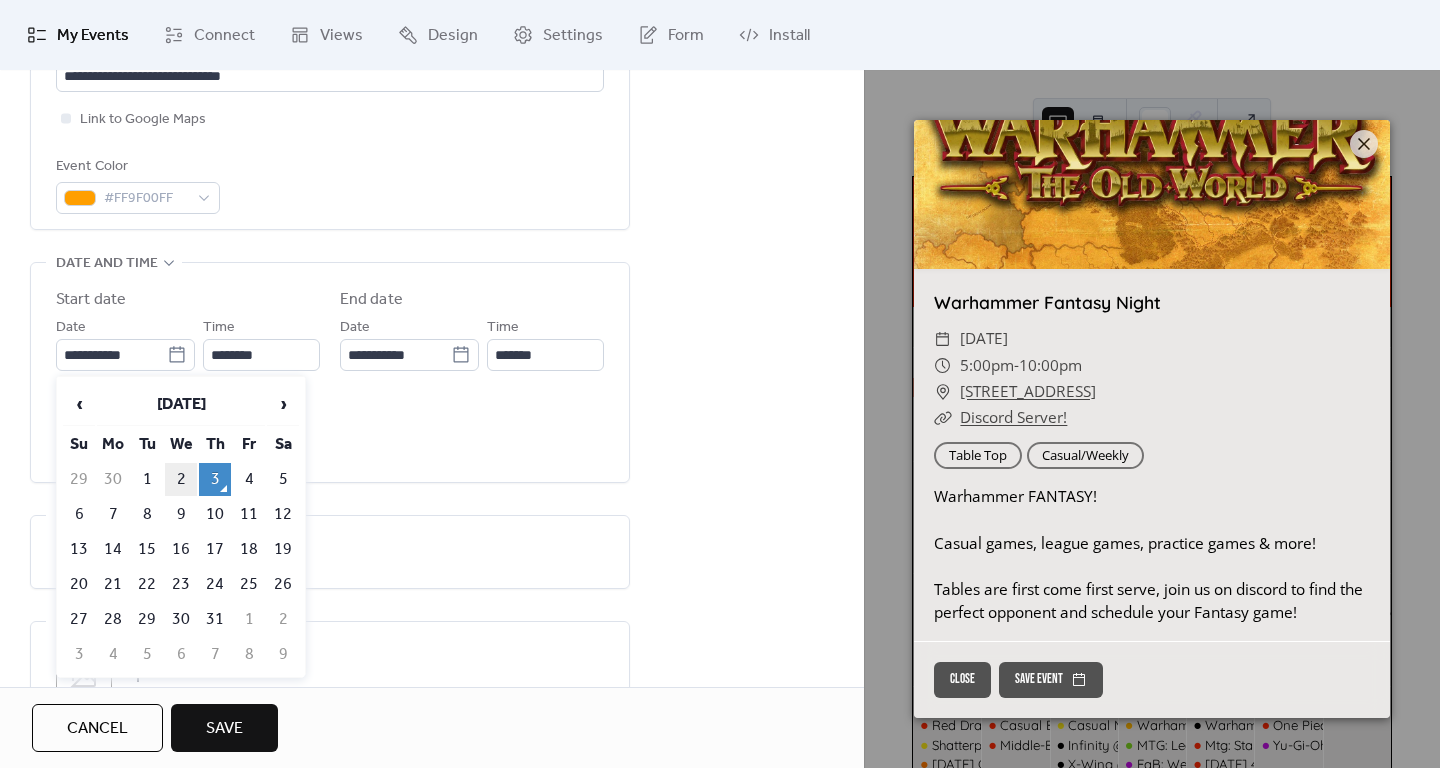 type on "**********" 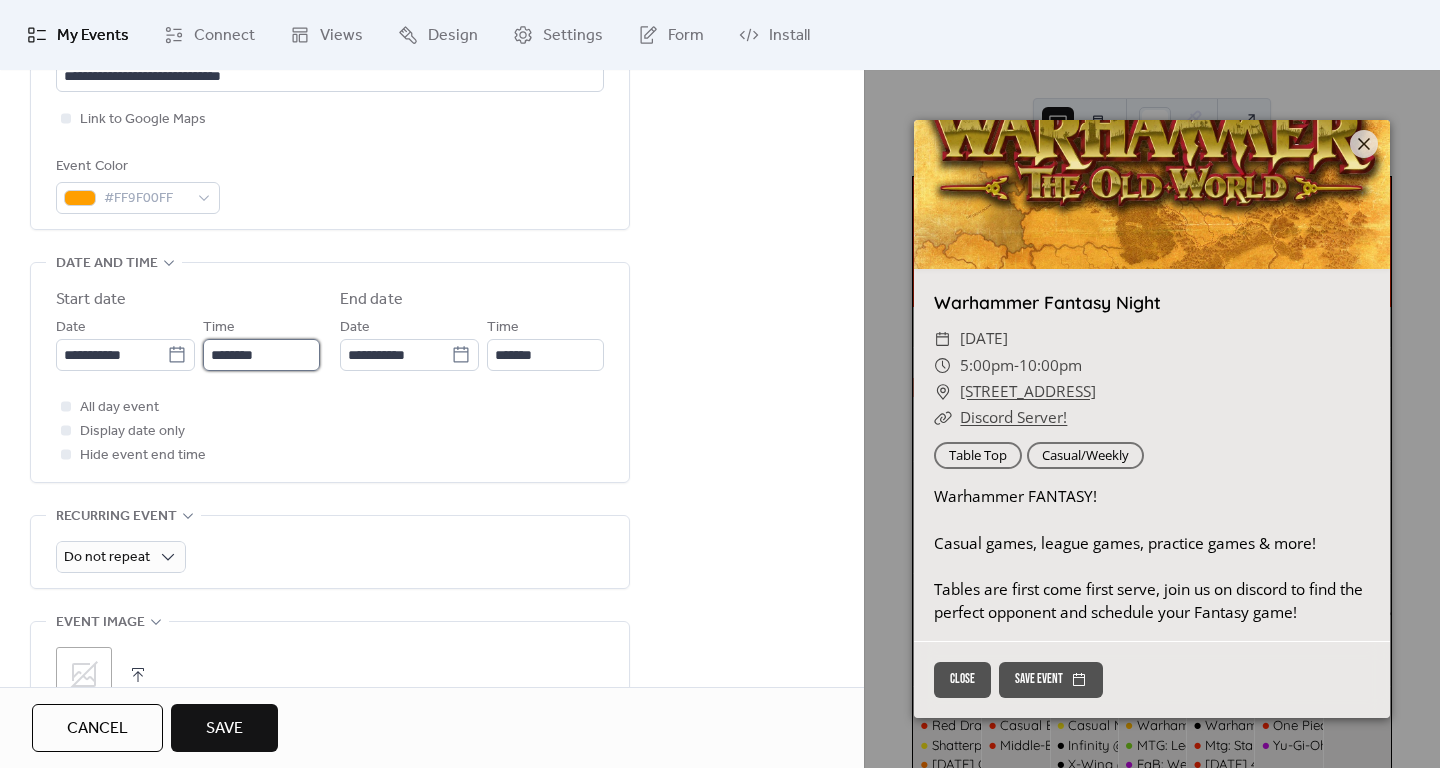 click on "********" at bounding box center [261, 355] 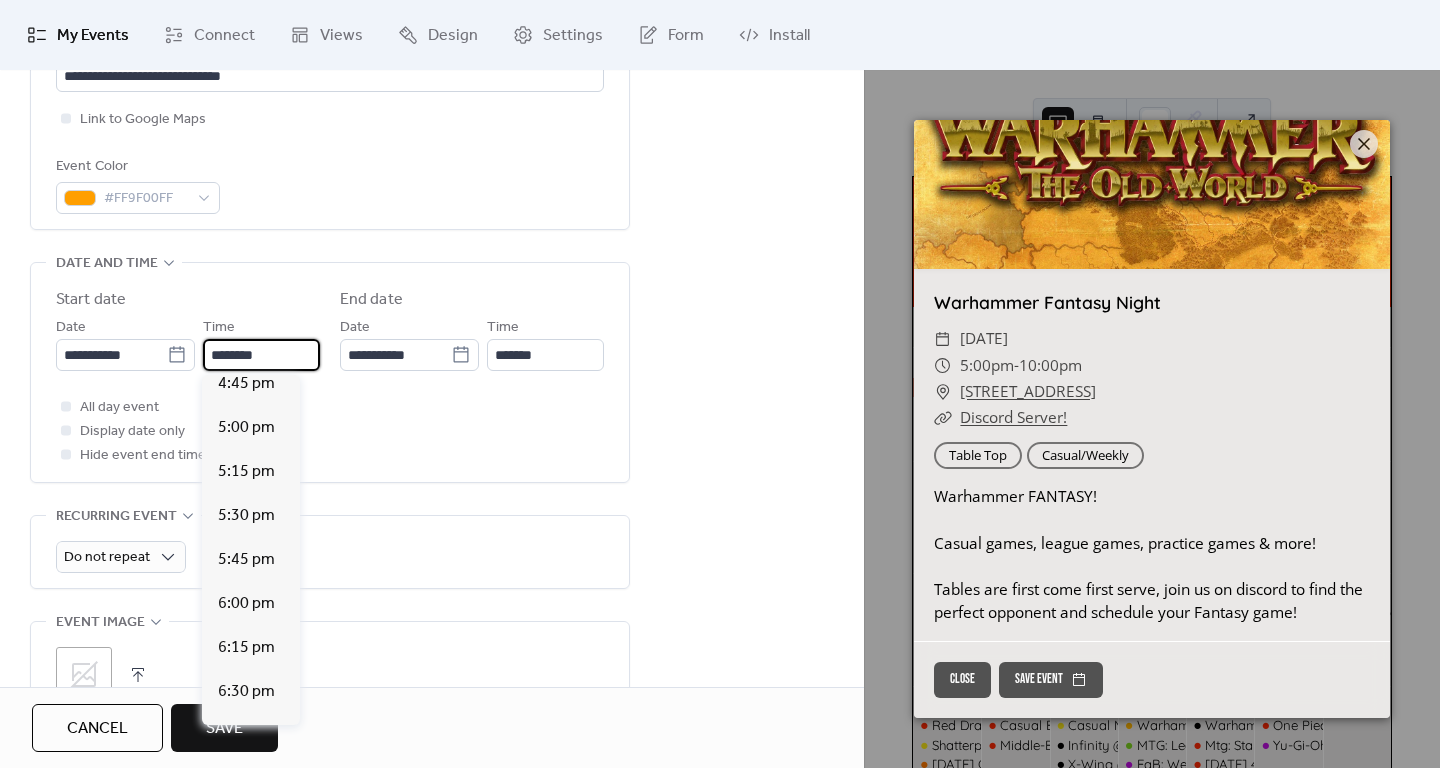 scroll, scrollTop: 3012, scrollLeft: 0, axis: vertical 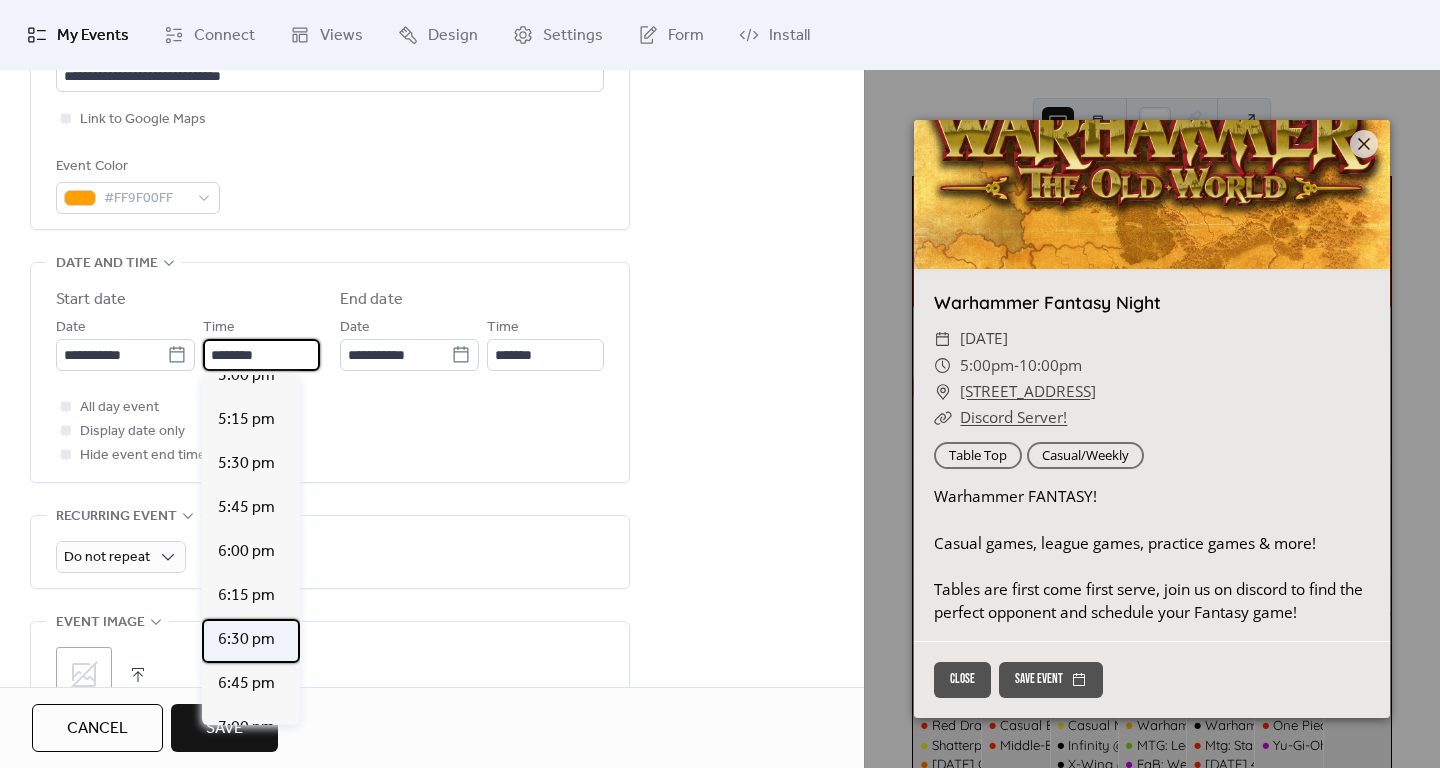 click on "6:30 pm" at bounding box center (246, 640) 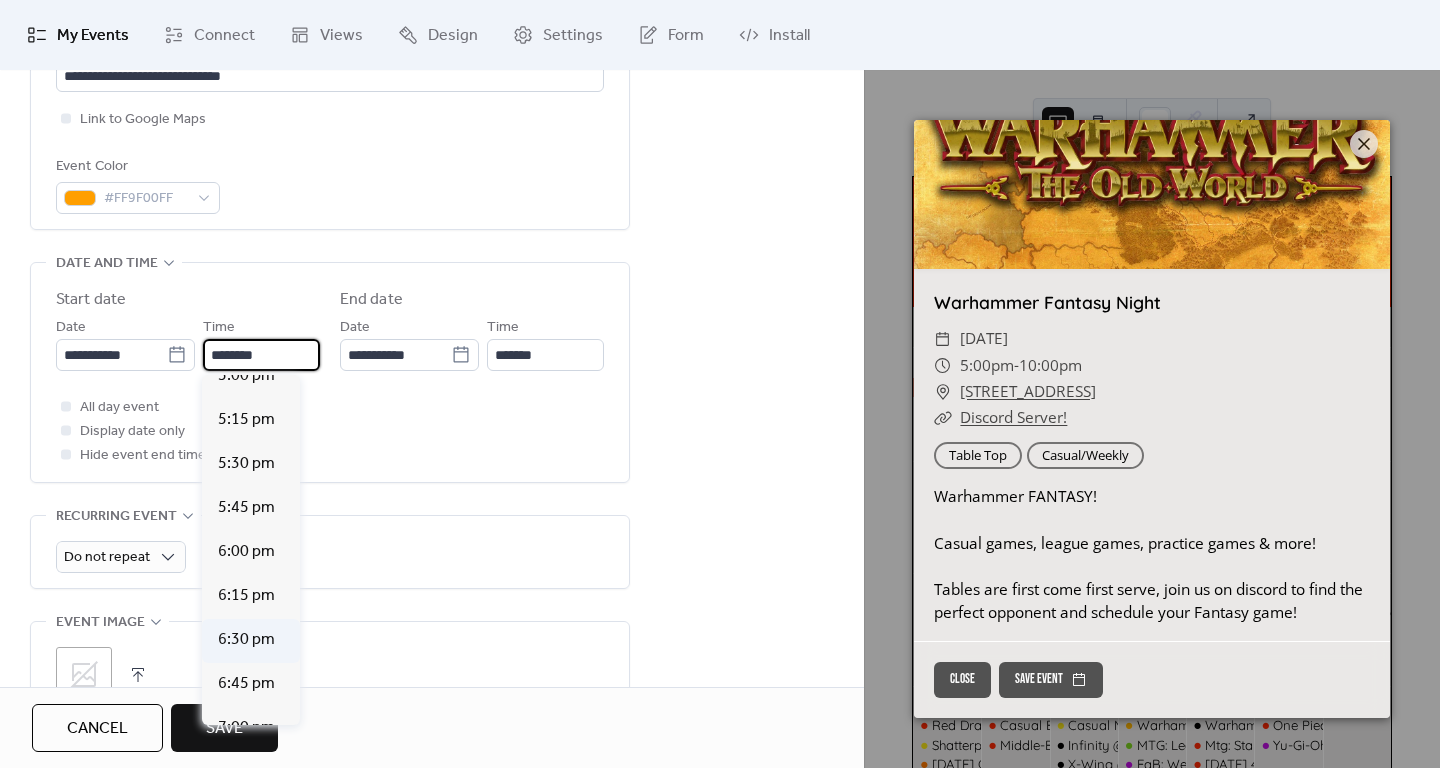type on "*******" 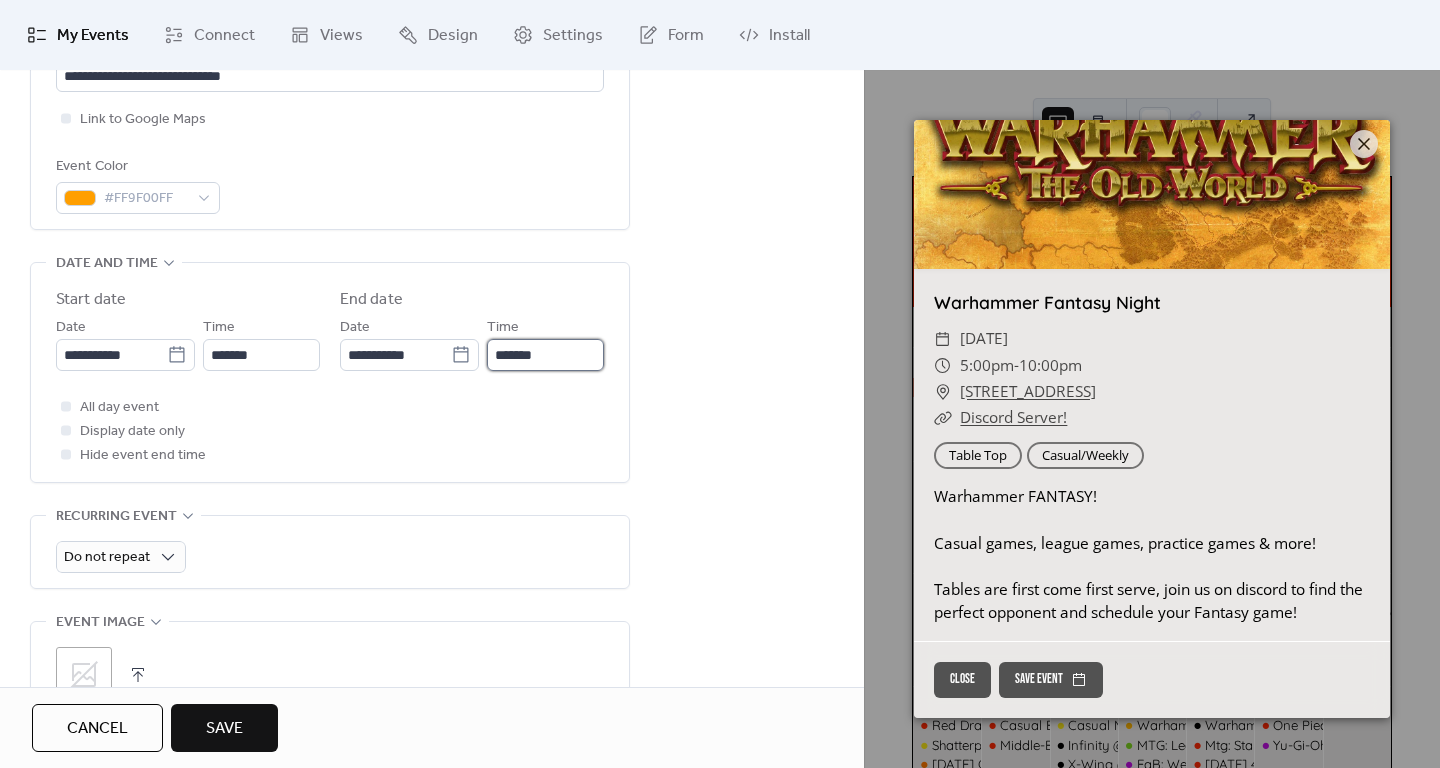click on "*******" at bounding box center (545, 355) 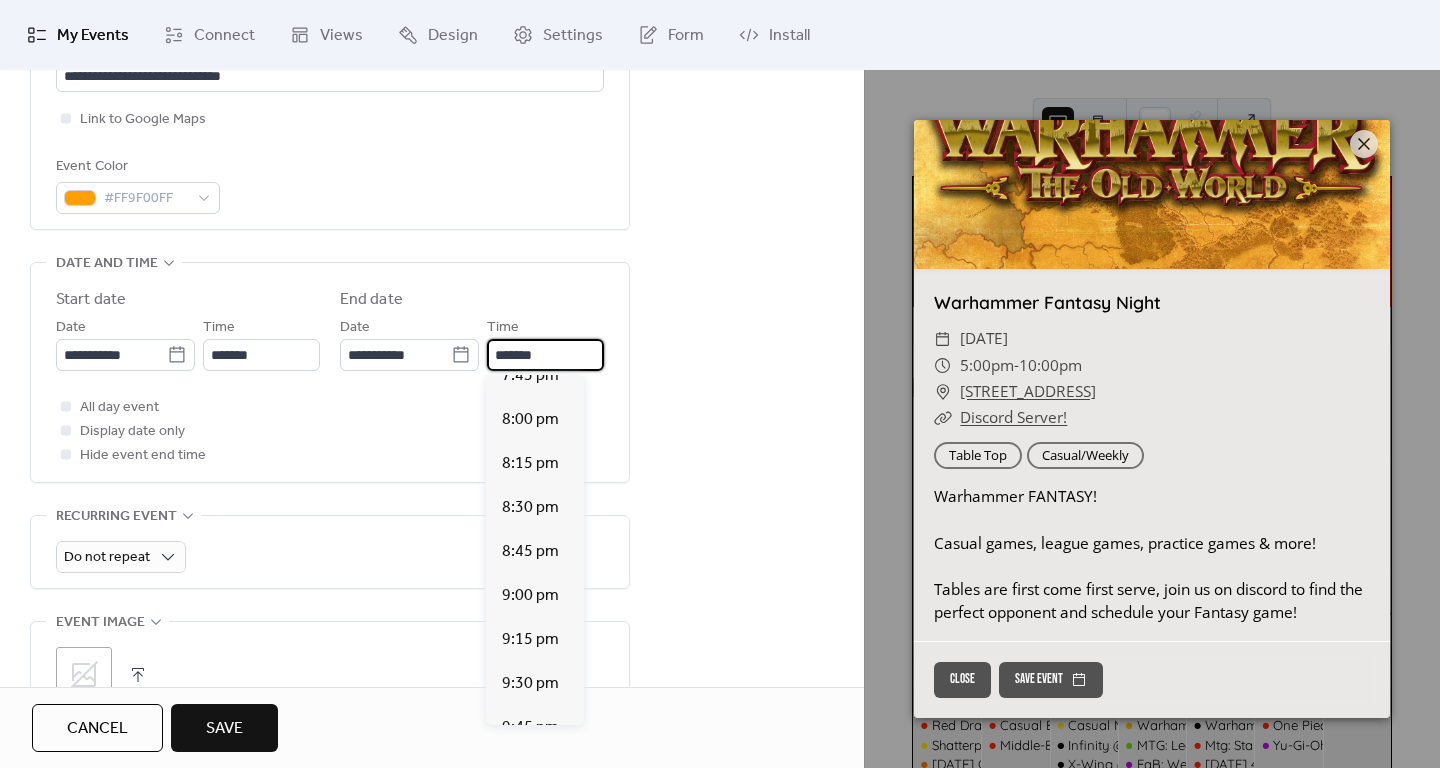 scroll, scrollTop: 574, scrollLeft: 0, axis: vertical 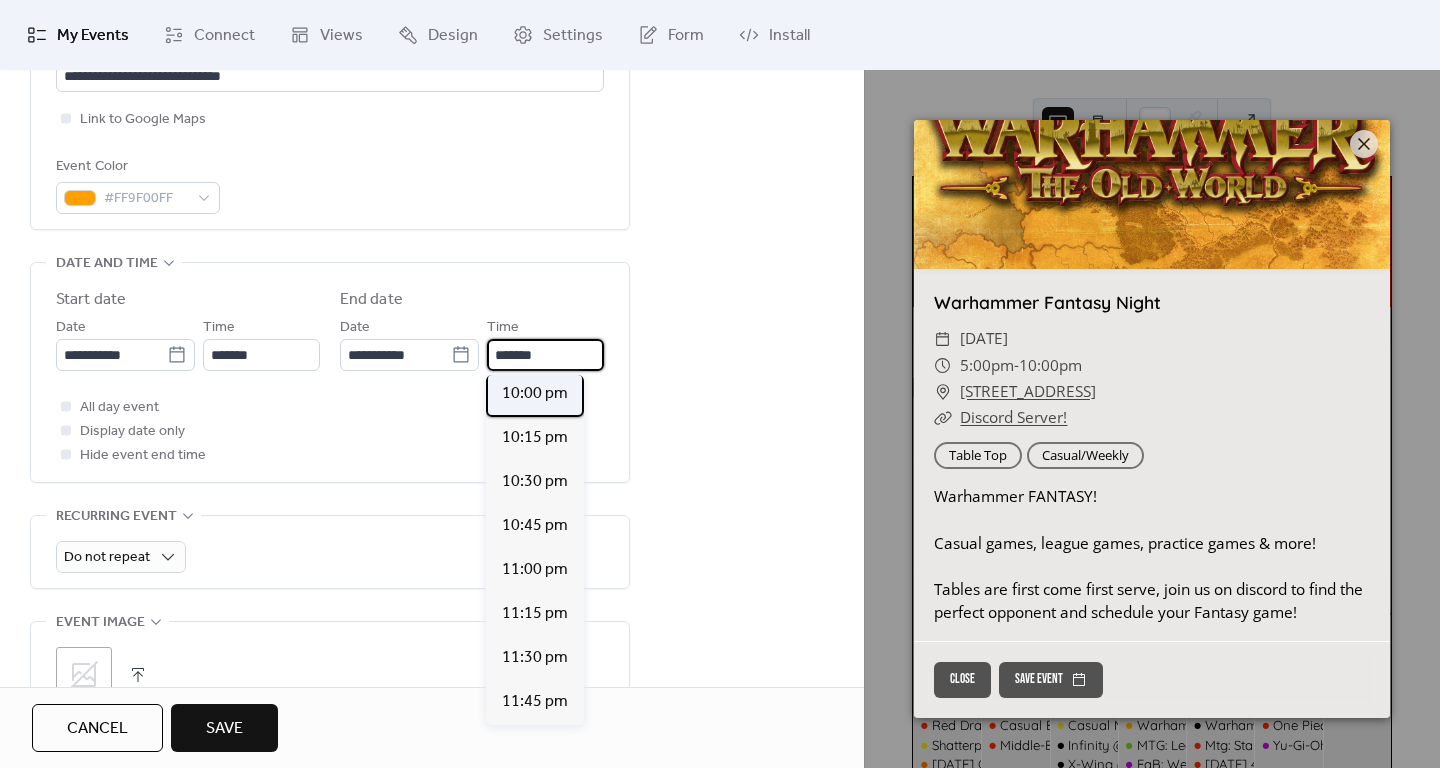 click on "10:00 pm" at bounding box center [535, 394] 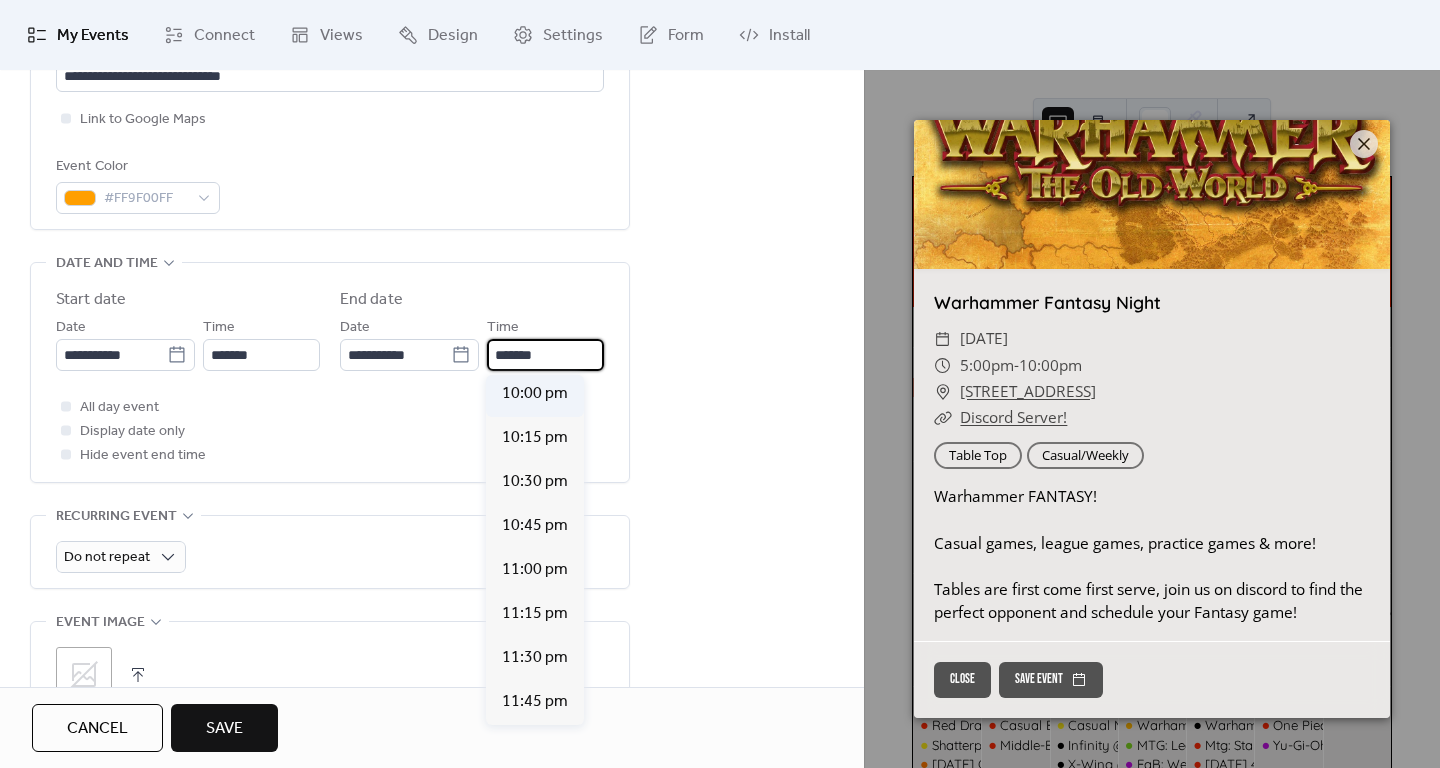 type on "********" 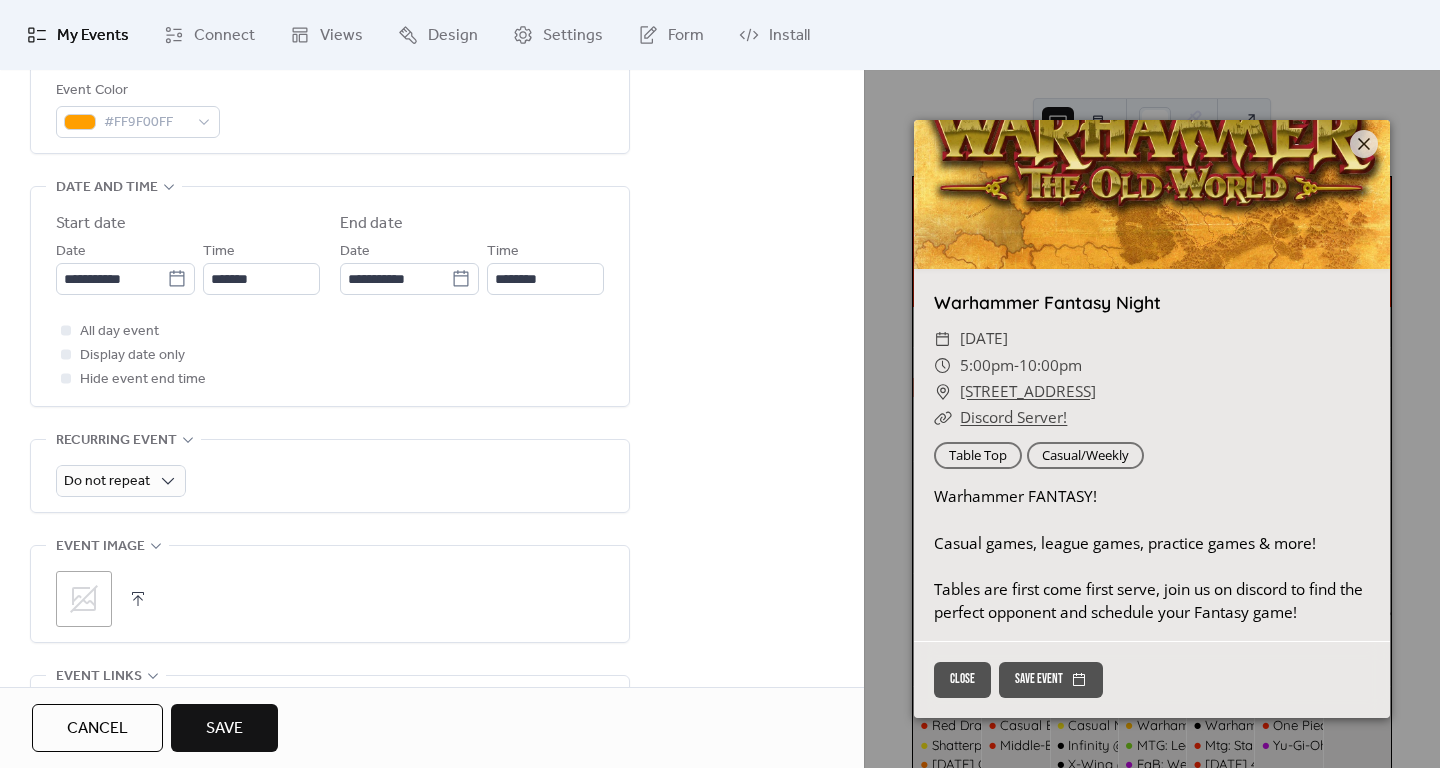 scroll, scrollTop: 700, scrollLeft: 0, axis: vertical 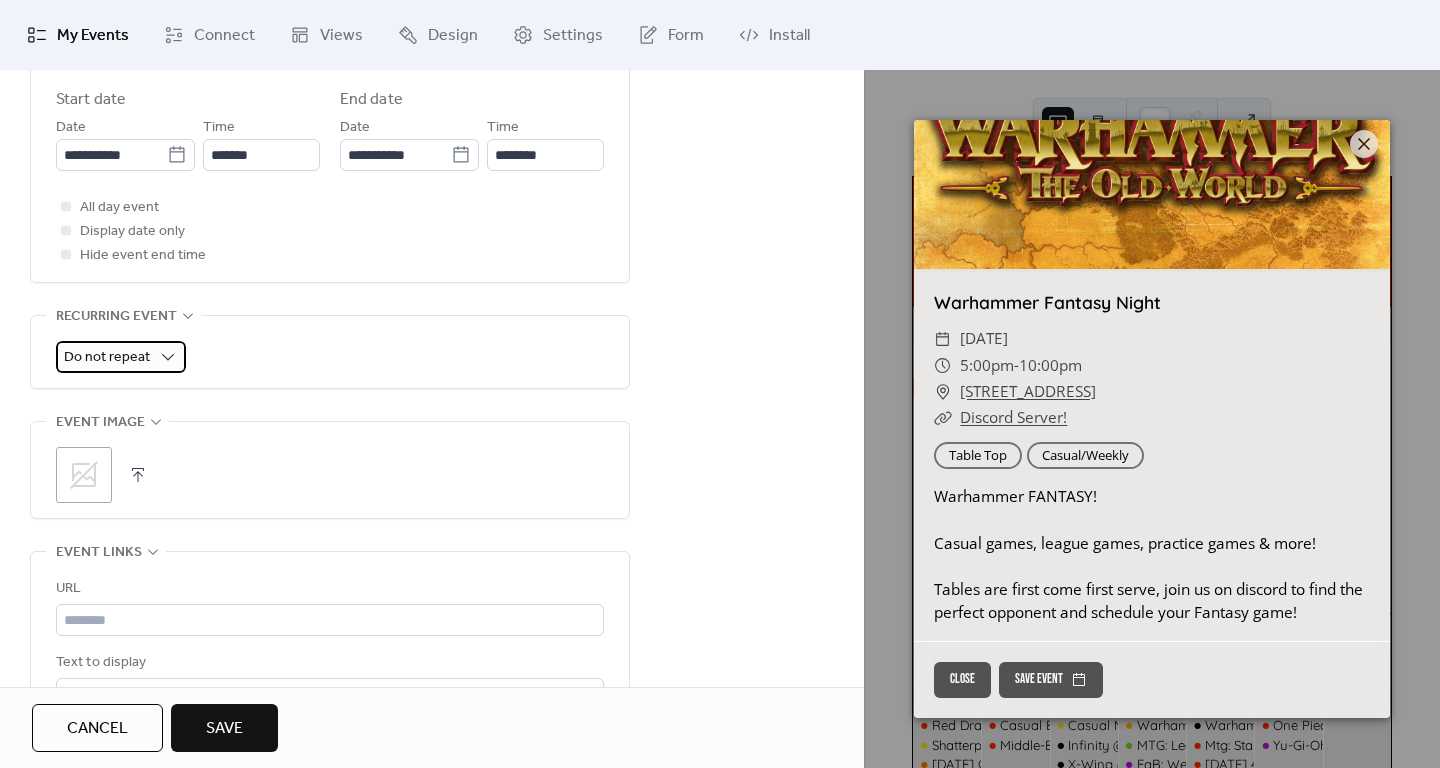 click on "Do not repeat" at bounding box center (121, 357) 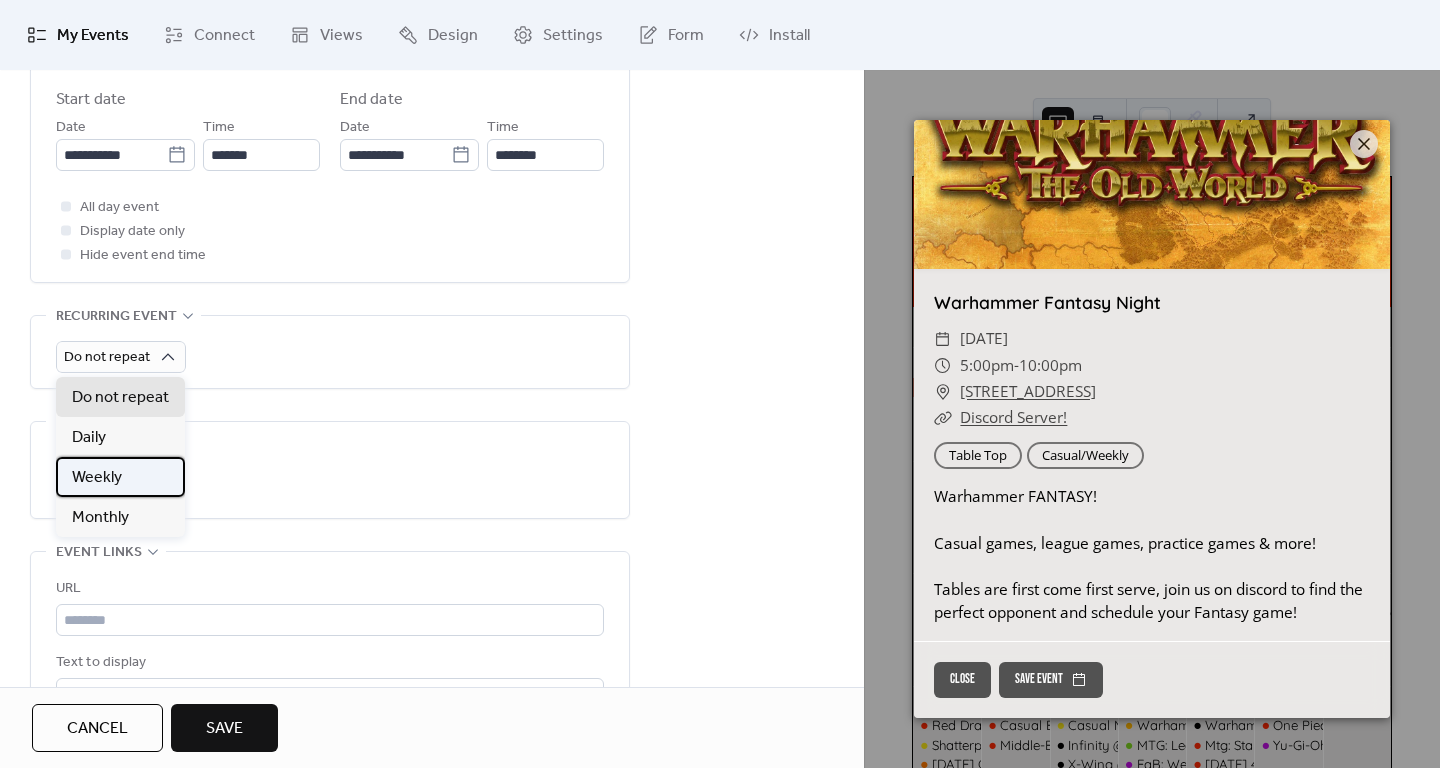 click on "Weekly" at bounding box center [97, 478] 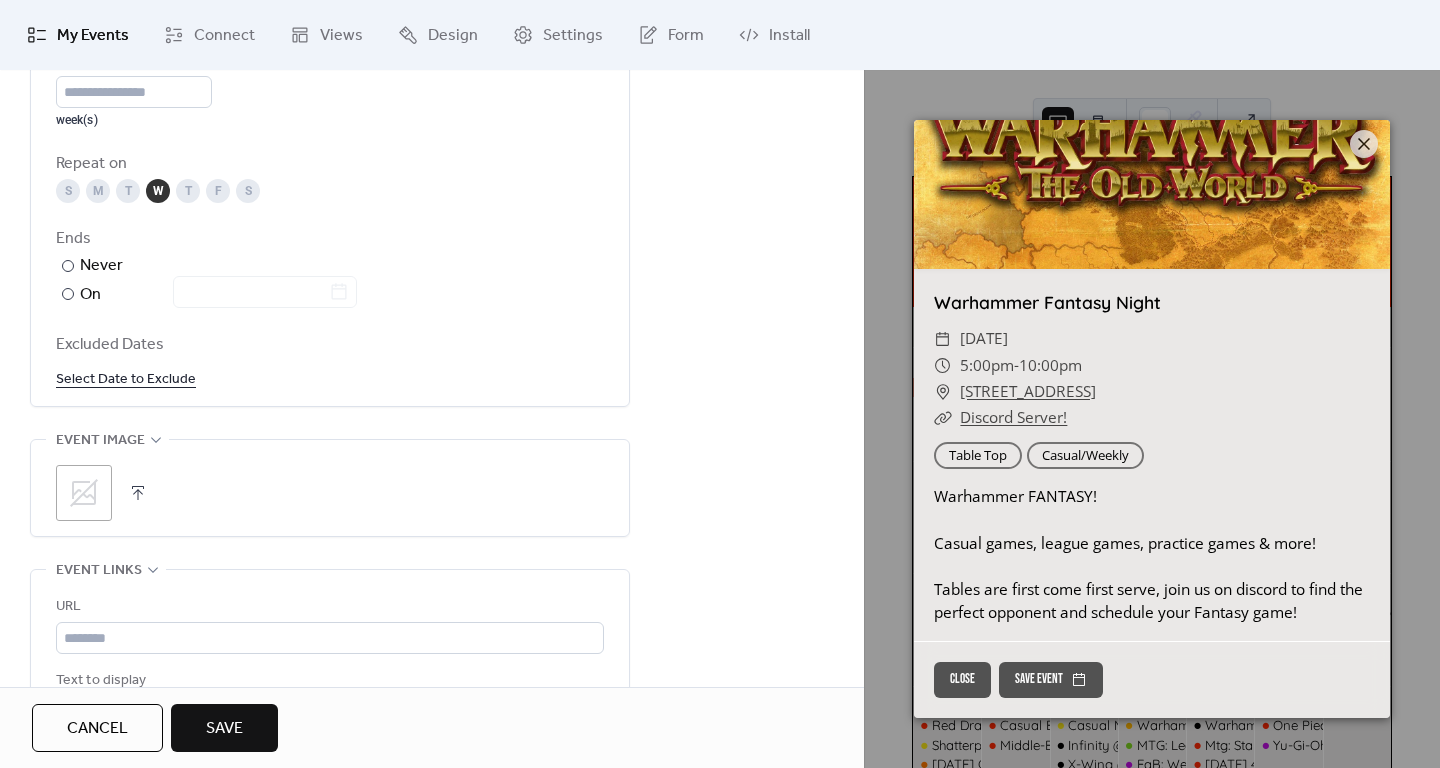 scroll, scrollTop: 1100, scrollLeft: 0, axis: vertical 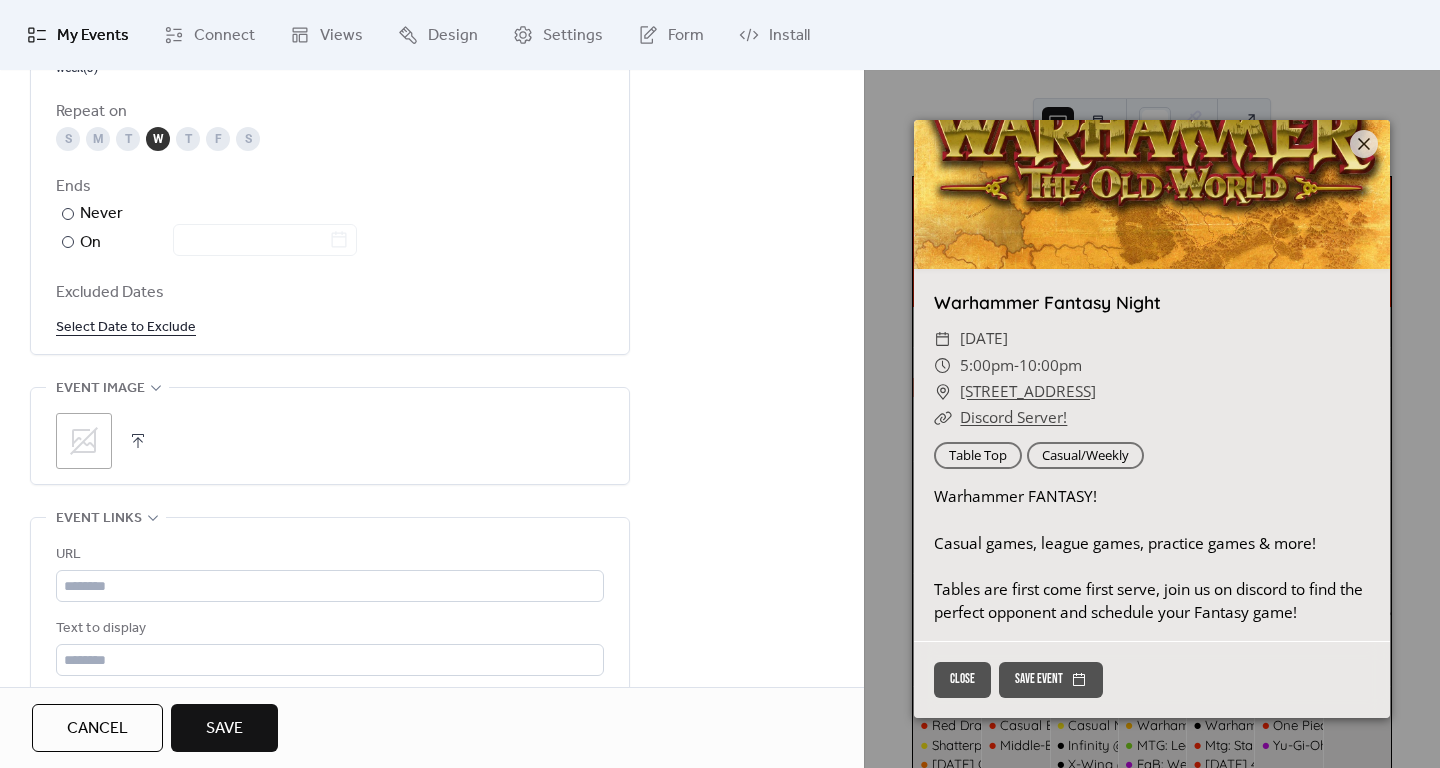 click at bounding box center (138, 441) 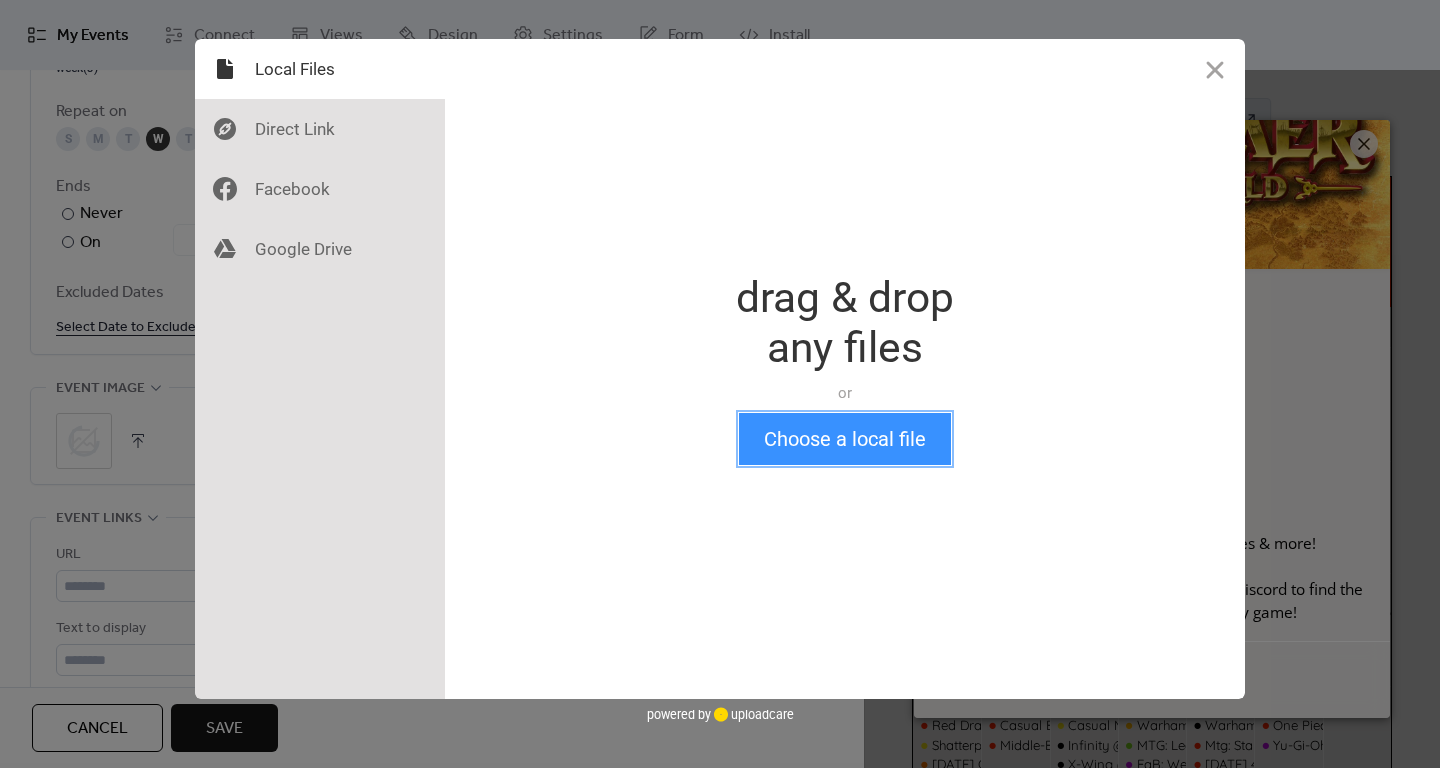 click on "Choose a local file" at bounding box center [845, 439] 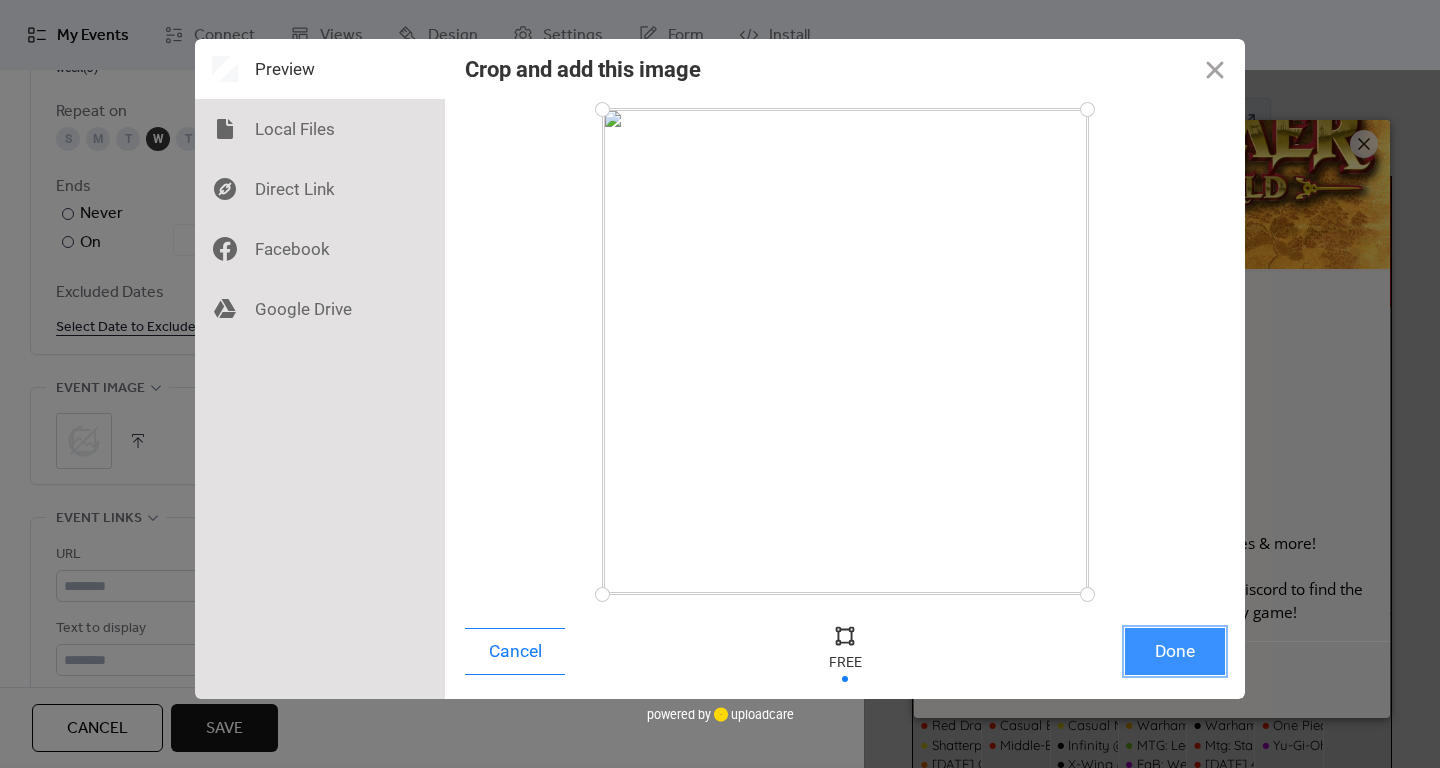 click on "Done" at bounding box center [1175, 651] 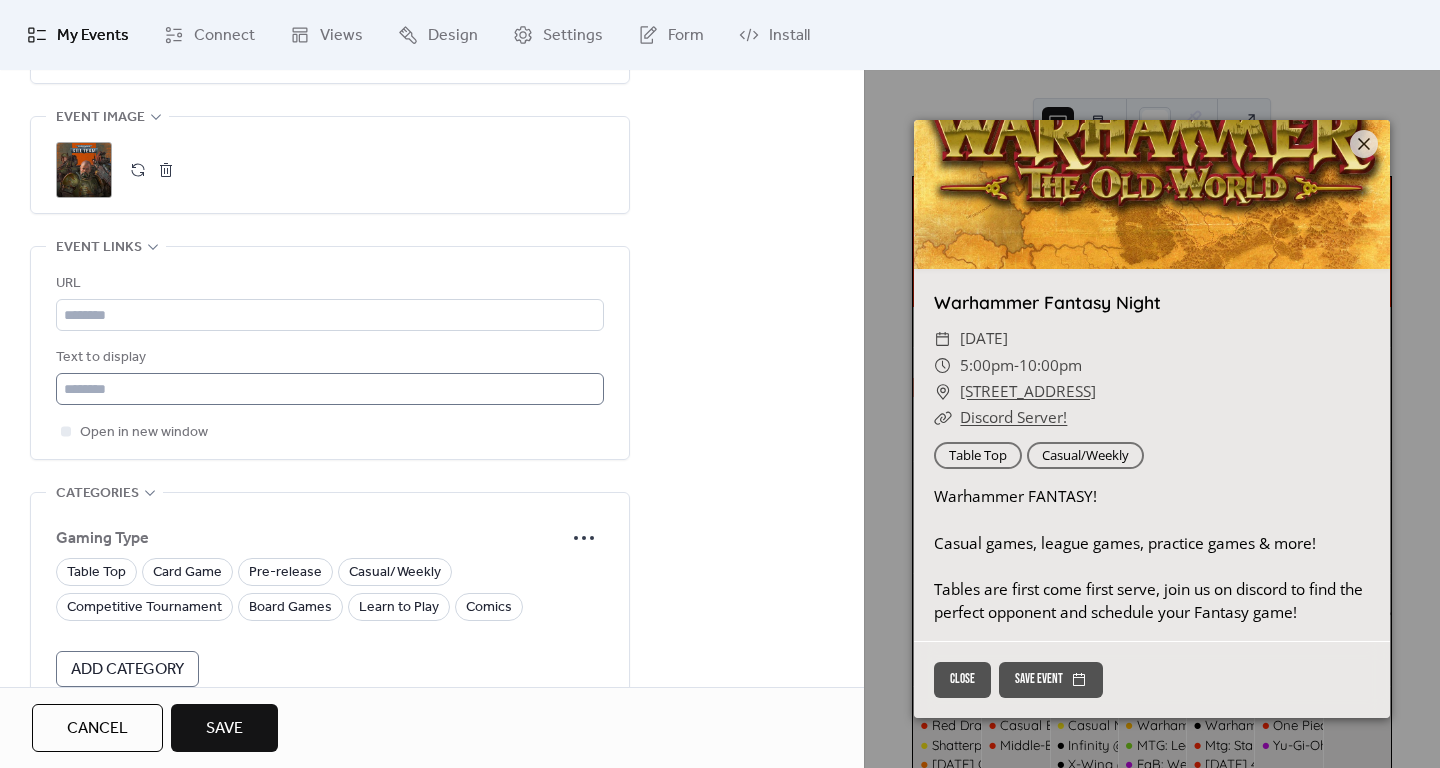 scroll, scrollTop: 1487, scrollLeft: 0, axis: vertical 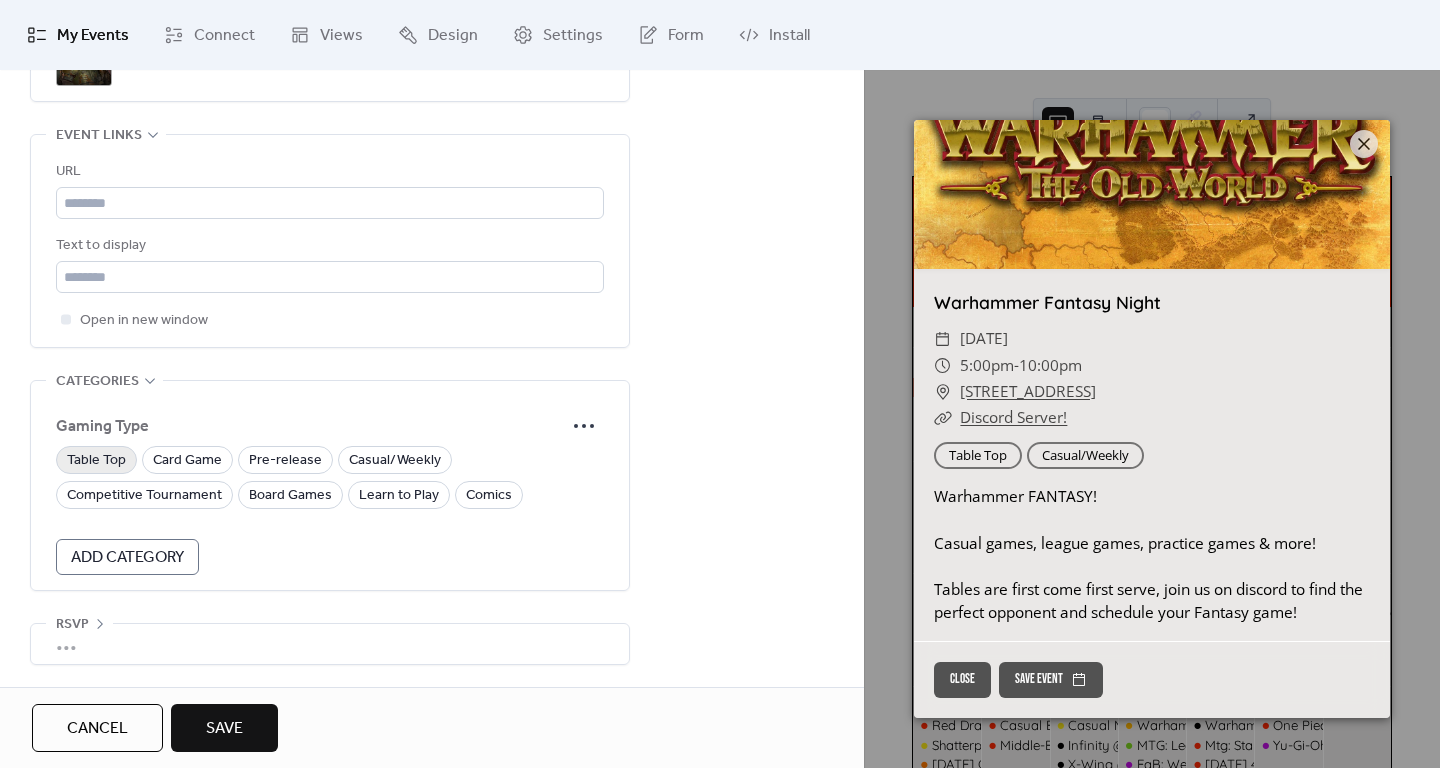 click on "Table Top" at bounding box center [96, 461] 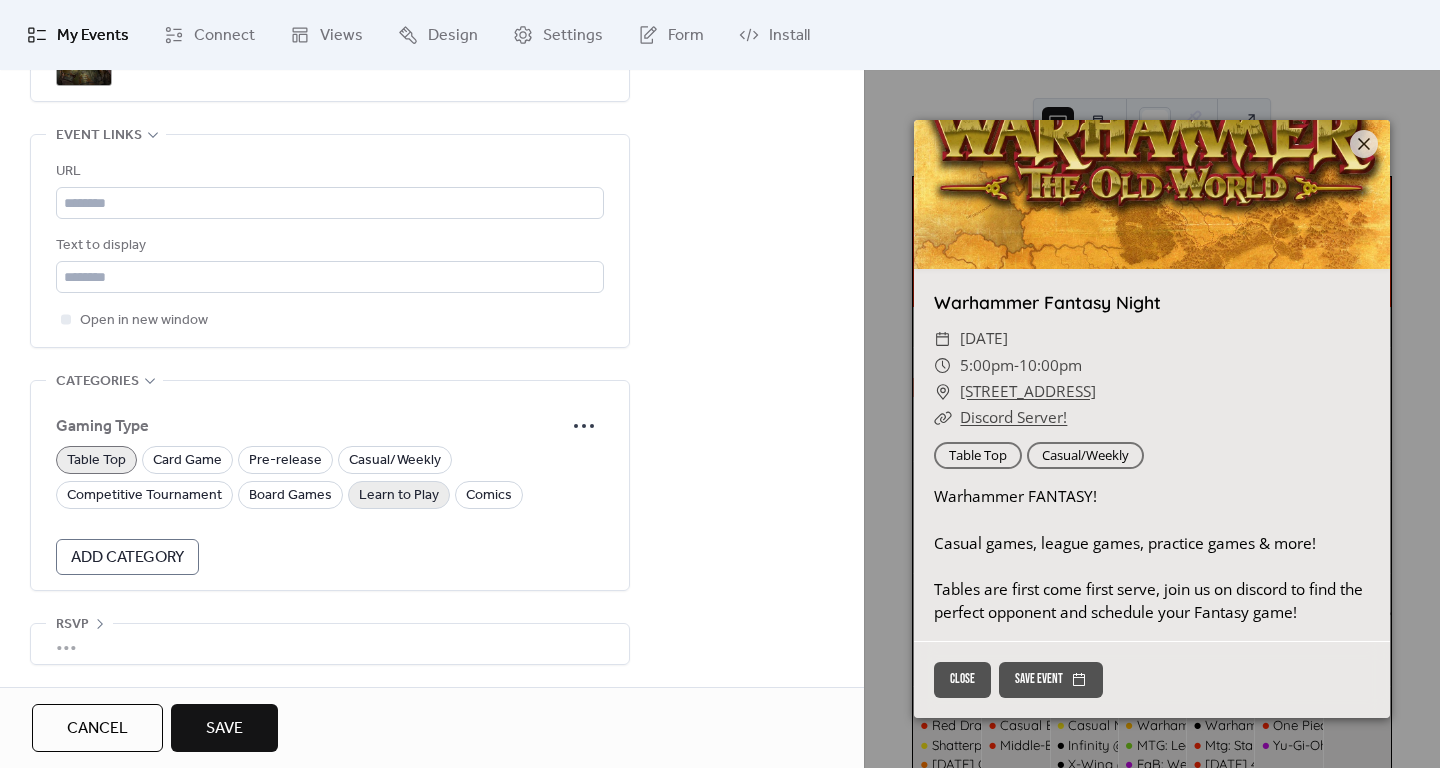 click on "Learn to Play" at bounding box center (399, 496) 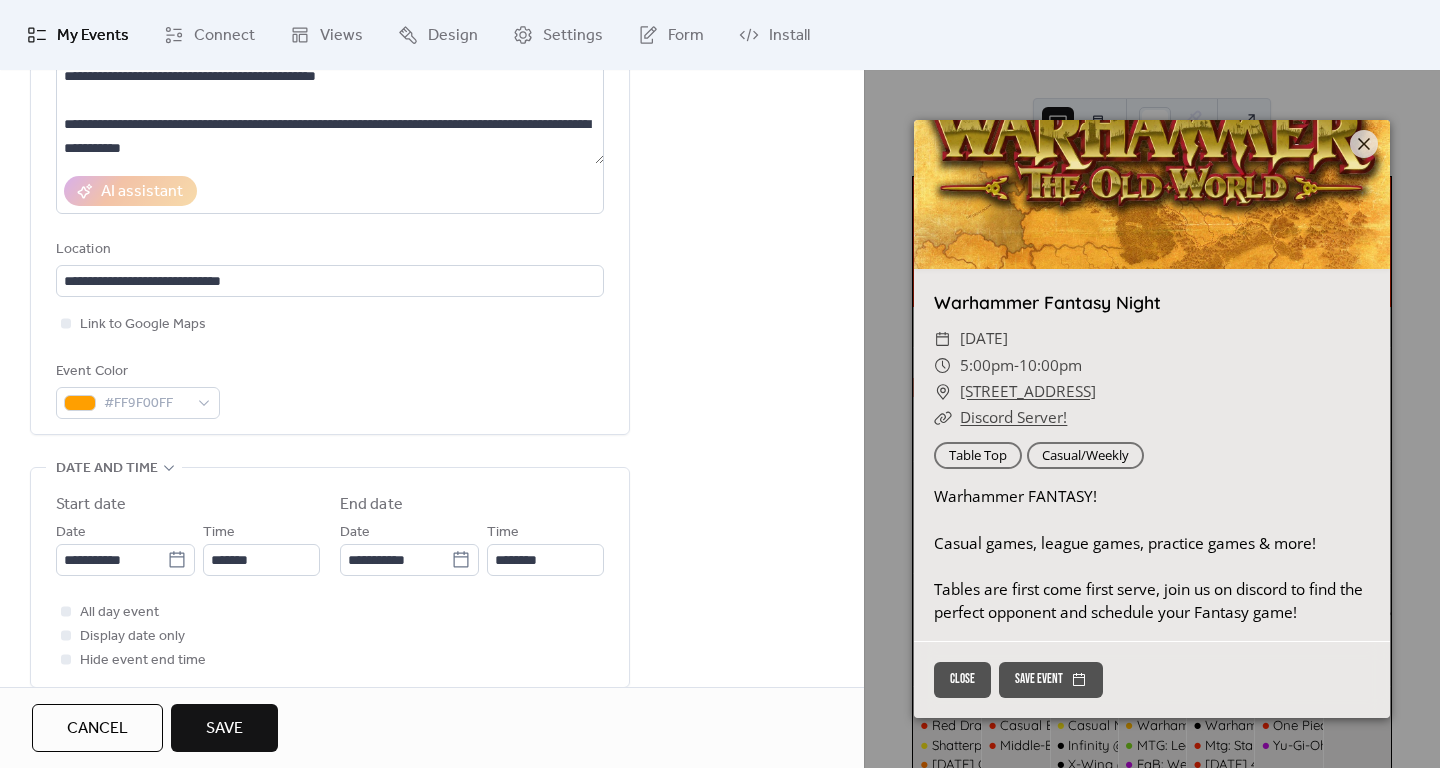 scroll, scrollTop: 300, scrollLeft: 0, axis: vertical 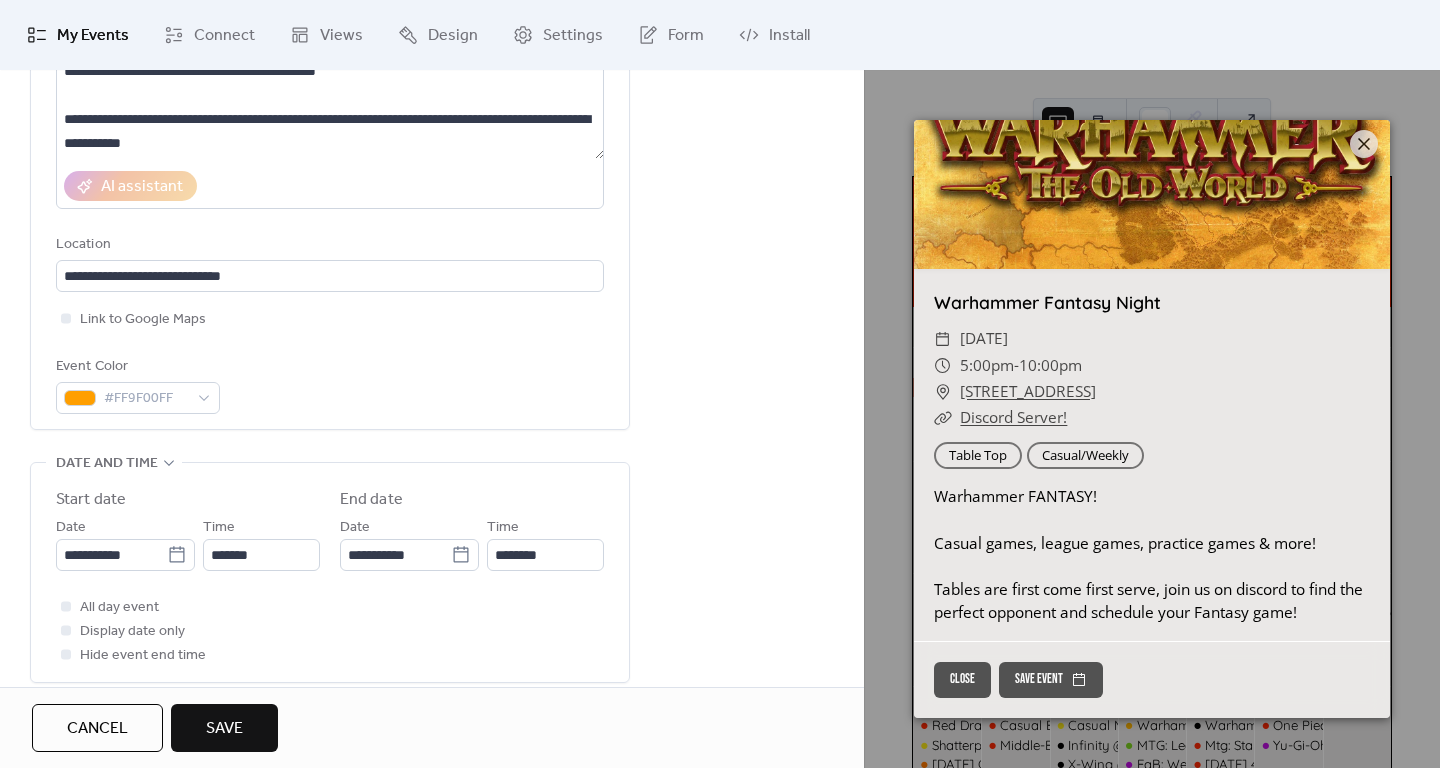click on "Save" at bounding box center [224, 728] 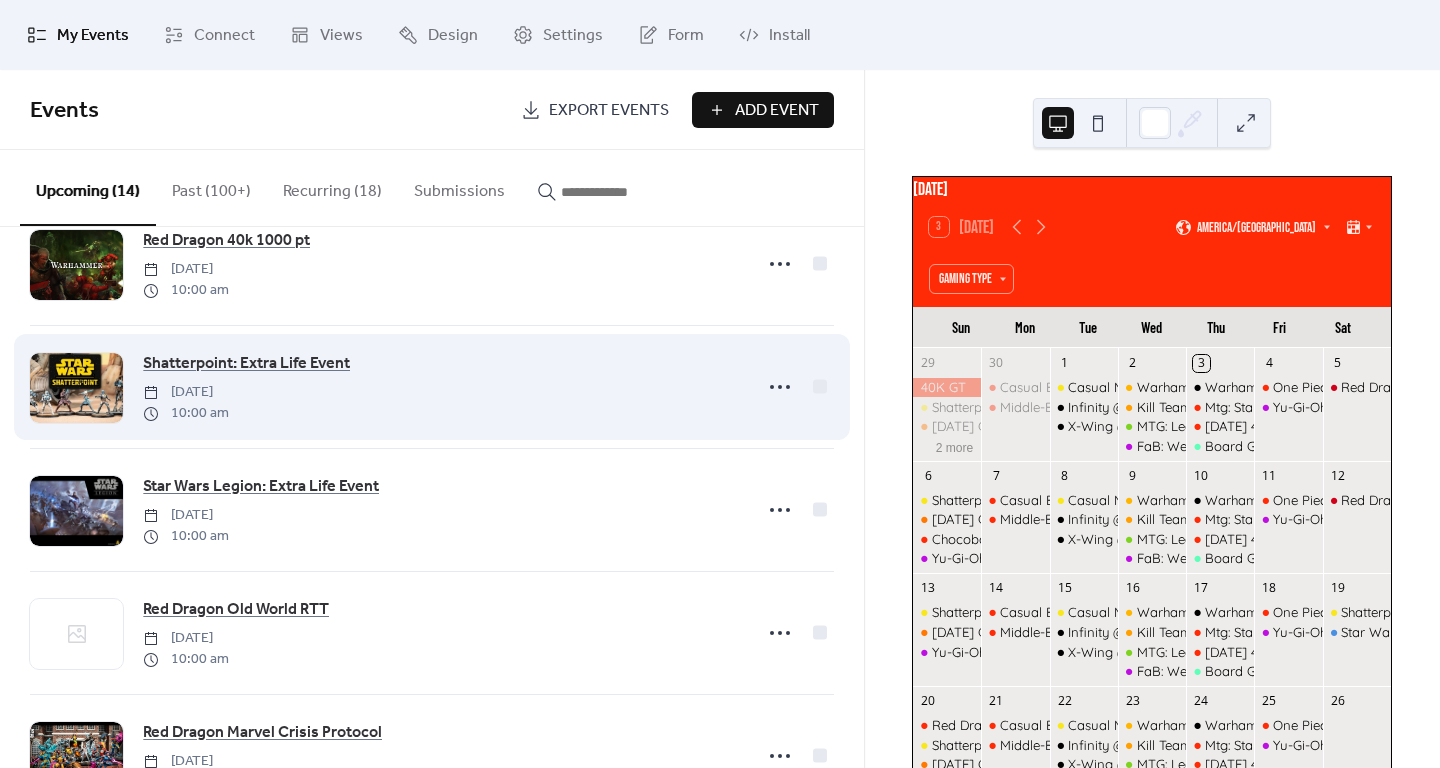 scroll, scrollTop: 400, scrollLeft: 0, axis: vertical 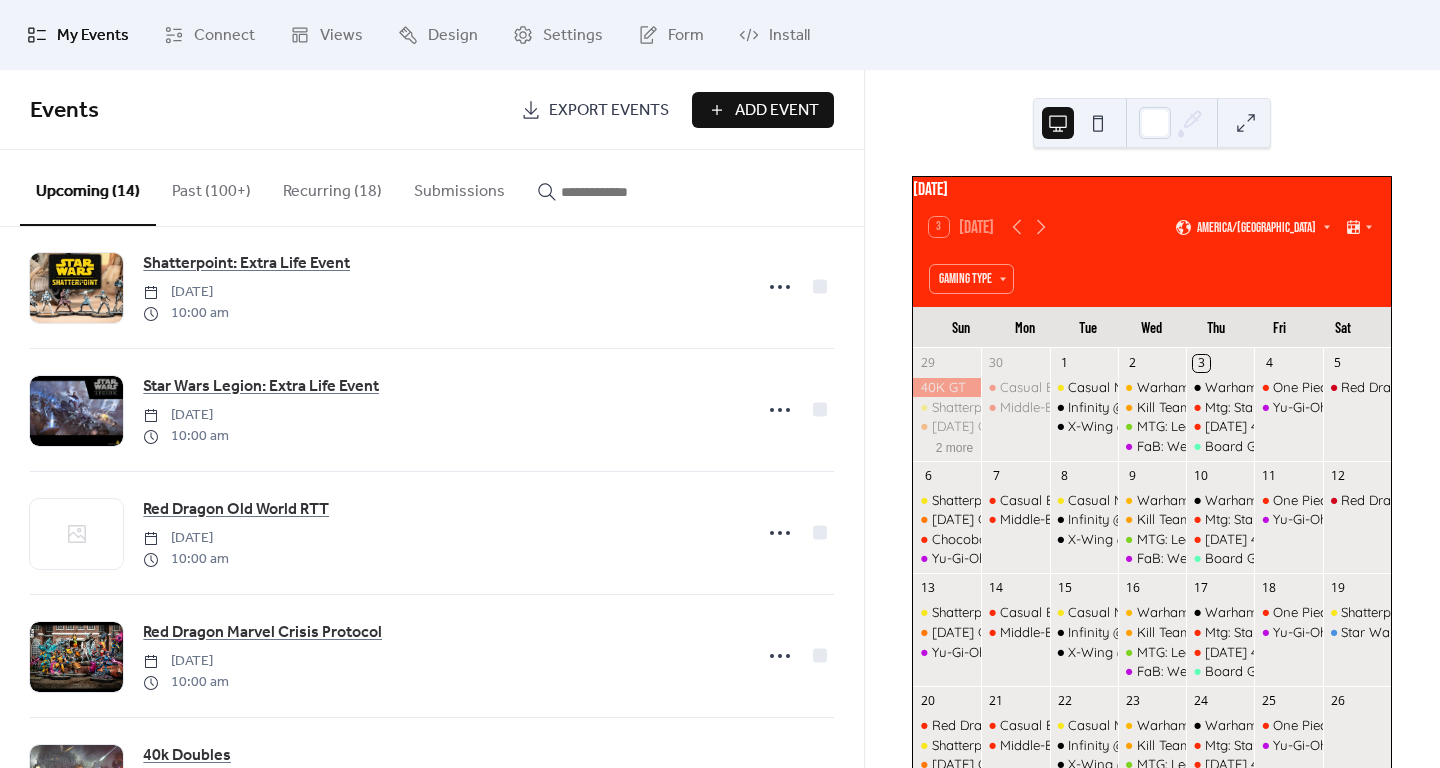 click on "Recurring  (18)" at bounding box center (332, 187) 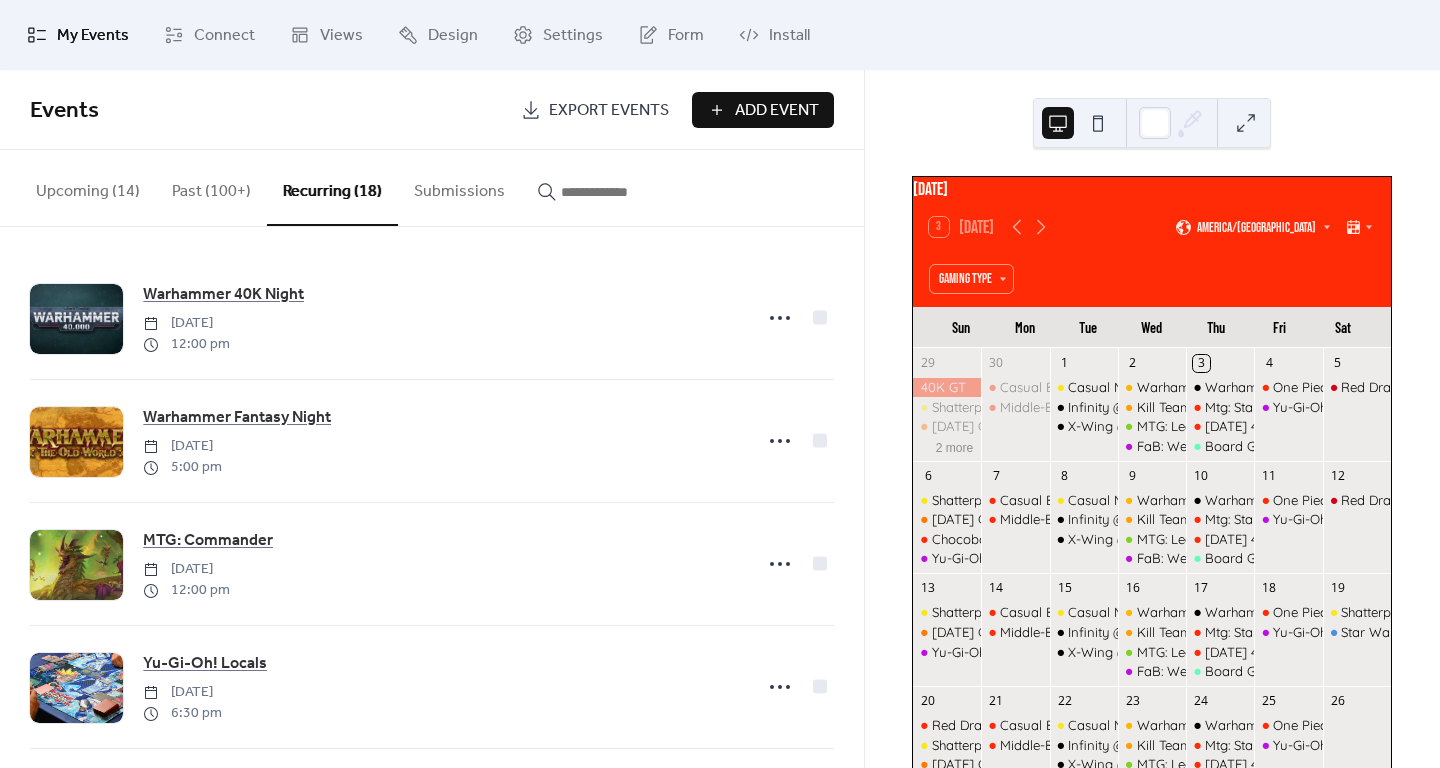 click on "Past  (100+)" at bounding box center [211, 187] 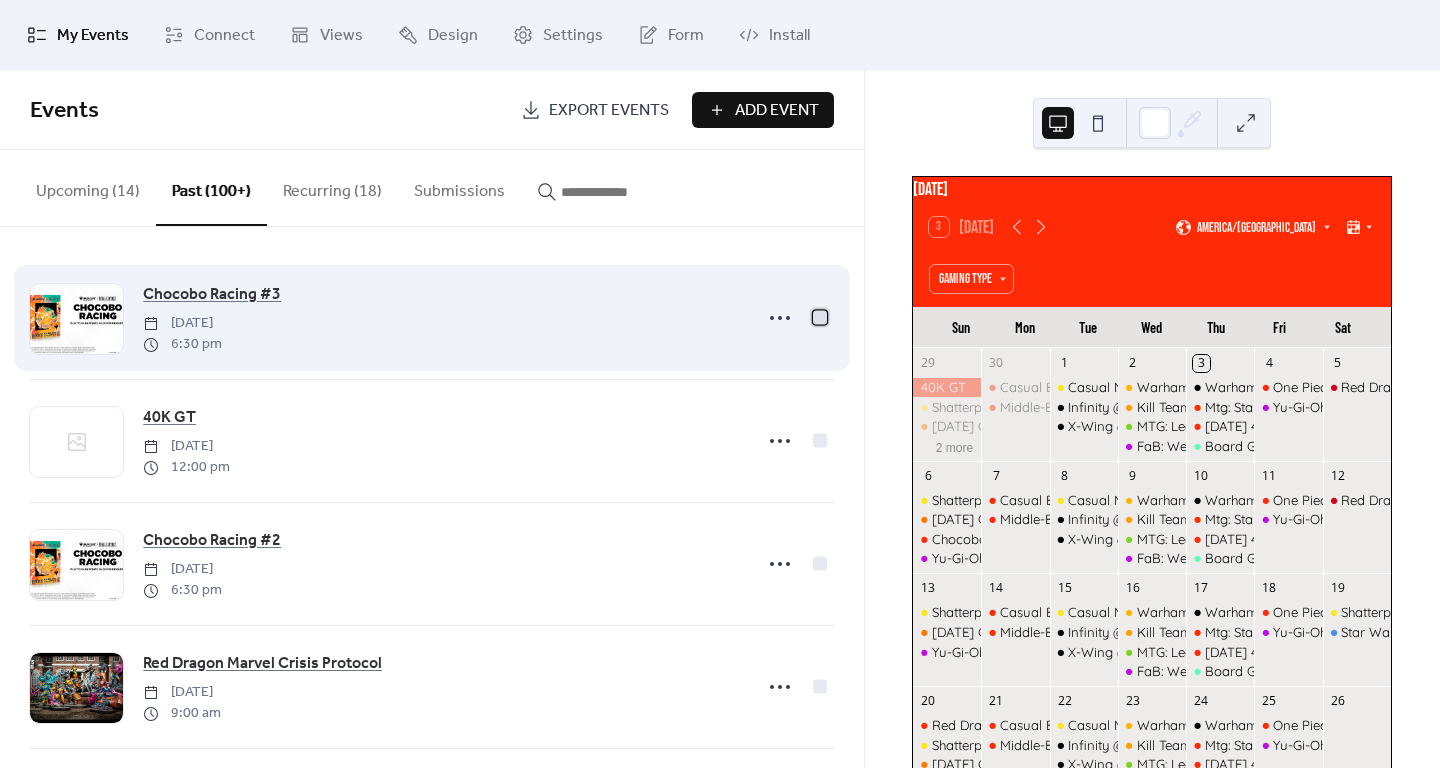 click at bounding box center [820, 317] 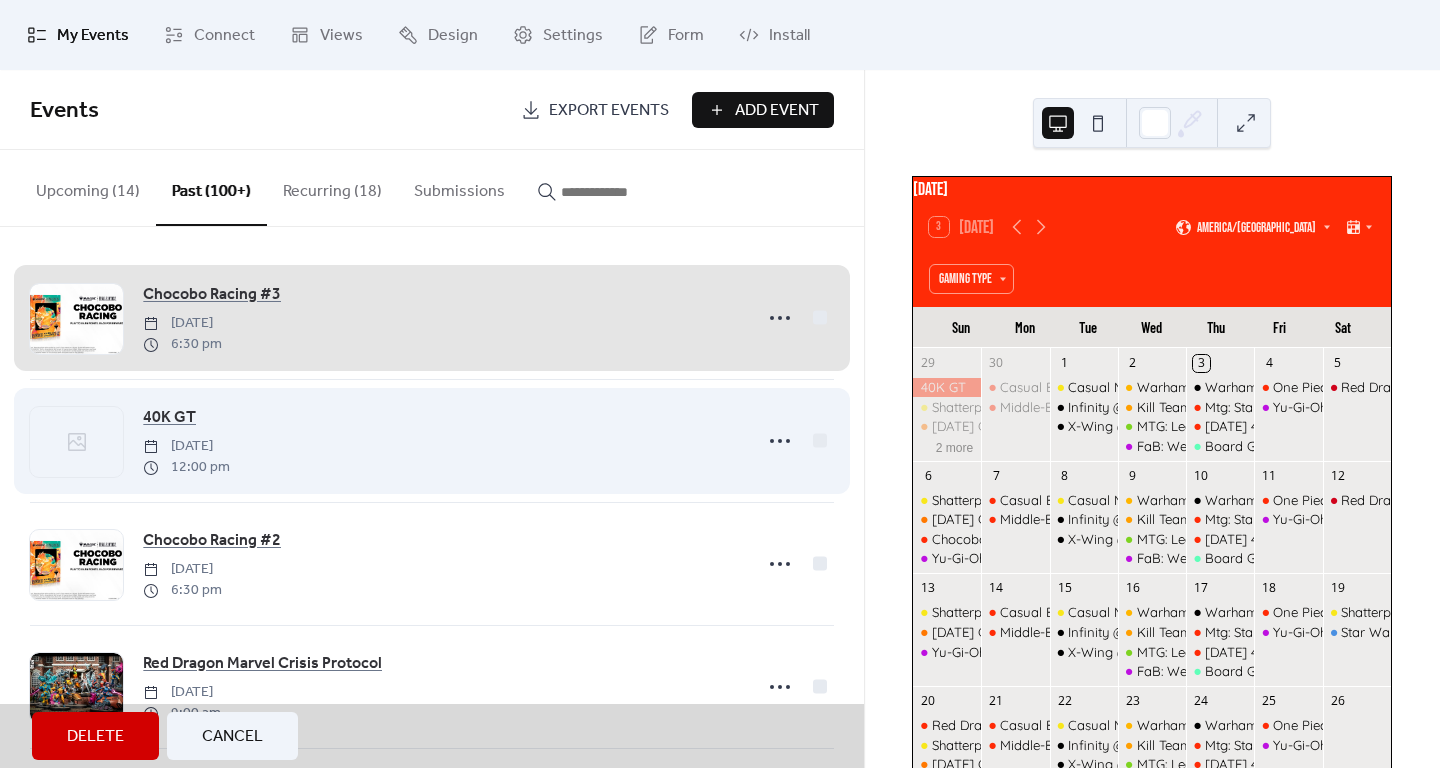 click on "40K GT [DATE] 12:00 pm" at bounding box center (432, 440) 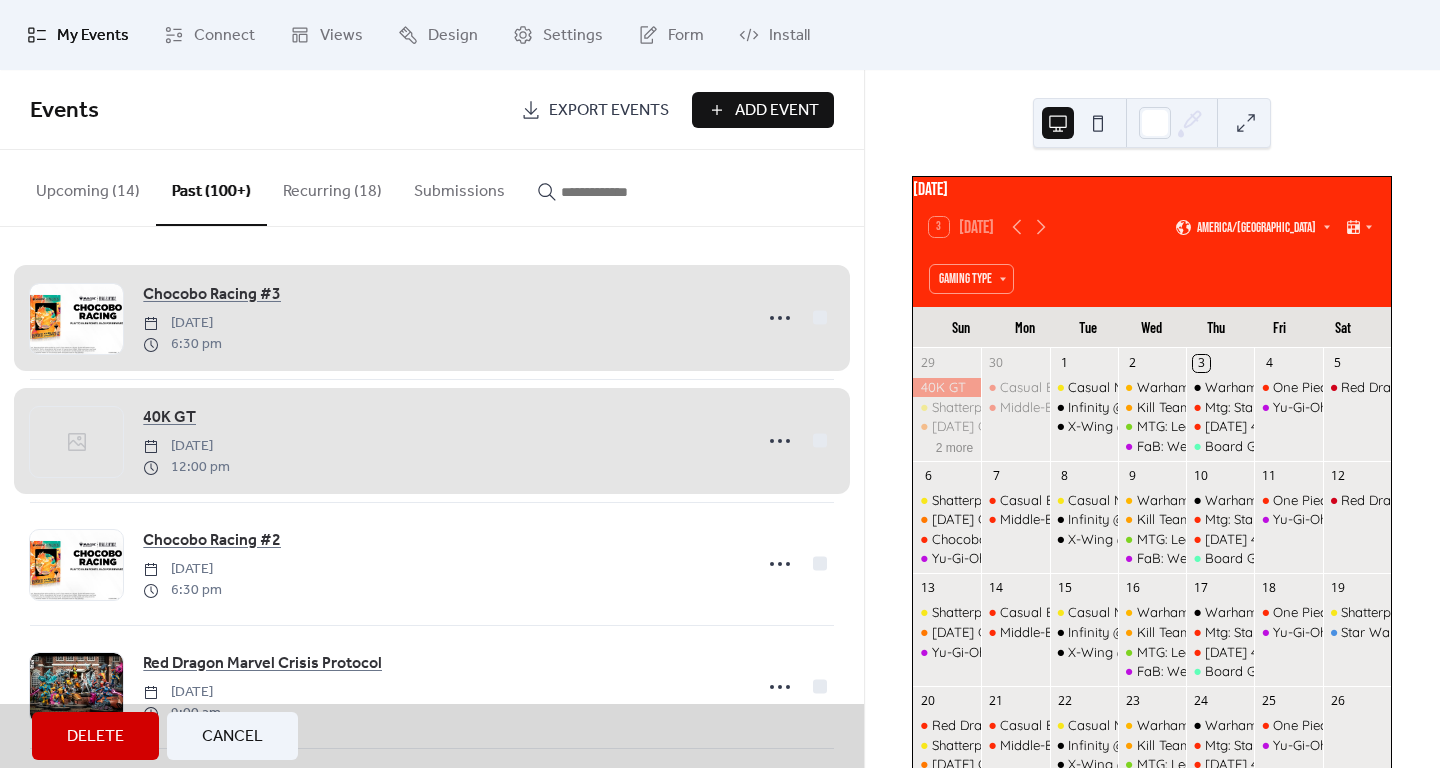 click on "[DATE] 3 [DATE] America/[GEOGRAPHIC_DATA] Gaming Type Sun Mon Tue Wed Thu Fri Sat 29 Shatterpoint Casual Play [DATE] Commander League 2 more 30 Casual Blood Bowl Middle-Earth SBG 1 Casual Marvel Crisis Protocol Infinity @ The Dragon X-Wing @ The Dragon 2 Warhammer Fantasy Night Kill Team MTG: Legacy FaB: Weekly Armory Event 3 Warhammer 40K Night Mtg: Standard Showdown [DATE] 40K Learn to Play Board Game Night! 4 One Piece Yu-Gi-Oh! Locals 5 Red Dragon AOS 2K 6 Shatterpoint Casual Play [DATE] Commander League Chocobo Racing #4 Yu-Gi-Oh! Locals 7 Casual Blood Bowl Middle-Earth SBG 8 Casual Marvel Crisis Protocol Infinity @ The Dragon X-Wing @ The Dragon 9 Warhammer Fantasy Night Kill Team MTG: Legacy FaB: Weekly Armory Event 10 Warhammer 40K Night Mtg: Standard Showdown [DATE] 40K Learn to Play Board Game Night! 11 One Piece Yu-Gi-Oh! Locals 12 Red Dragon 40k 1000 pt  13 Shatterpoint Casual Play [DATE] Commander League Yu-Gi-Oh! Locals 14 Casual Blood Bowl Middle-Earth SBG 15 Casual Marvel Crisis Protocol 16 17 18" at bounding box center [1152, 419] 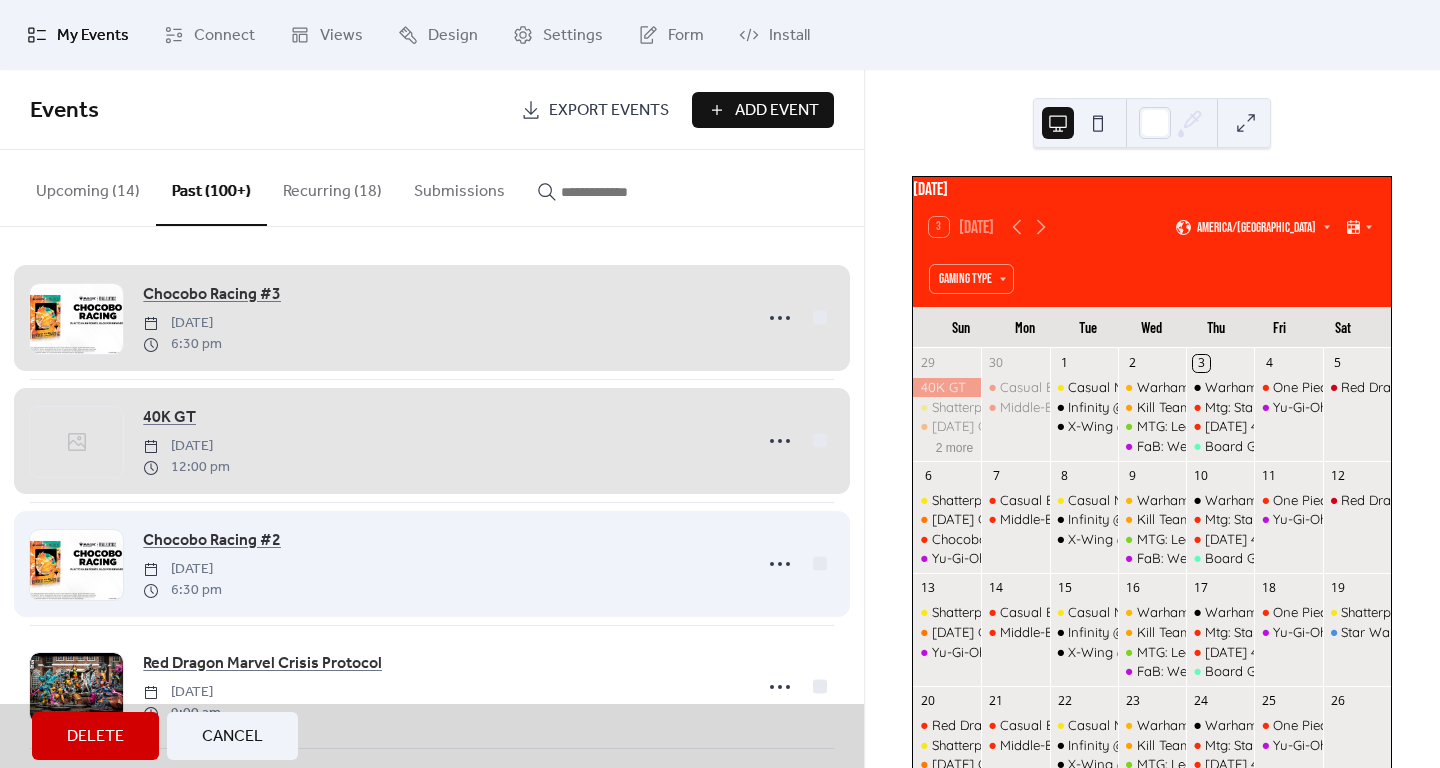 click on "Chocobo Racing #2 [DATE] 6:30 pm" at bounding box center (432, 563) 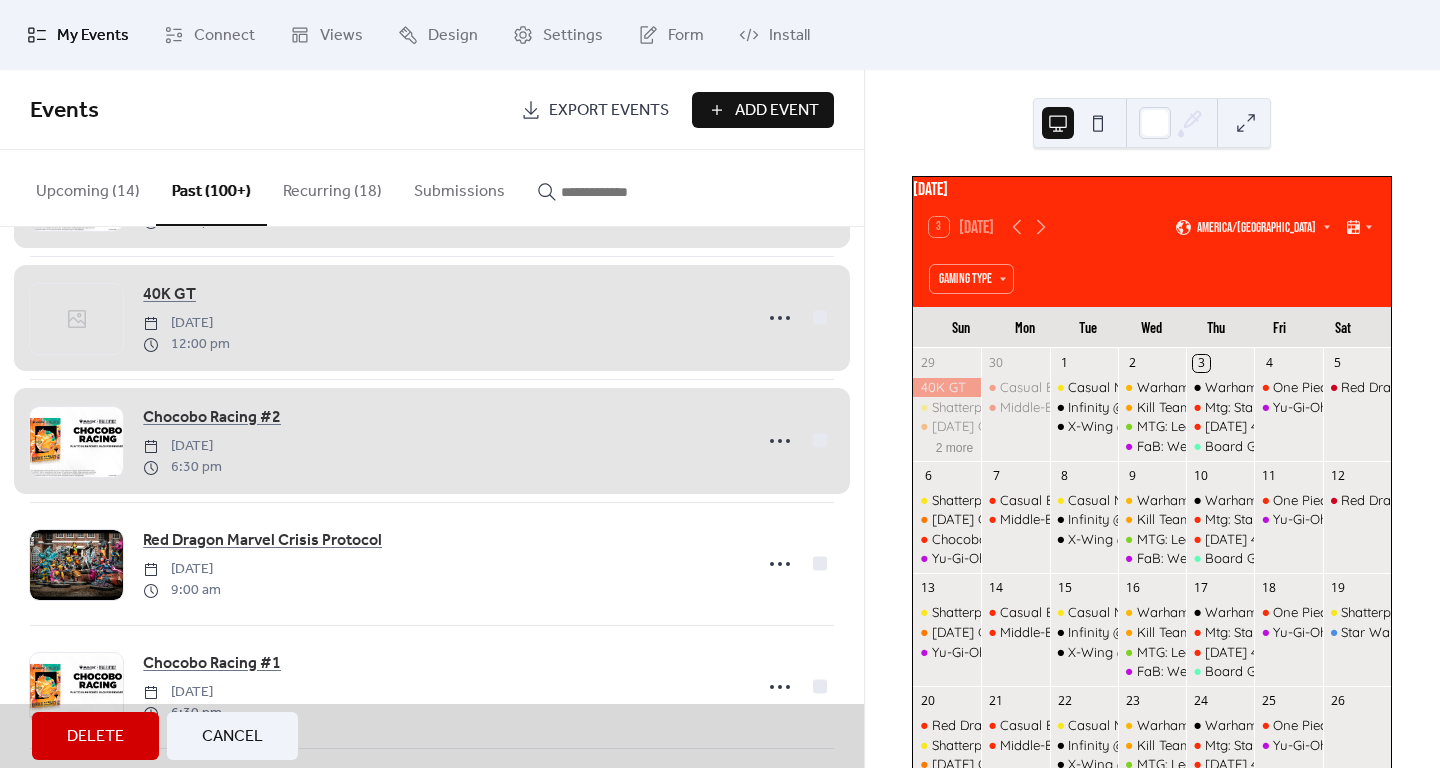 scroll, scrollTop: 300, scrollLeft: 0, axis: vertical 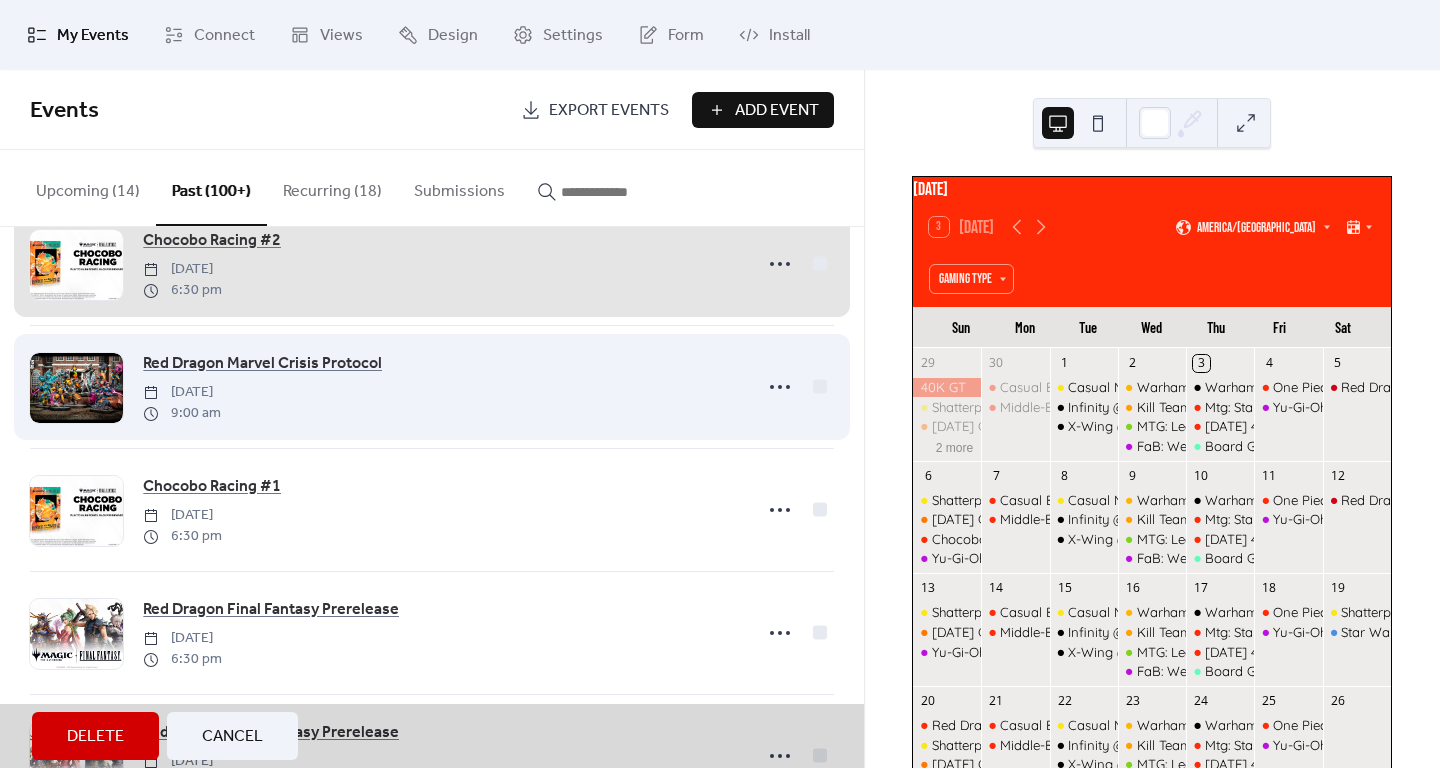 click on "Red Dragon Marvel Crisis Protocol [DATE] 9:00 am" at bounding box center (432, 386) 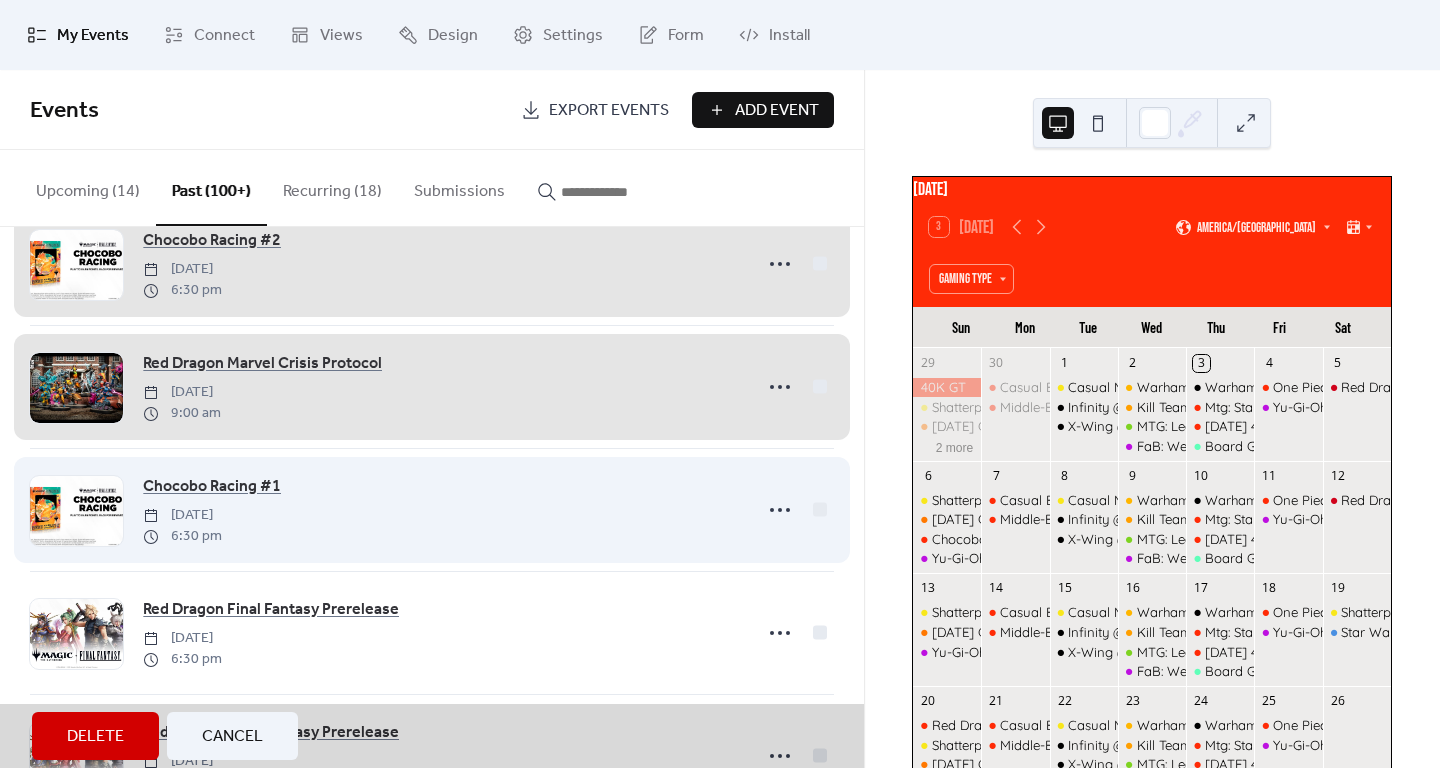 click on "Chocobo Racing #1 [DATE] 6:30 pm" at bounding box center (432, 509) 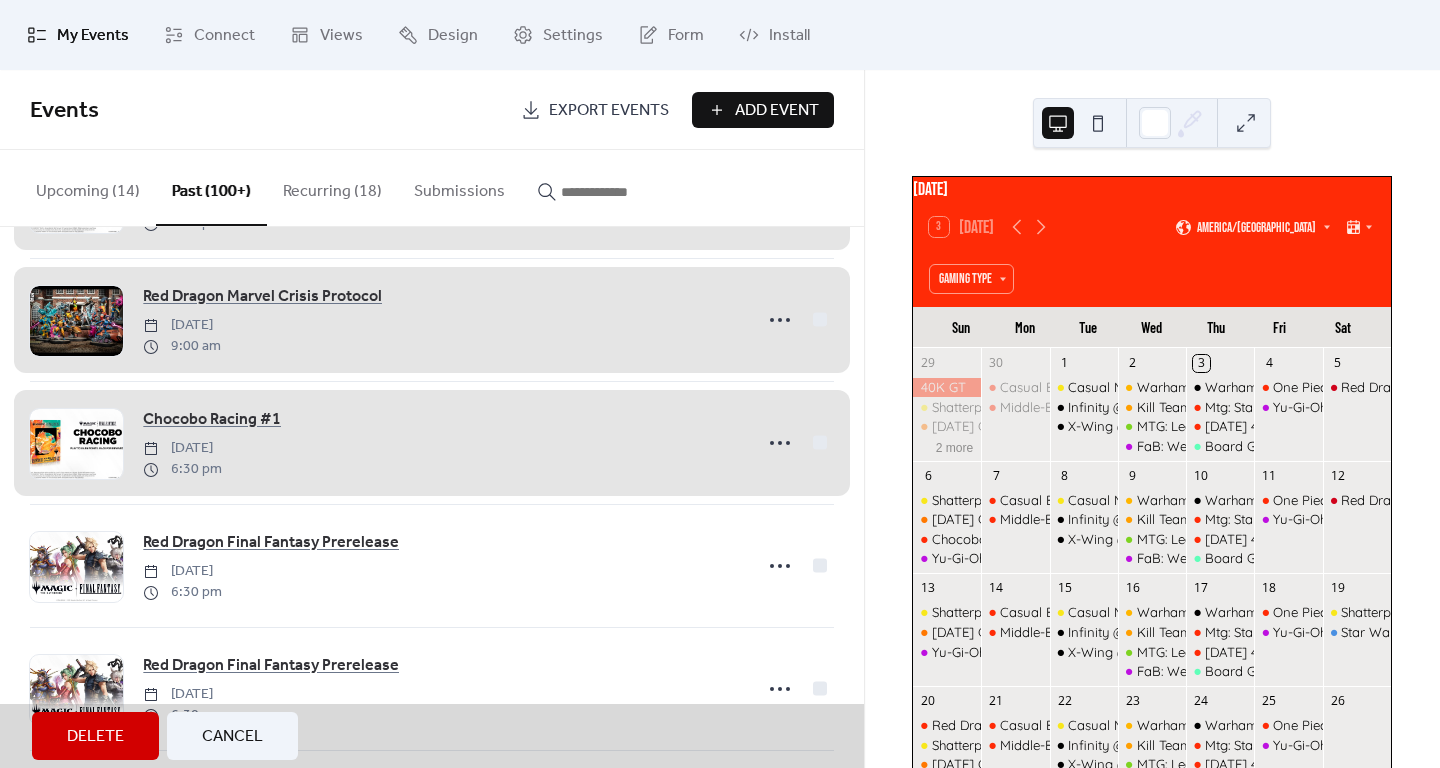 scroll, scrollTop: 500, scrollLeft: 0, axis: vertical 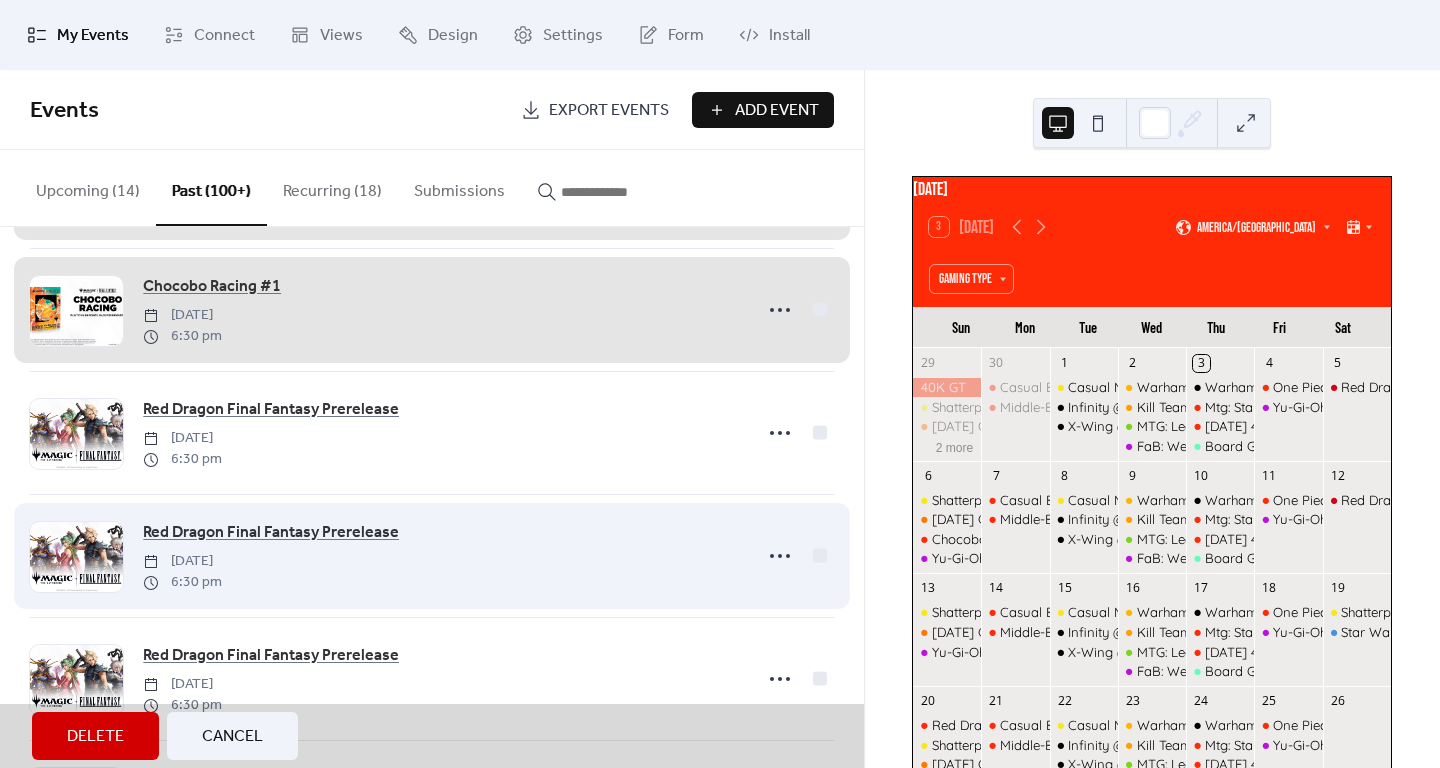 click on "Red Dragon Final Fantasy Prerelease [DATE] 6:30 pm" at bounding box center [432, 555] 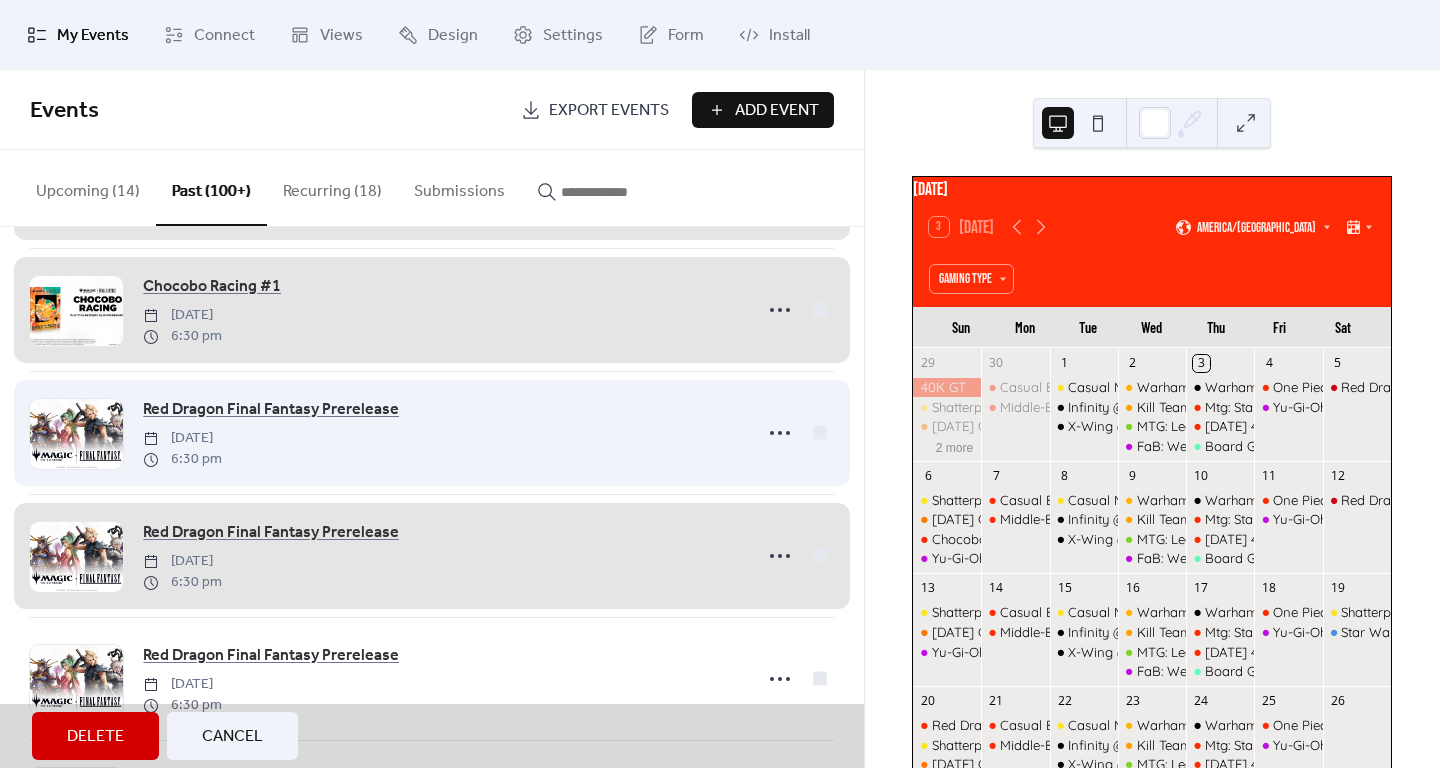 click on "Red Dragon Final Fantasy Prerelease [DATE] 6:30 pm" at bounding box center (432, 432) 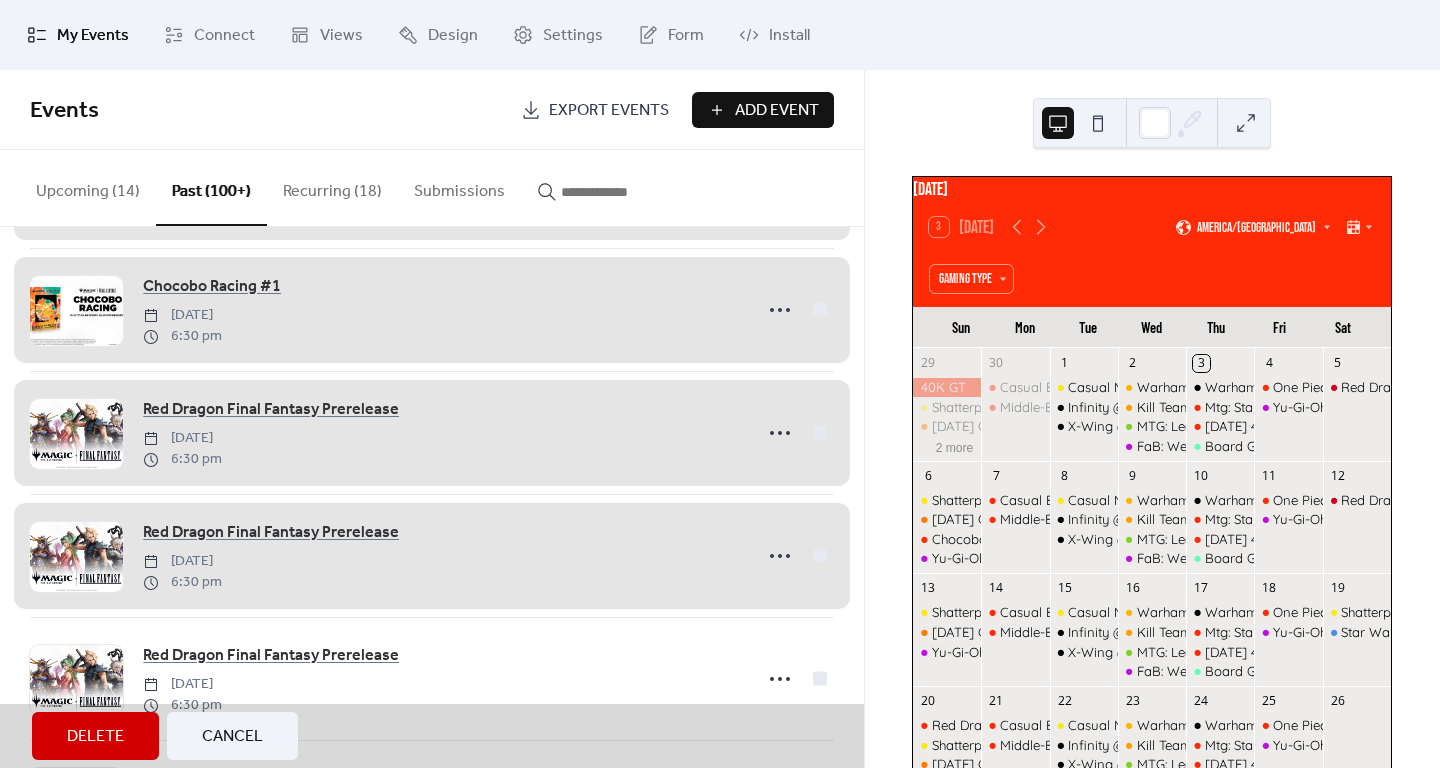 click on "Red Dragon Final Fantasy Prerelease [DATE] 6:30 pm" at bounding box center (432, 432) 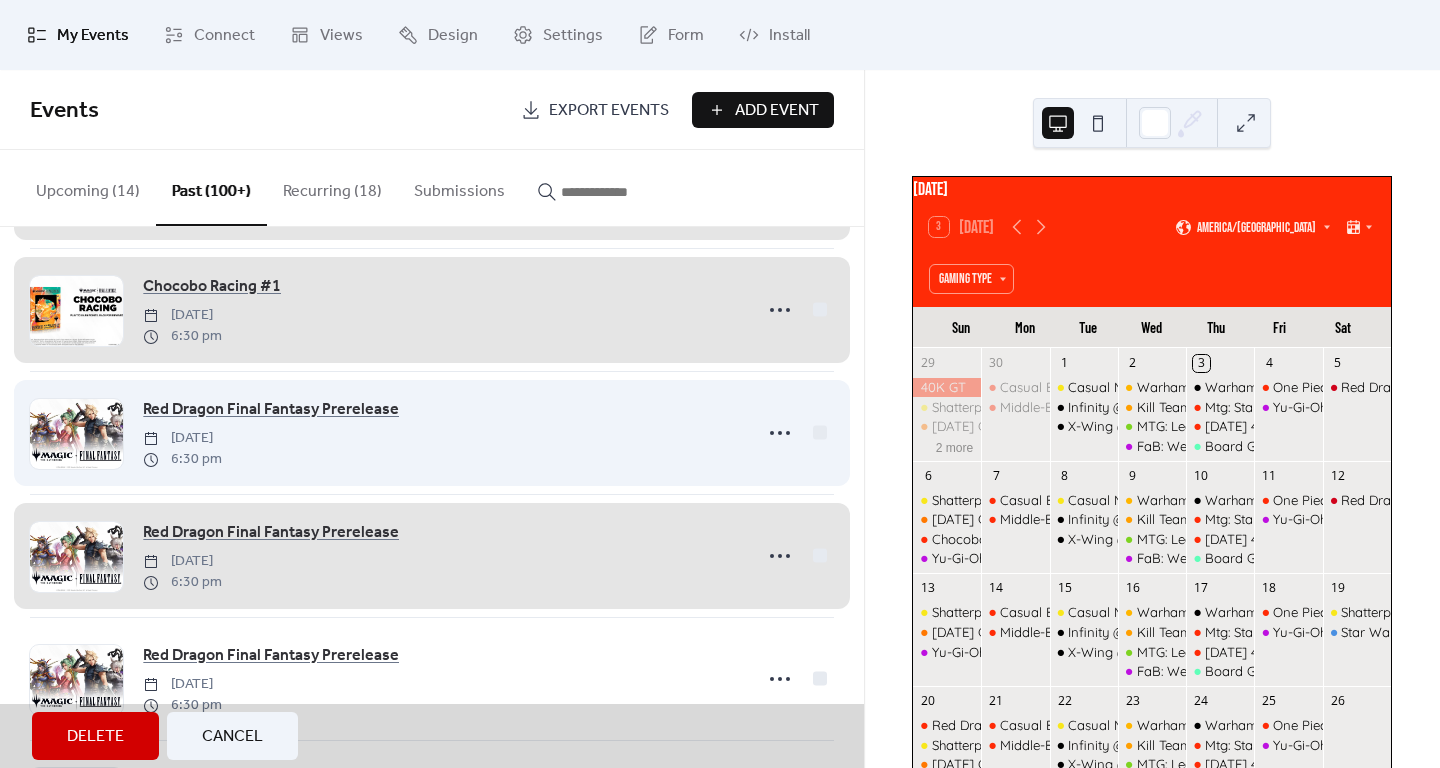 click on "Red Dragon Final Fantasy Prerelease [DATE] 6:30 pm" at bounding box center [432, 432] 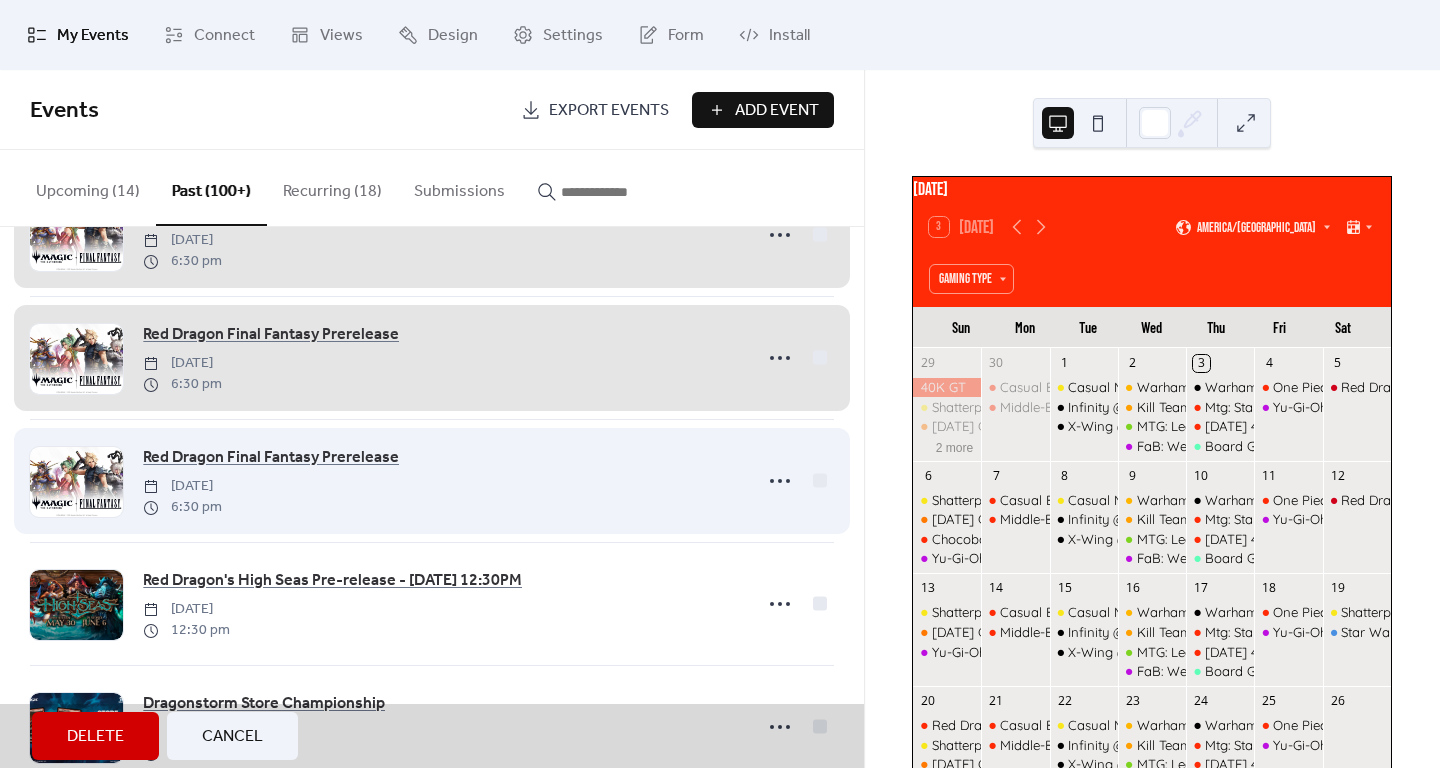 scroll, scrollTop: 700, scrollLeft: 0, axis: vertical 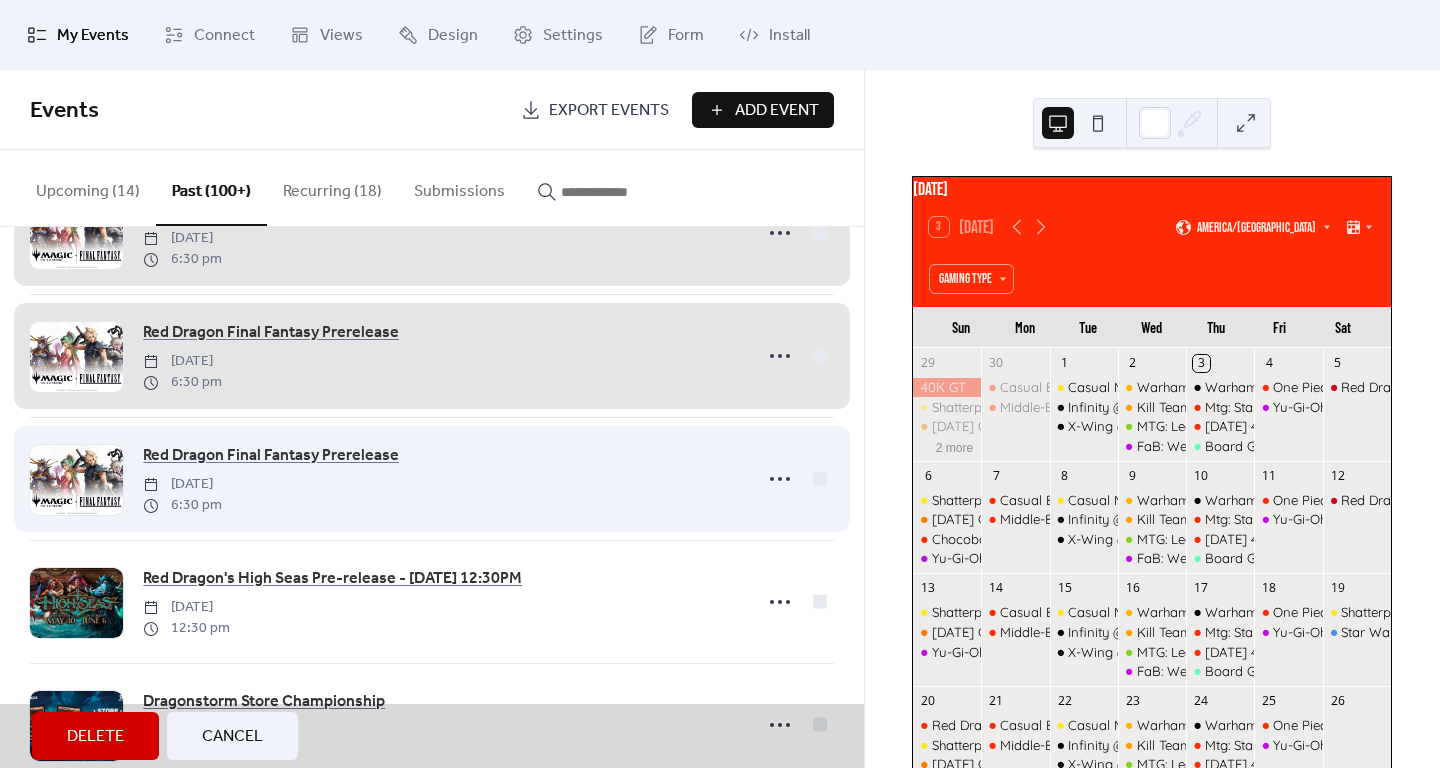 click on "Red Dragon Final Fantasy Prerelease [DATE] 6:30 pm" at bounding box center [432, 478] 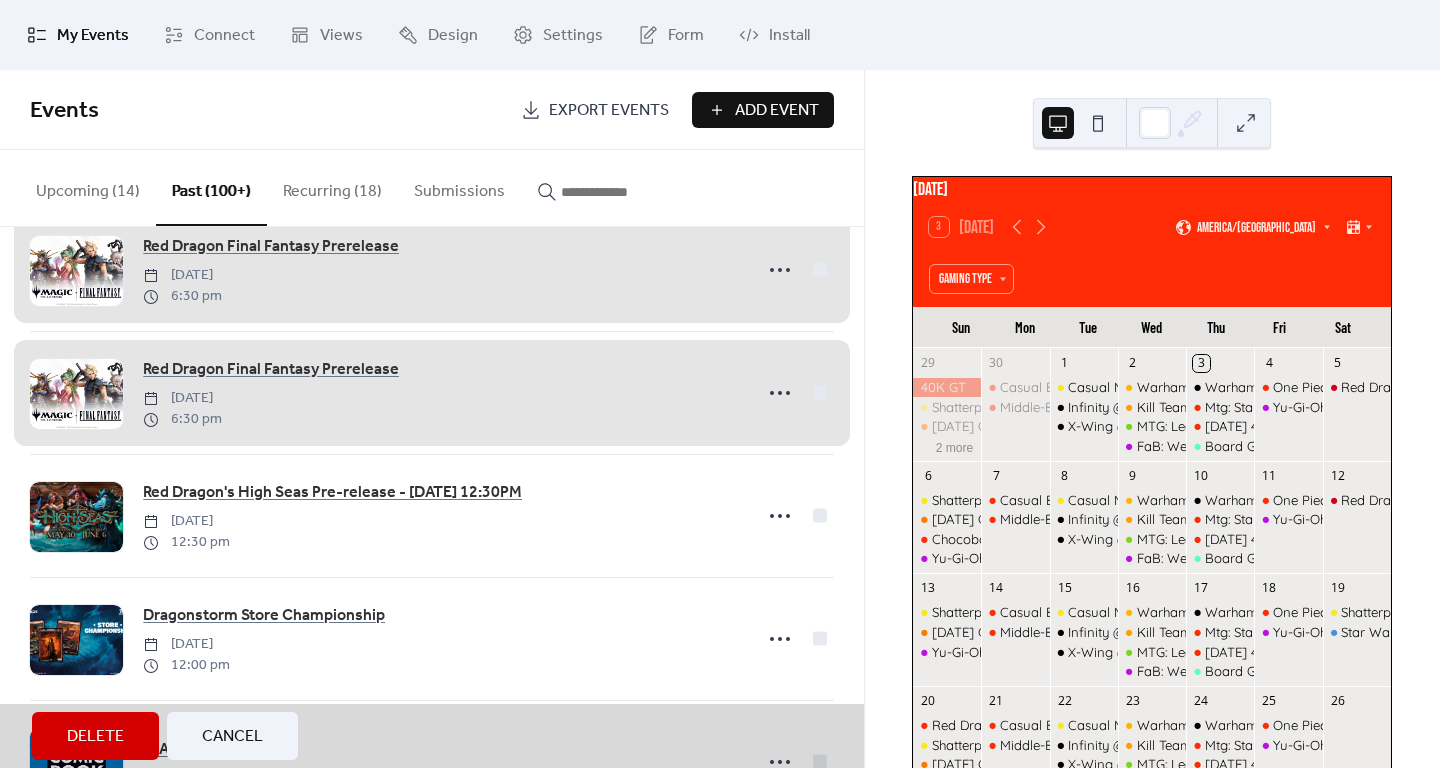 scroll, scrollTop: 1000, scrollLeft: 0, axis: vertical 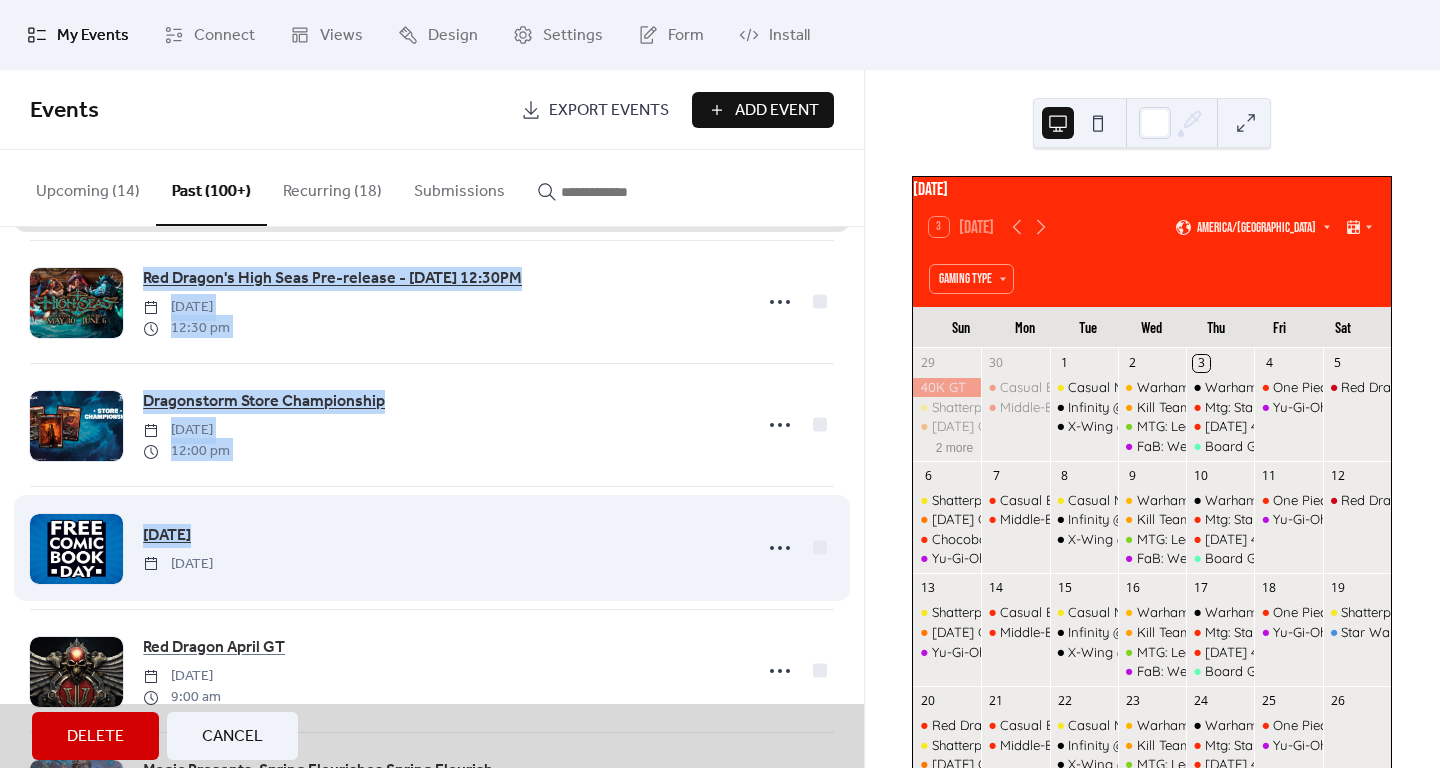 click on "[DATE] [DATE]" at bounding box center (432, 547) 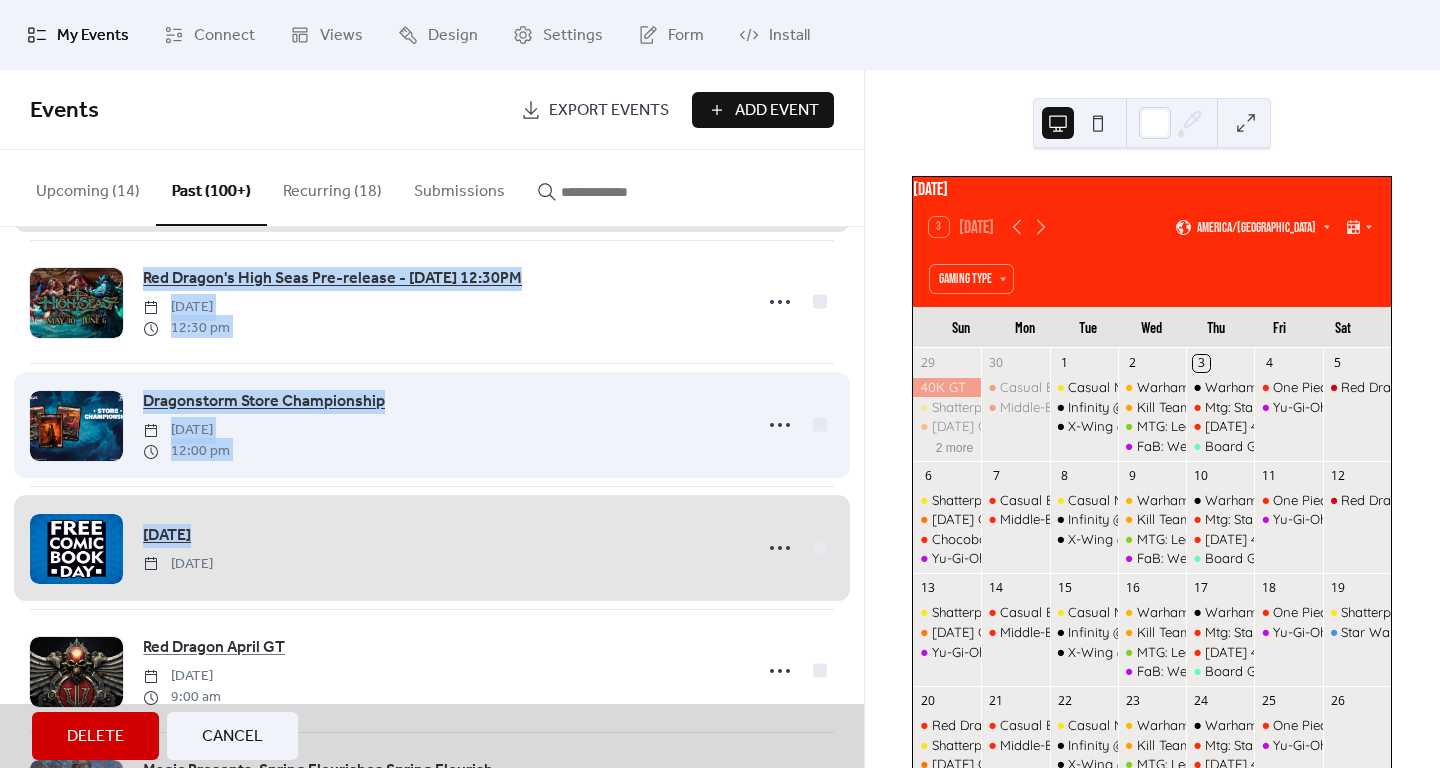 click on "Dragonstorm Store Championship [DATE] 12:00 pm" at bounding box center (432, 424) 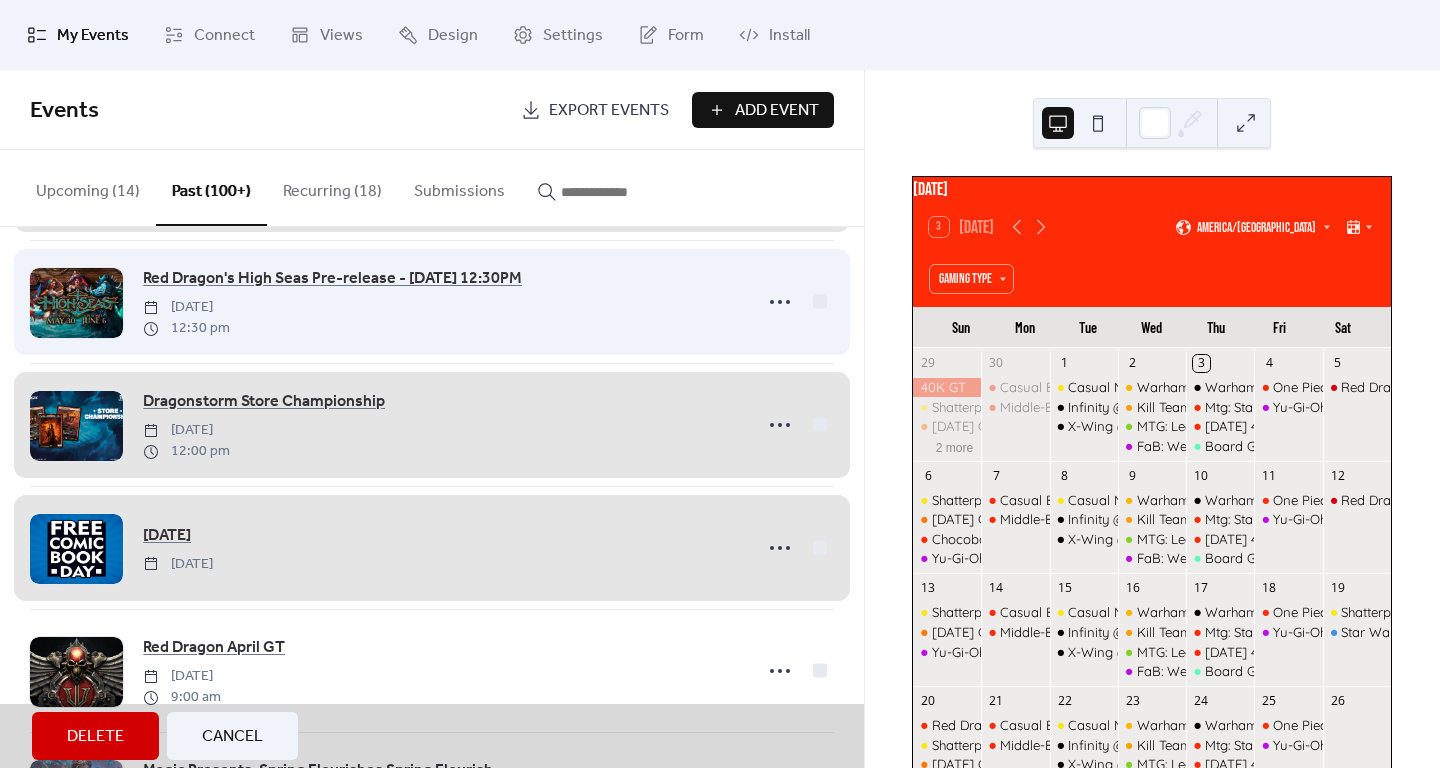 click on "Red Dragon's High Seas Pre-release - [DATE] 12:30PM [DATE] 12:30 pm" at bounding box center (432, 301) 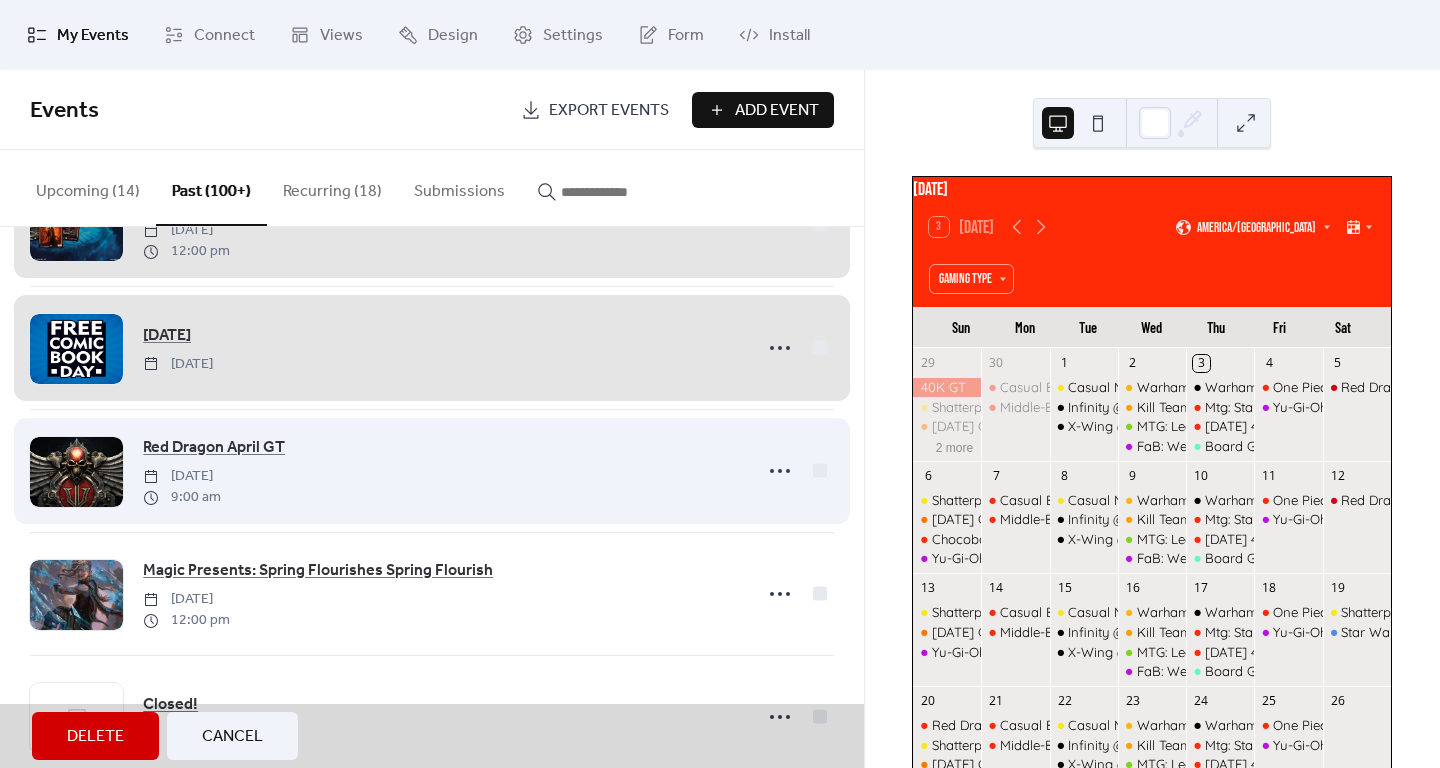 click on "Red Dragon April GT [DATE] 9:00 am" at bounding box center (432, 470) 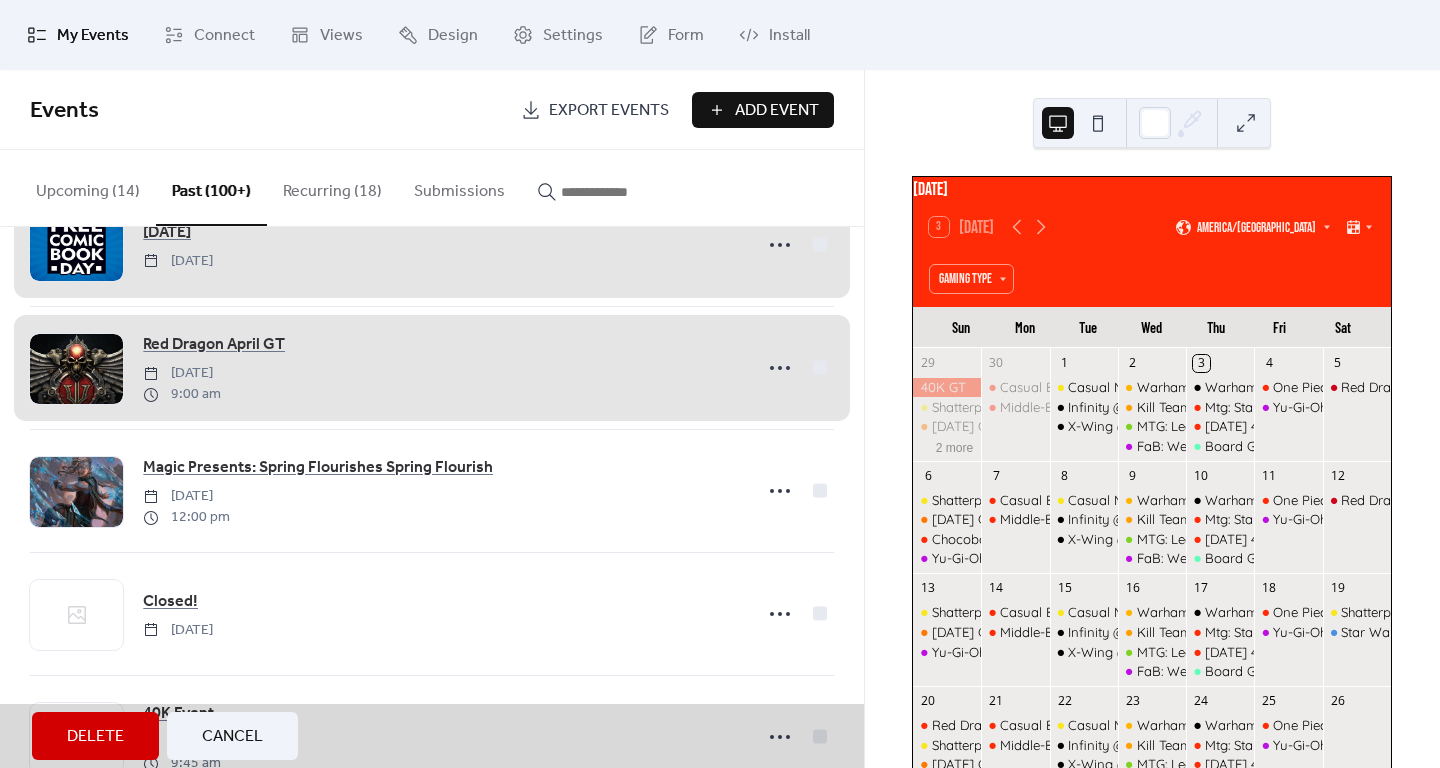 scroll, scrollTop: 1400, scrollLeft: 0, axis: vertical 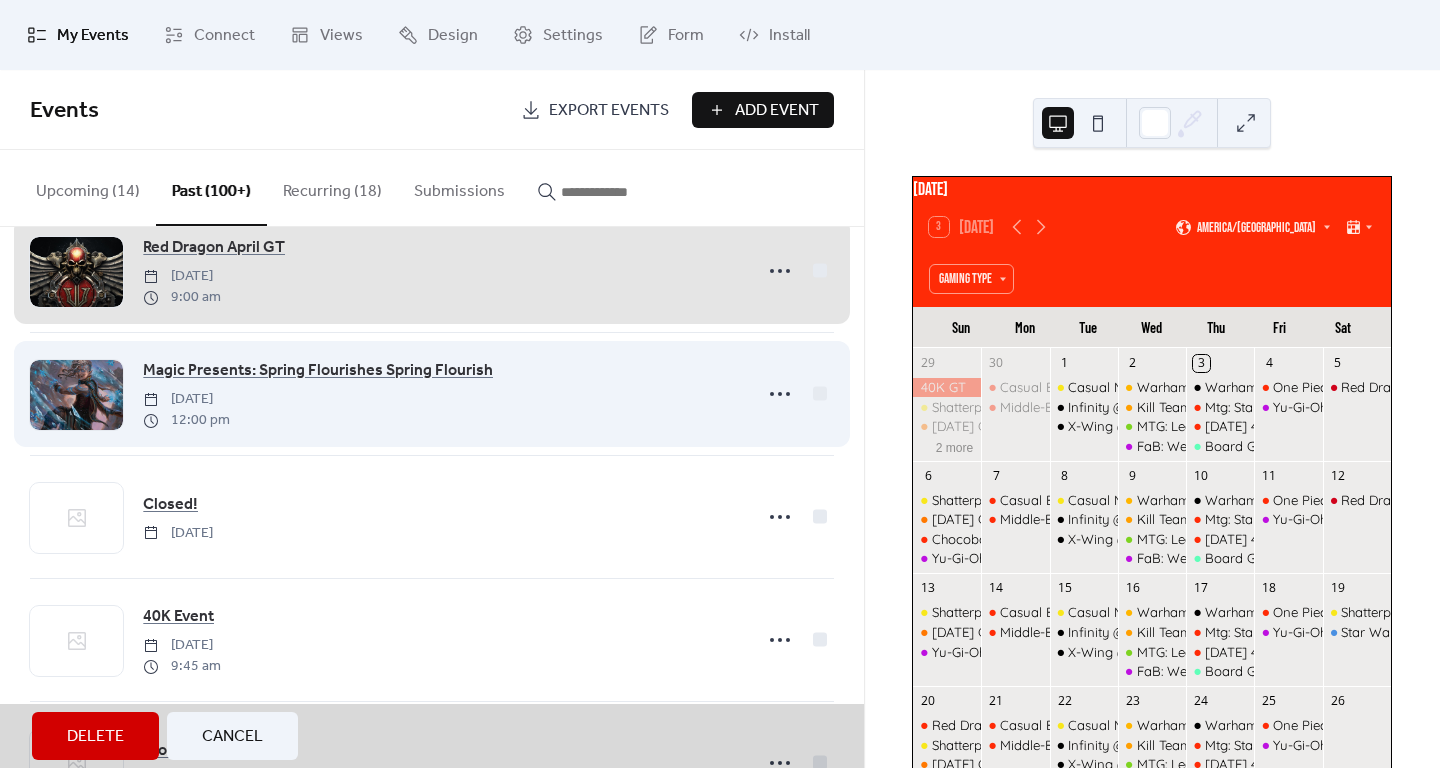 click on "Magic Presents: Spring Flourishes Spring Flourish [DATE] 12:00 pm" at bounding box center (432, 393) 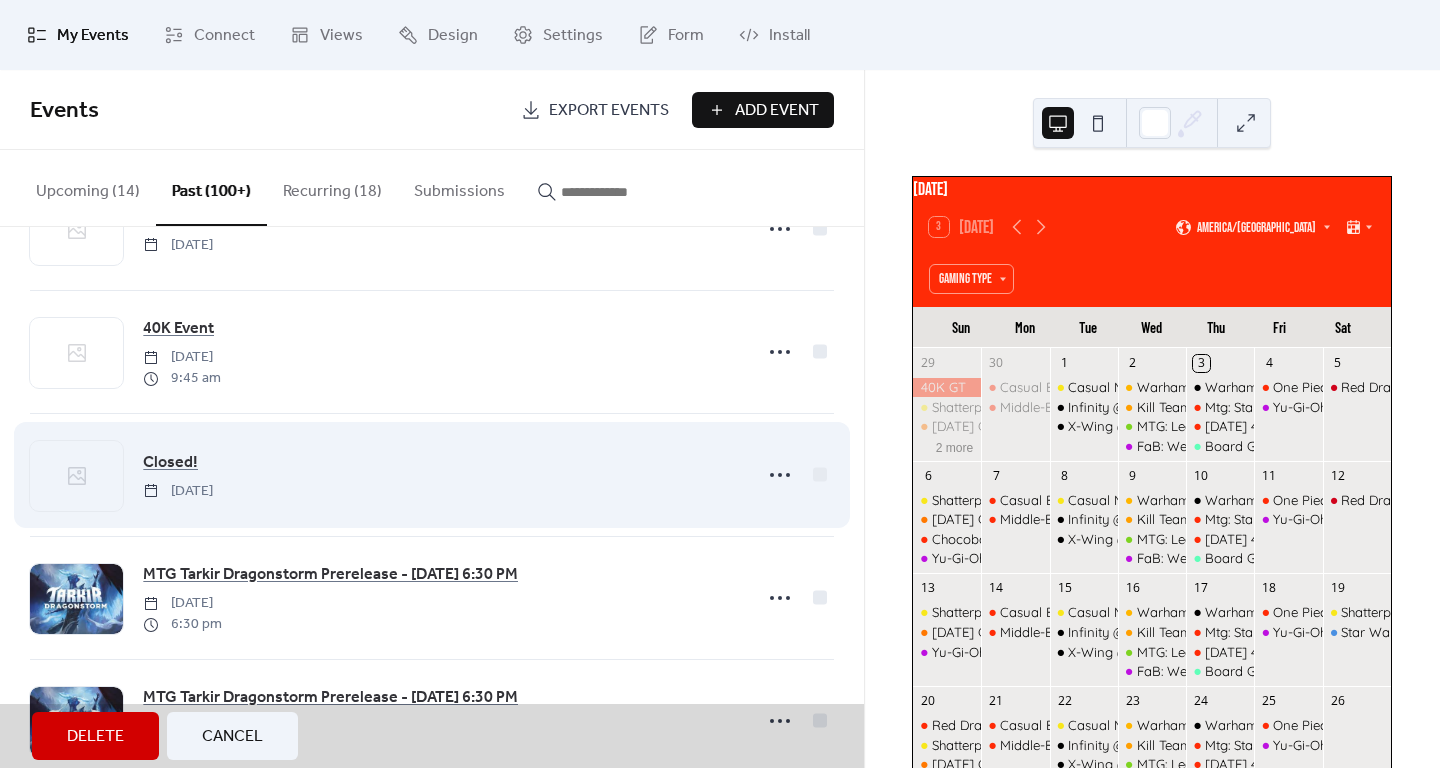 scroll, scrollTop: 1700, scrollLeft: 0, axis: vertical 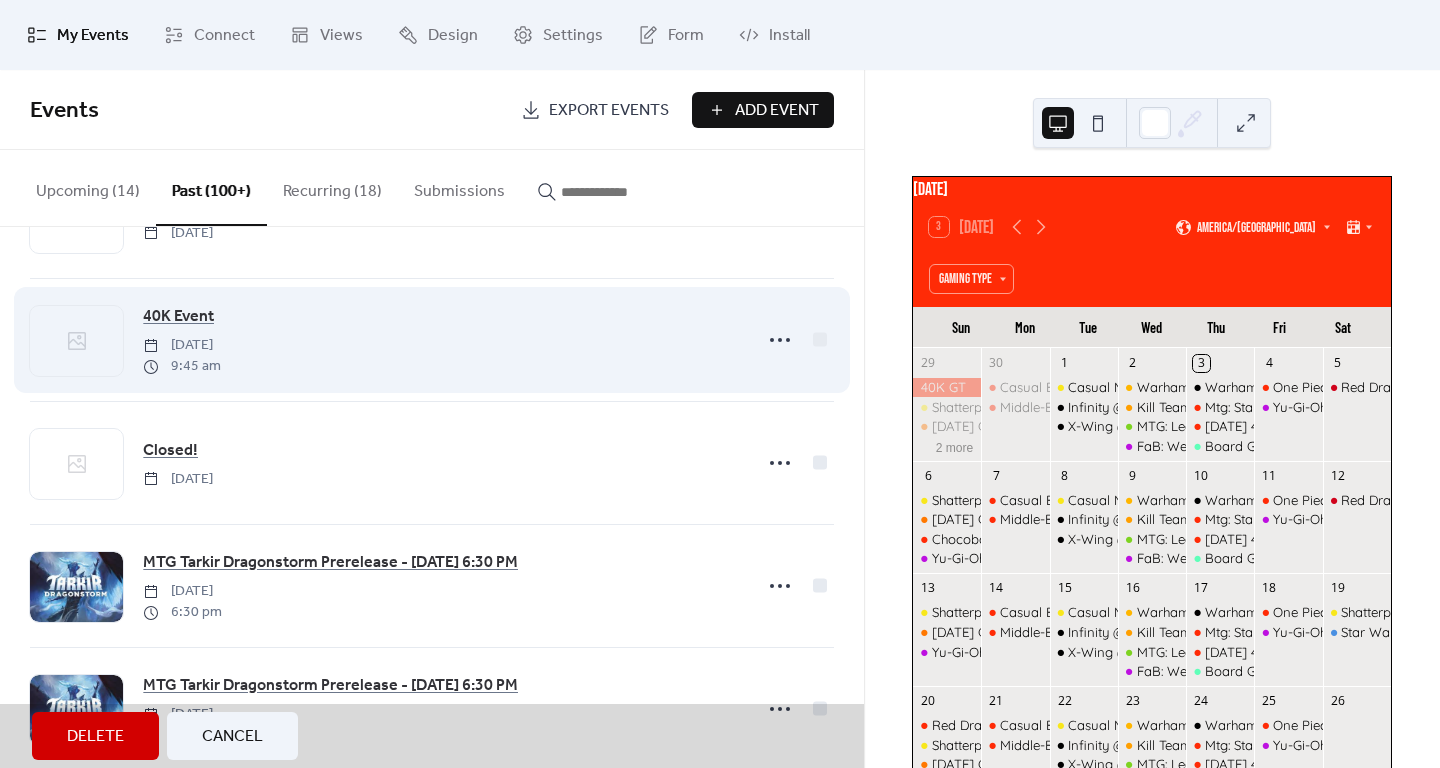 click on "40K Event [DATE] 9:45 am" at bounding box center [432, 339] 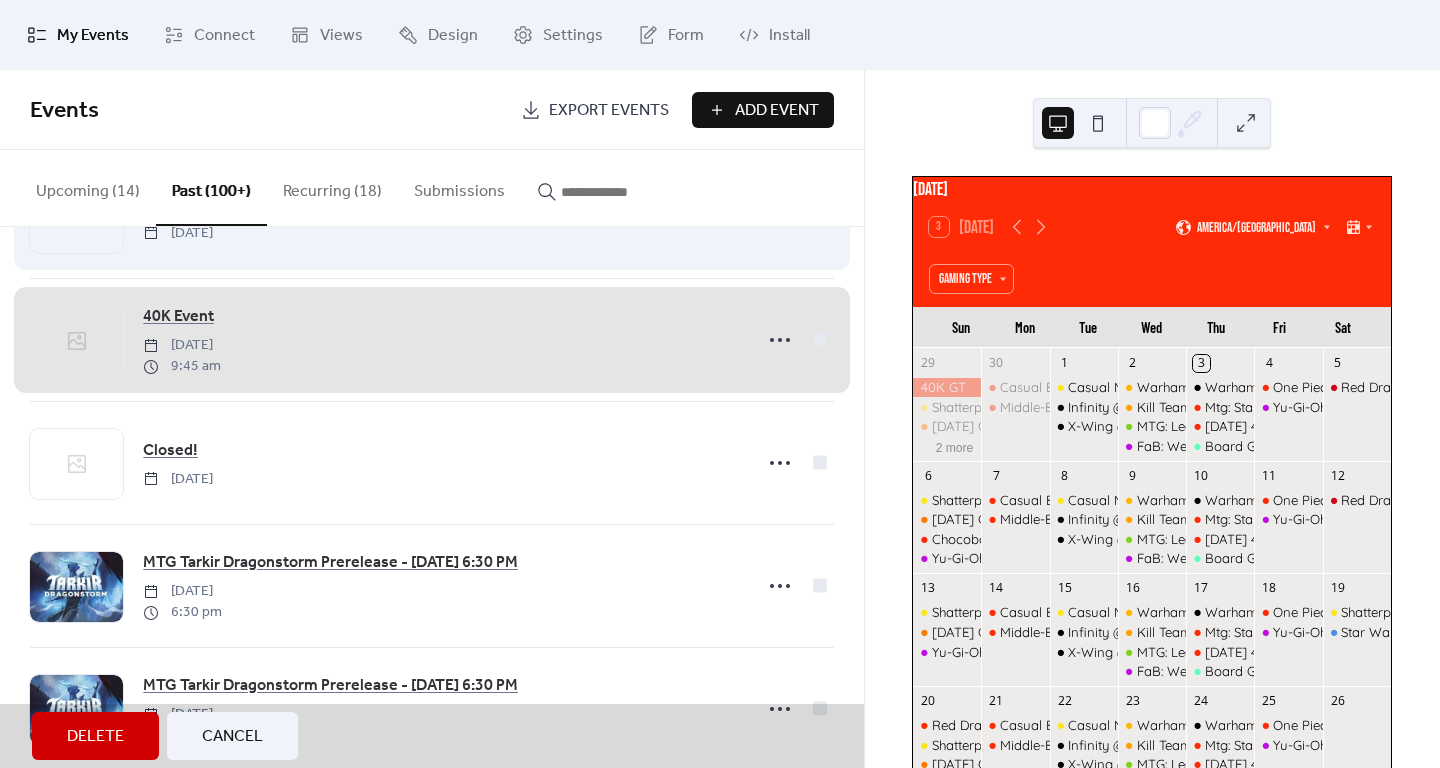 click on "Closed! [DATE]" at bounding box center (432, 216) 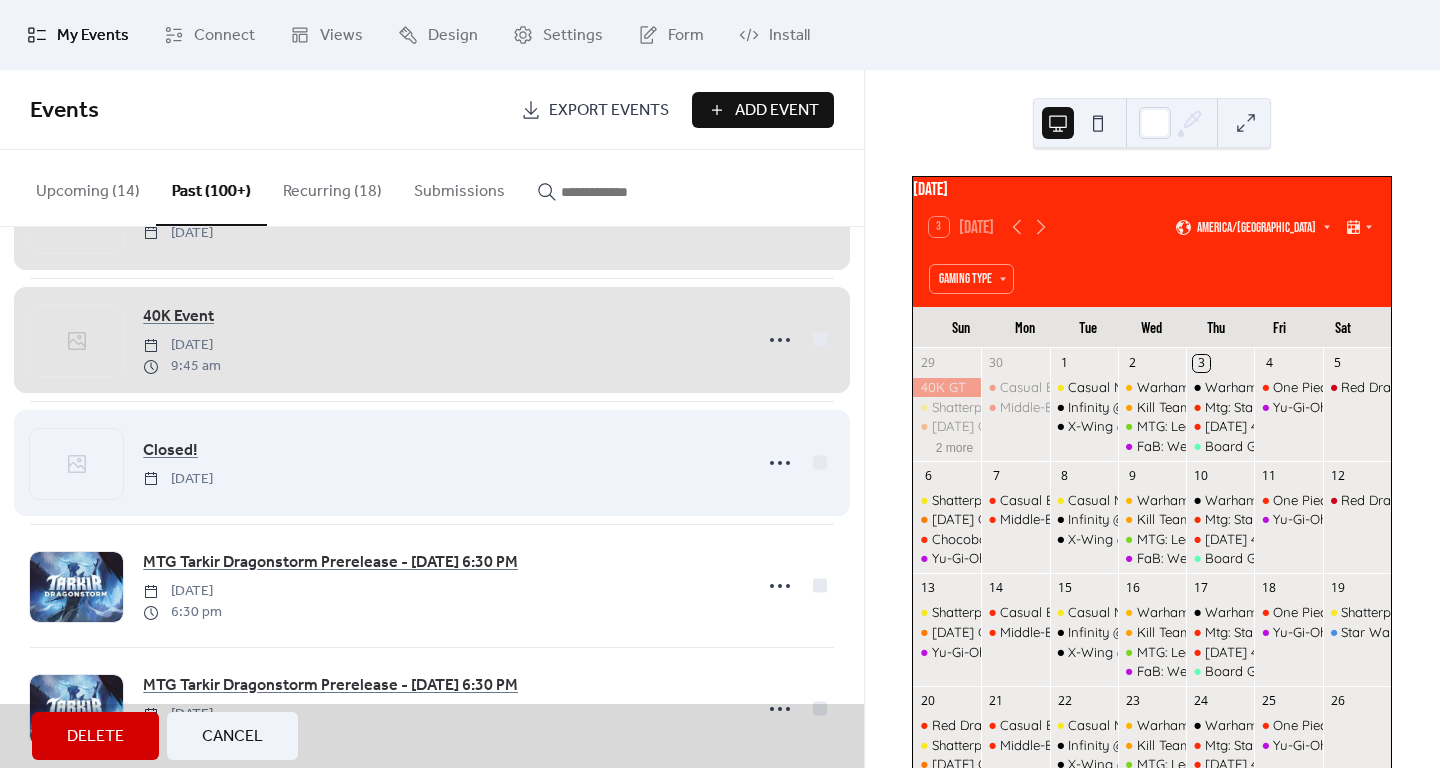 click on "Closed! [DATE]" at bounding box center [432, 462] 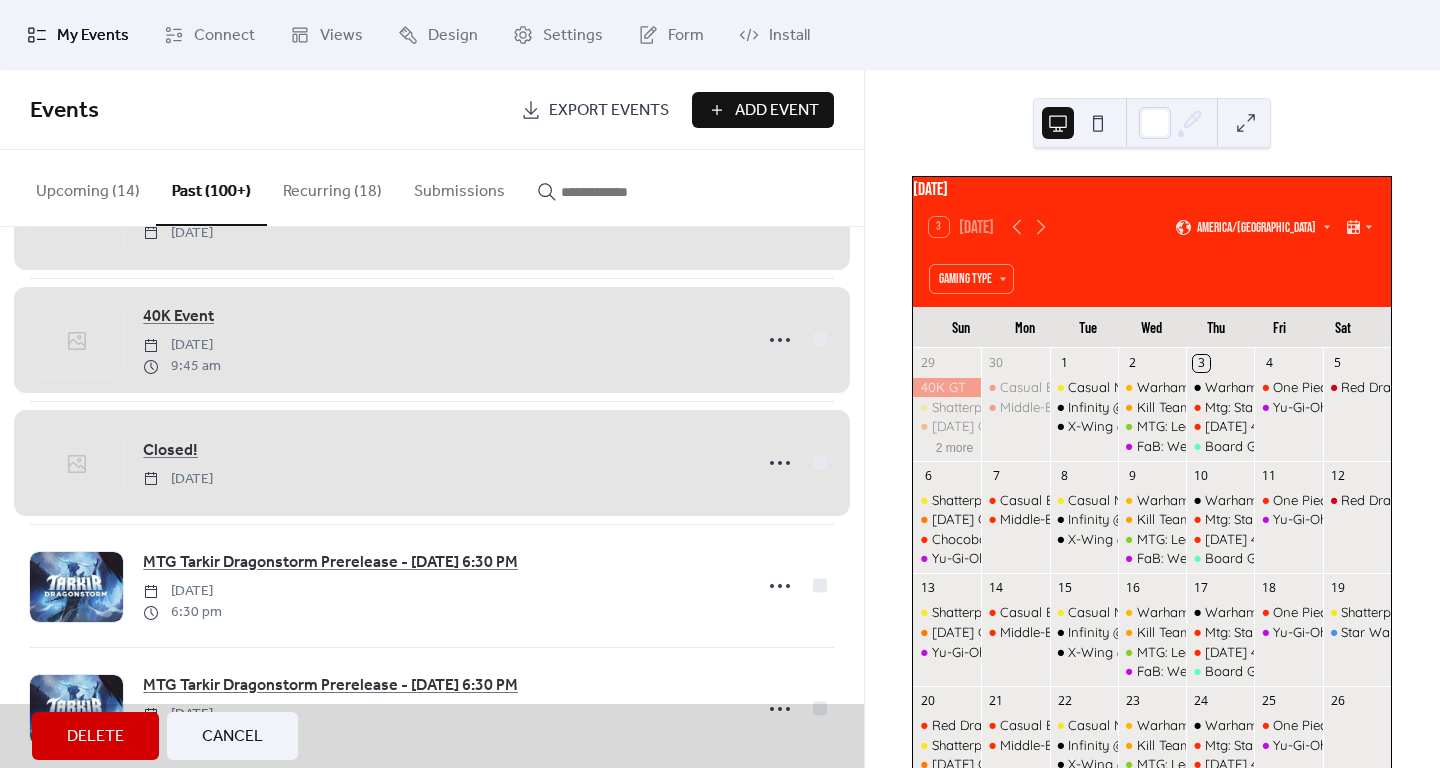 scroll, scrollTop: 1900, scrollLeft: 0, axis: vertical 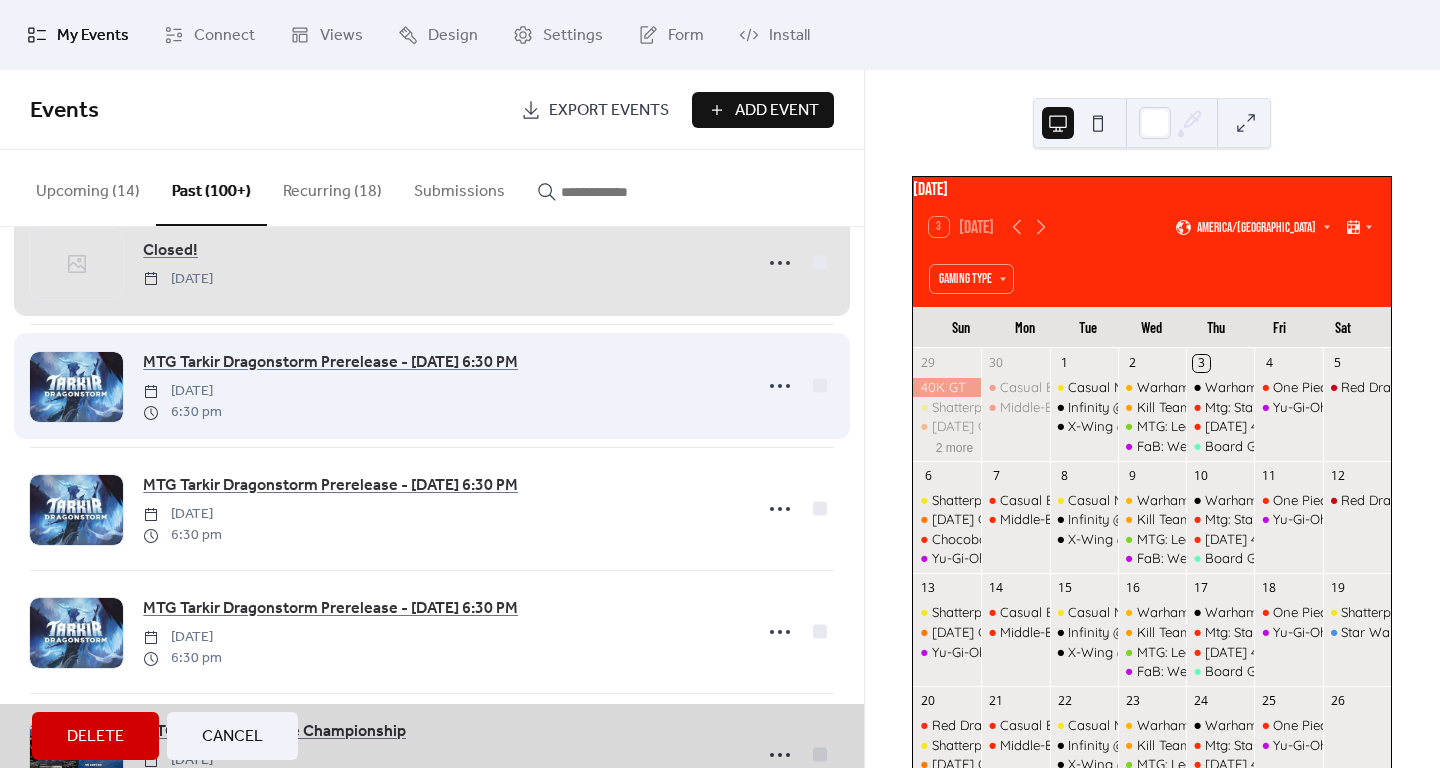 click on "MTG Tarkir Dragonstorm Prerelease - [DATE] 6:30 PM [DATE] 6:30 pm" at bounding box center [432, 385] 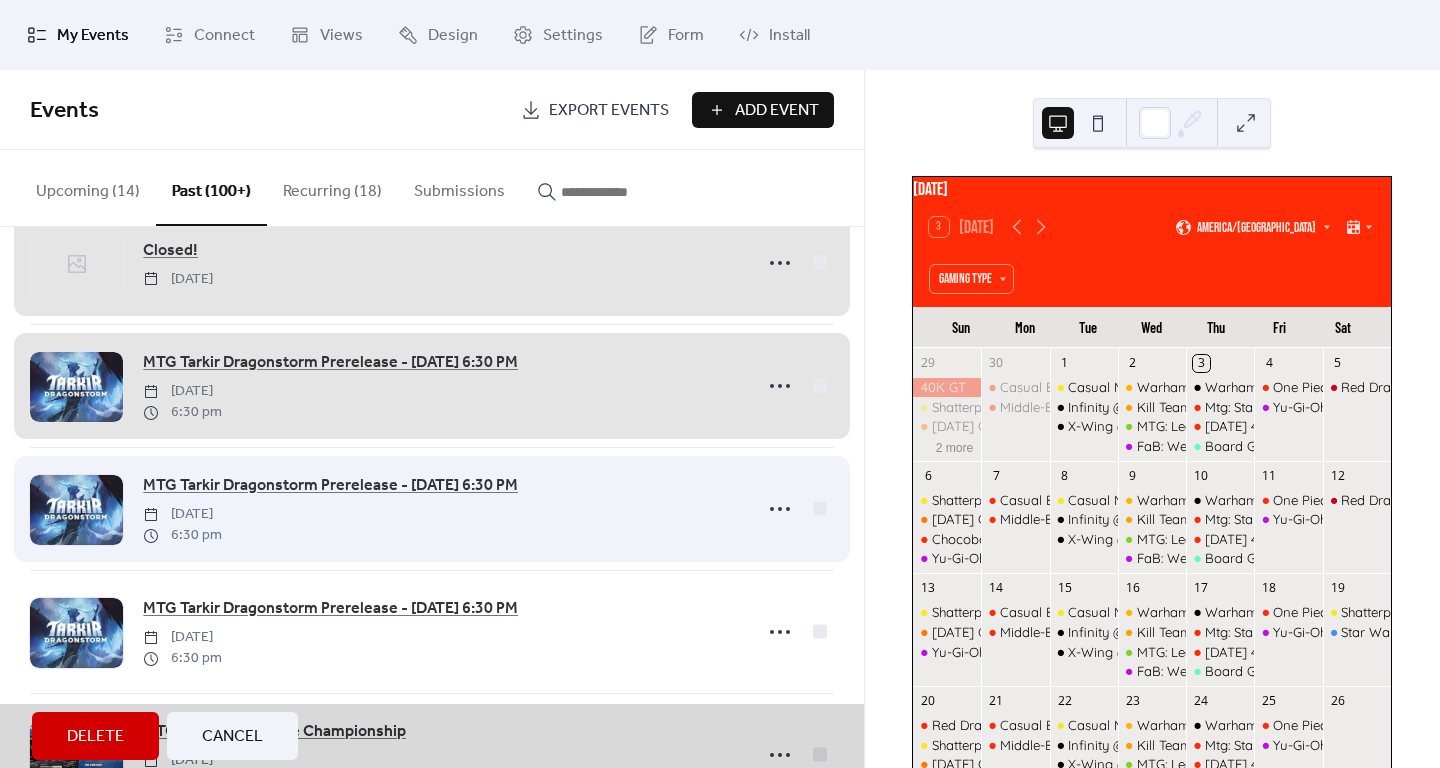click on "MTG Tarkir Dragonstorm Prerelease - [DATE] 6:30 PM [DATE] 6:30 pm" at bounding box center [432, 508] 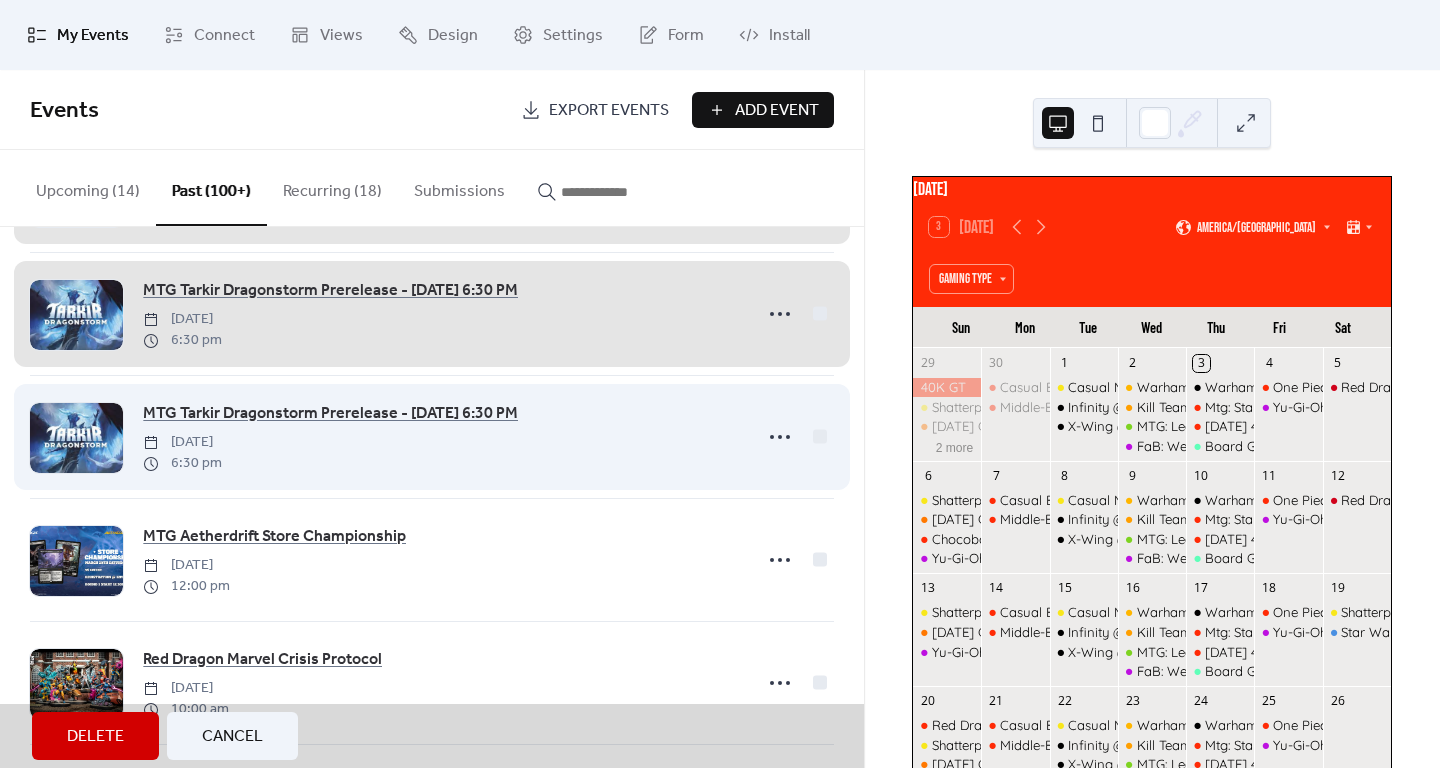 scroll, scrollTop: 2100, scrollLeft: 0, axis: vertical 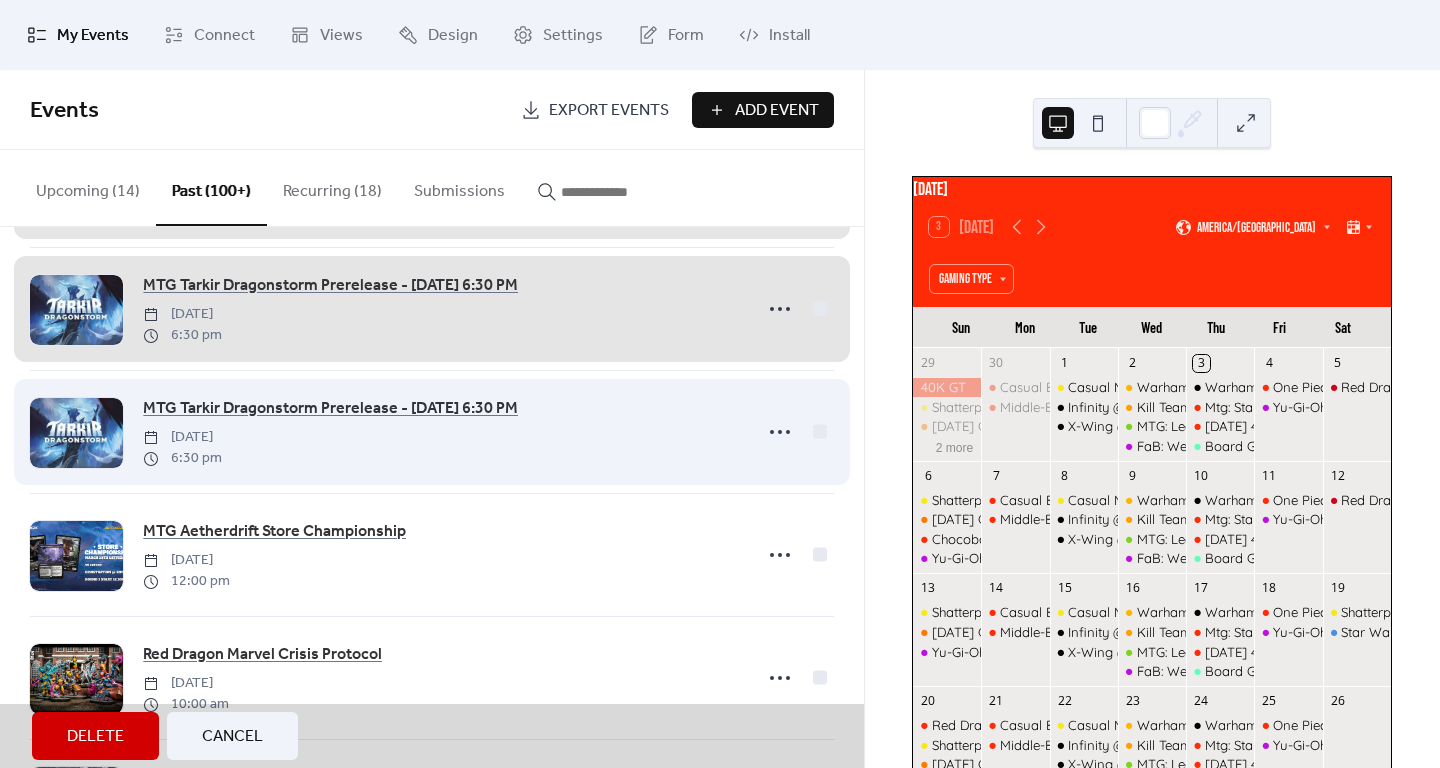 click on "MTG Tarkir Dragonstorm Prerelease - [DATE] 6:30 PM [DATE] 6:30 pm" at bounding box center (432, 431) 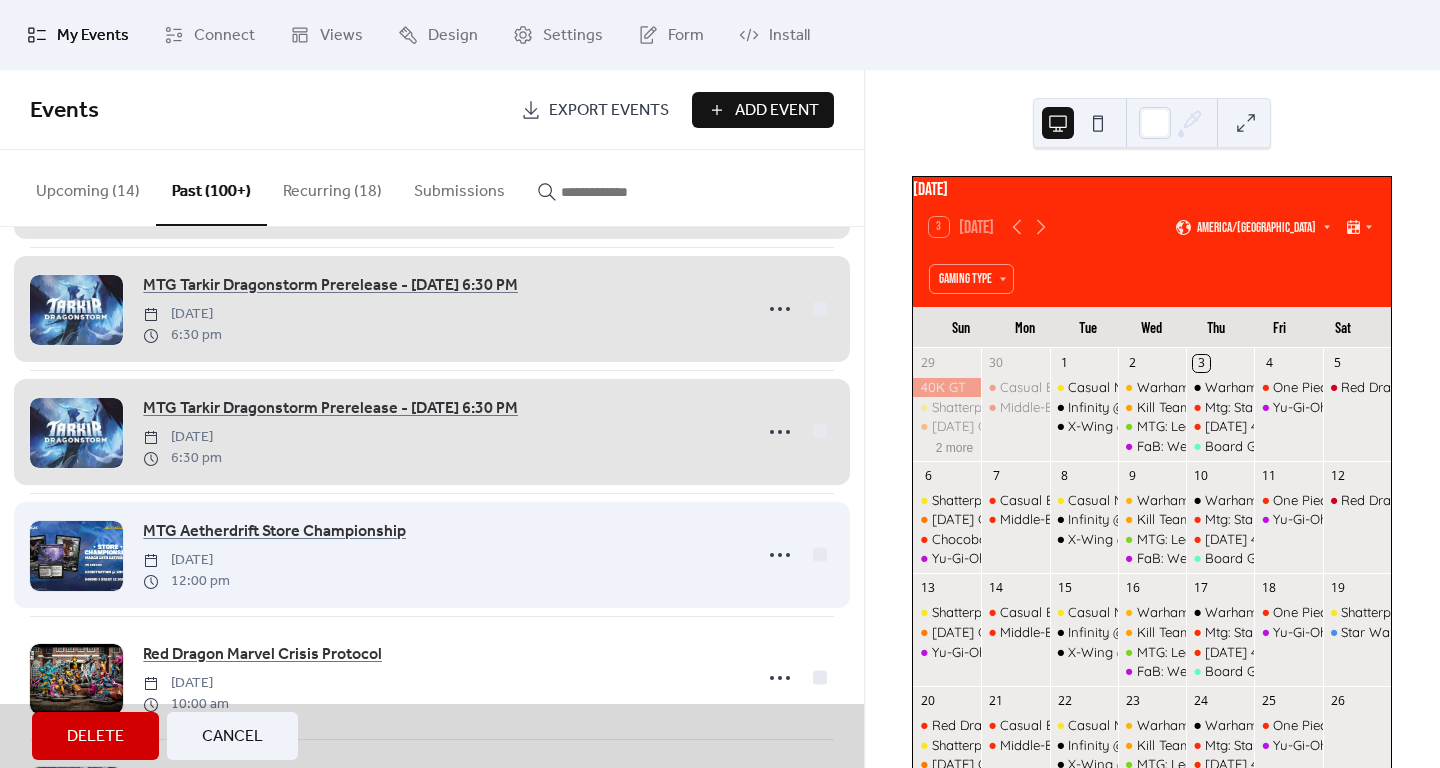 click on "MTG Aetherdrift Store Championship [DATE] 12:00 pm" at bounding box center [432, 554] 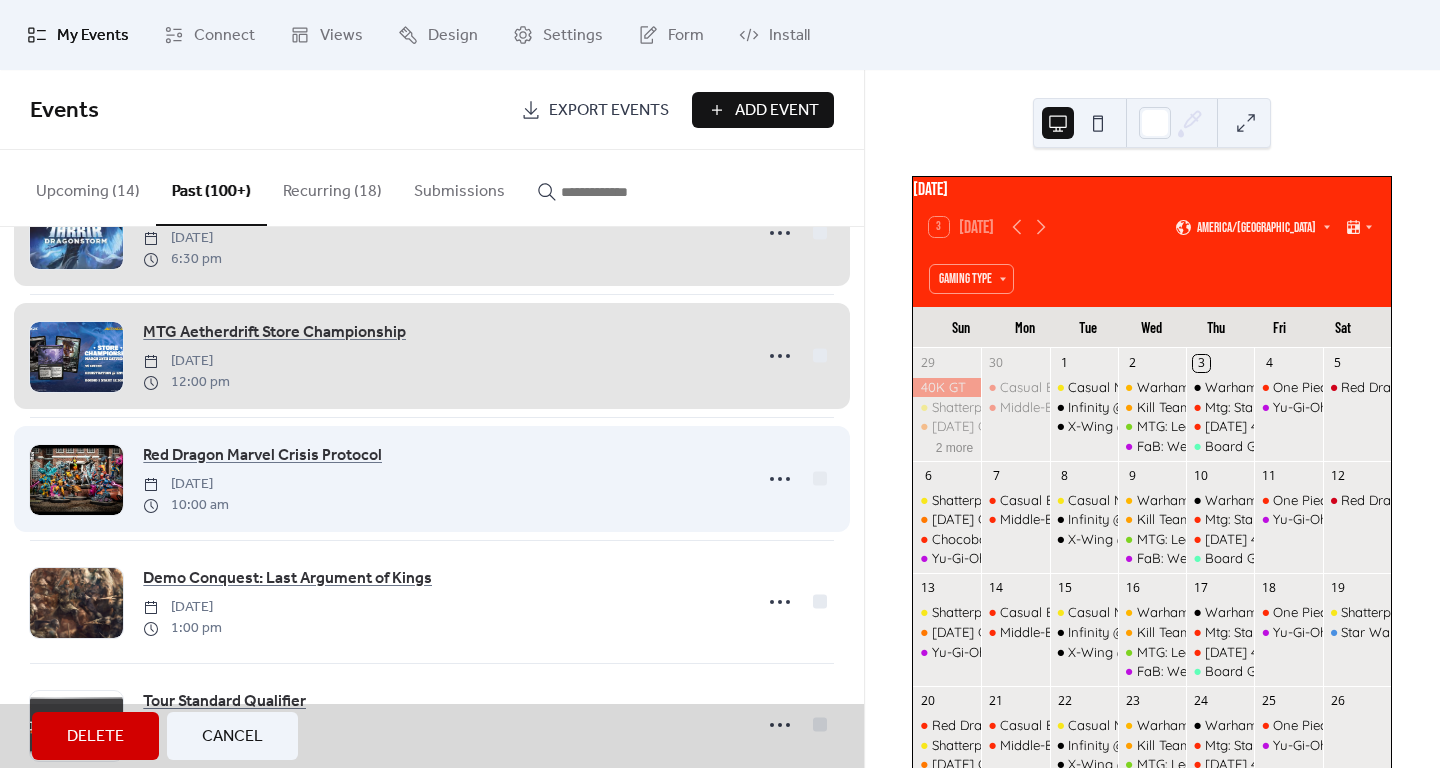 scroll, scrollTop: 2300, scrollLeft: 0, axis: vertical 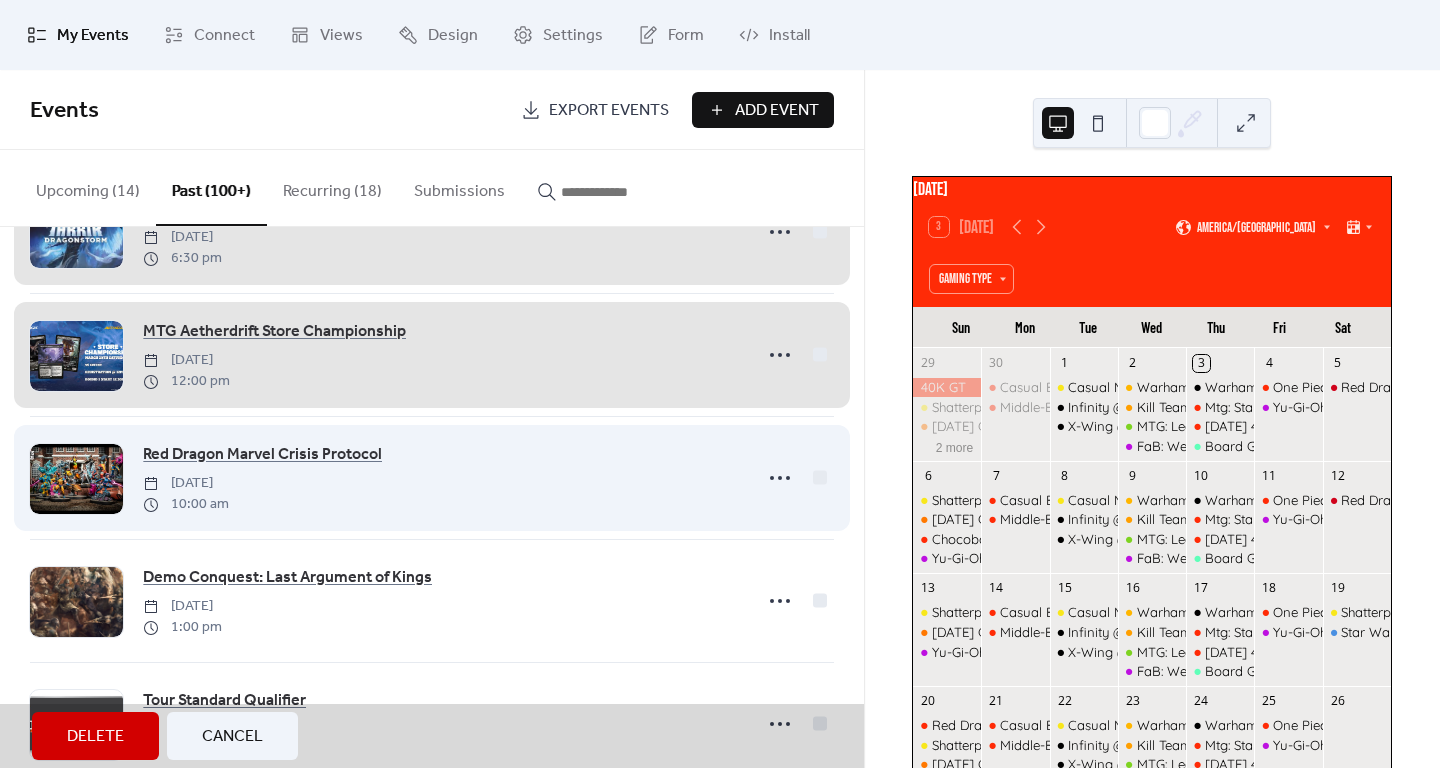 click on "Red Dragon Marvel Crisis Protocol [DATE] 10:00 am" at bounding box center [432, 477] 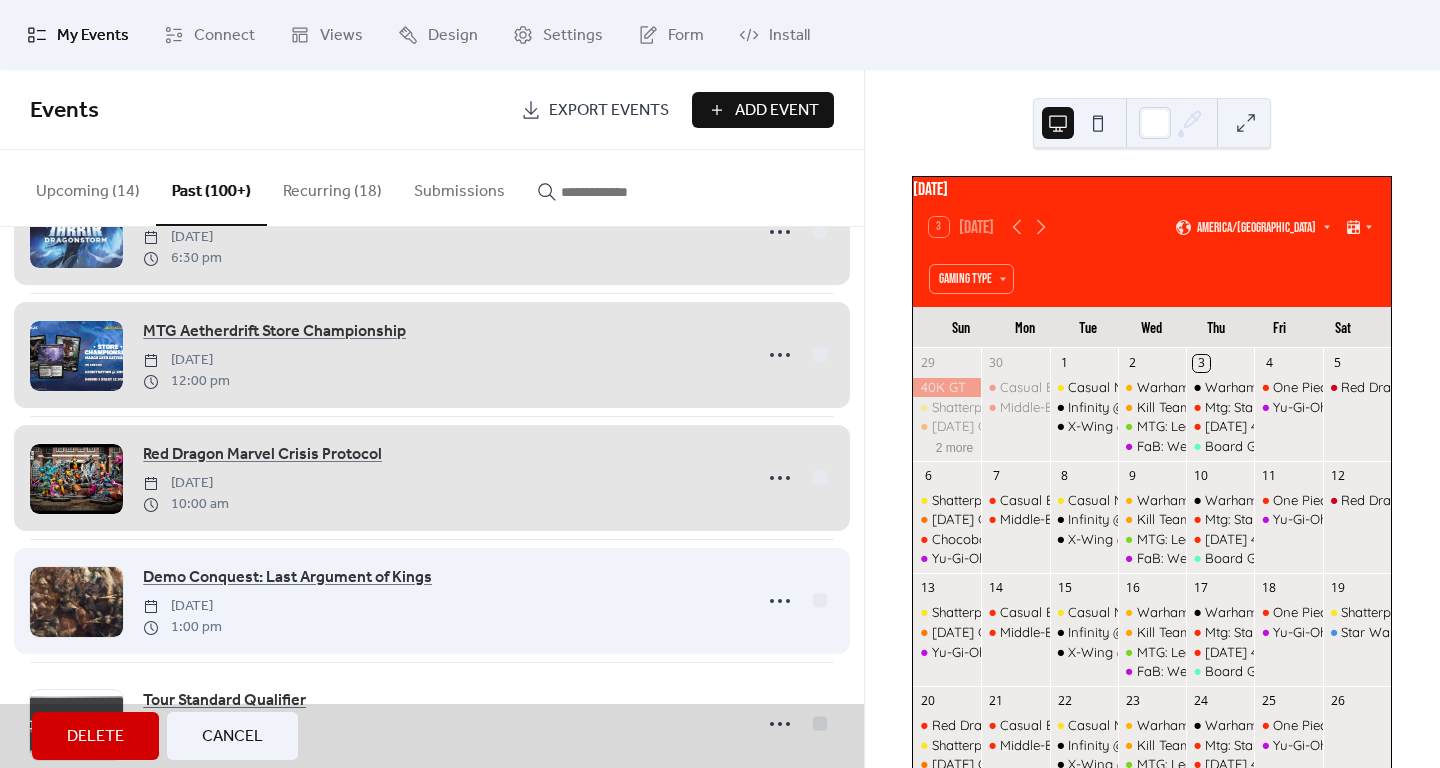 click on "Demo Conquest: Last Argument of Kings [DATE] 1:00 pm" at bounding box center (432, 600) 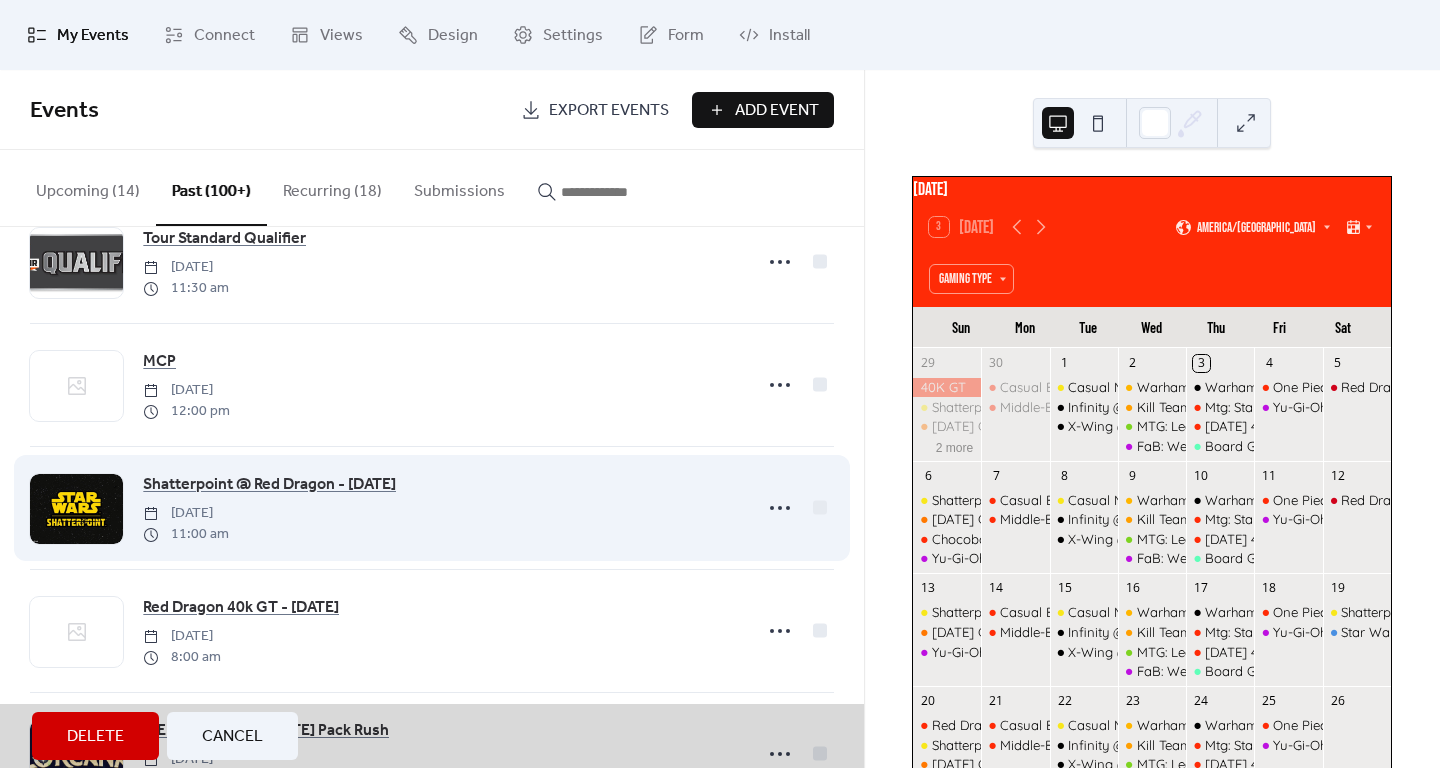 scroll, scrollTop: 2800, scrollLeft: 0, axis: vertical 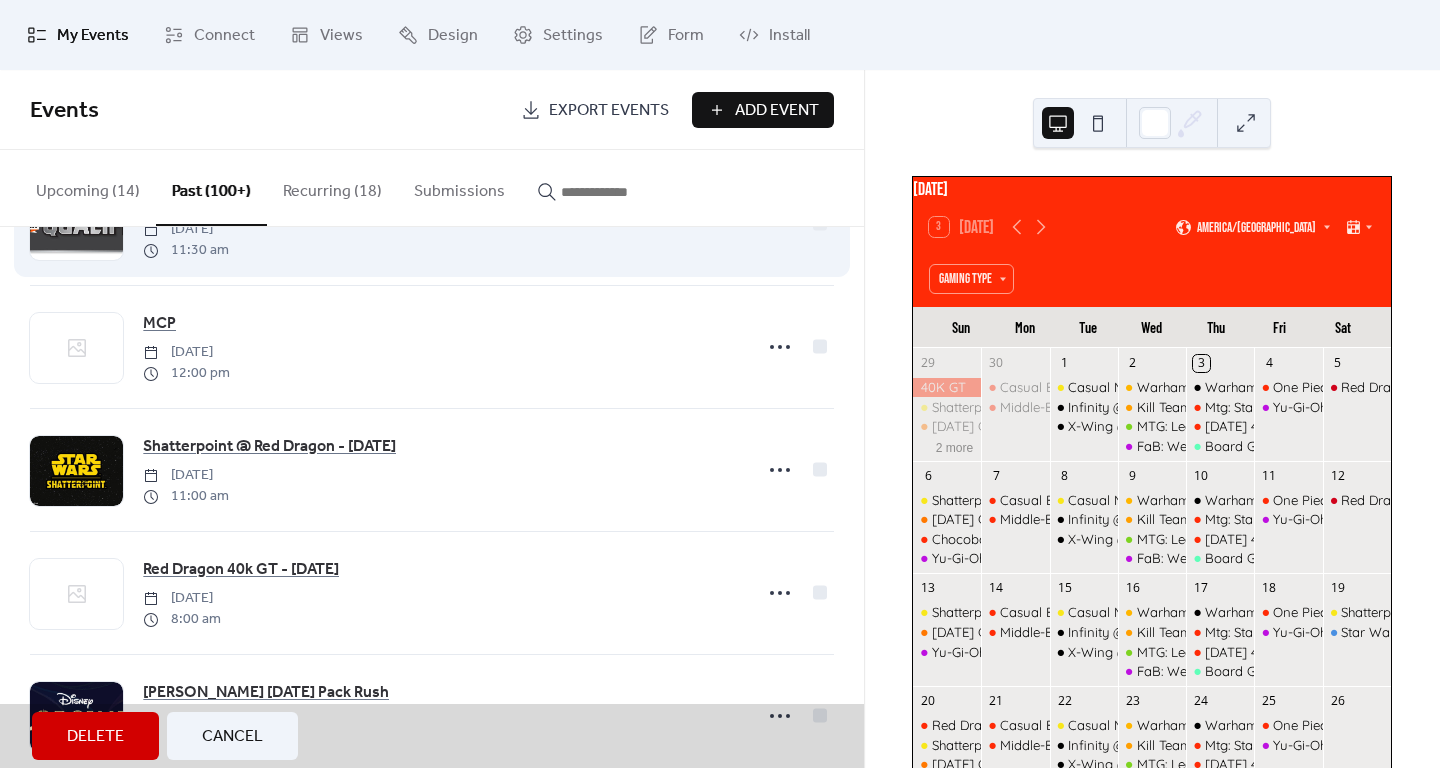 click on "Tour Standard Qualifier [DATE] 11:30 am" at bounding box center [432, 223] 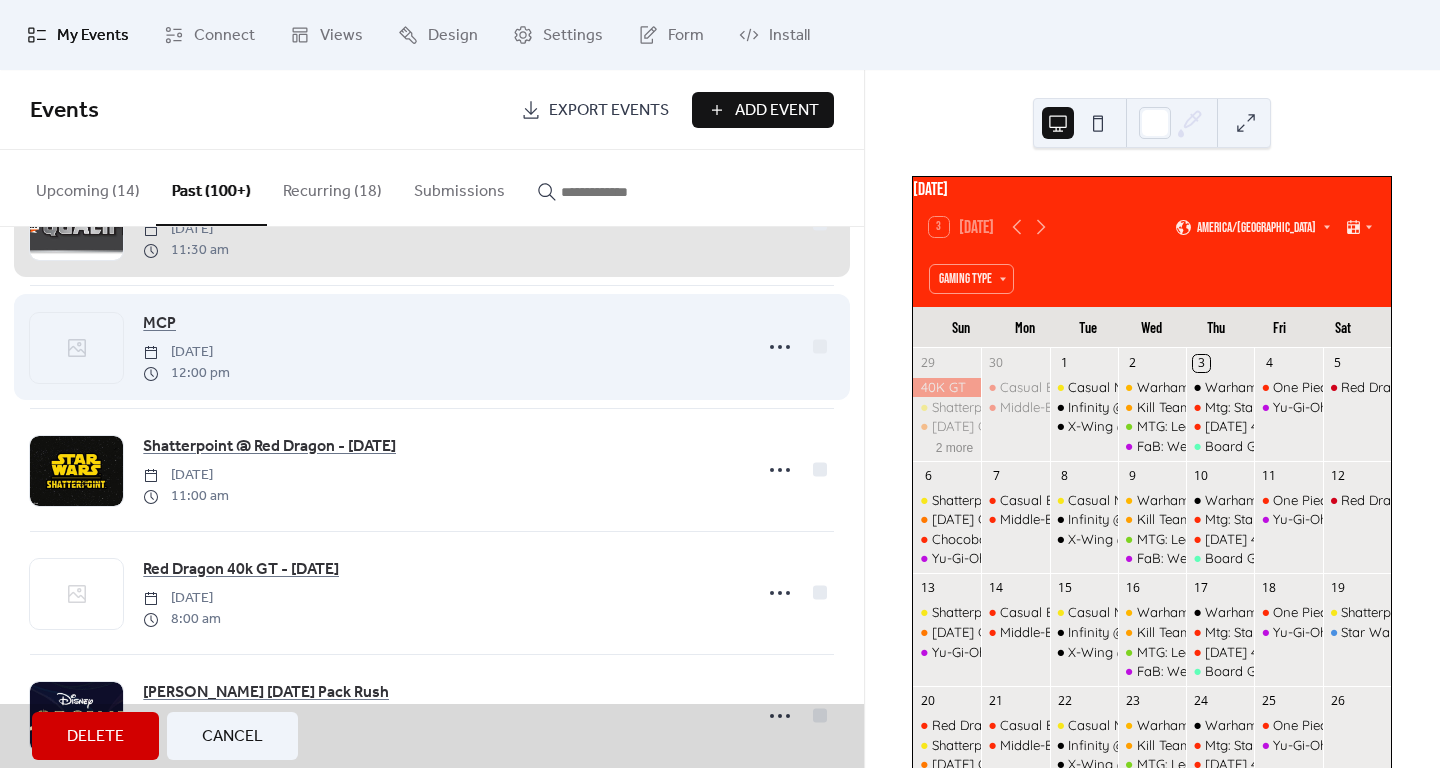 click on "MCP [DATE] 12:00 pm" at bounding box center (432, 346) 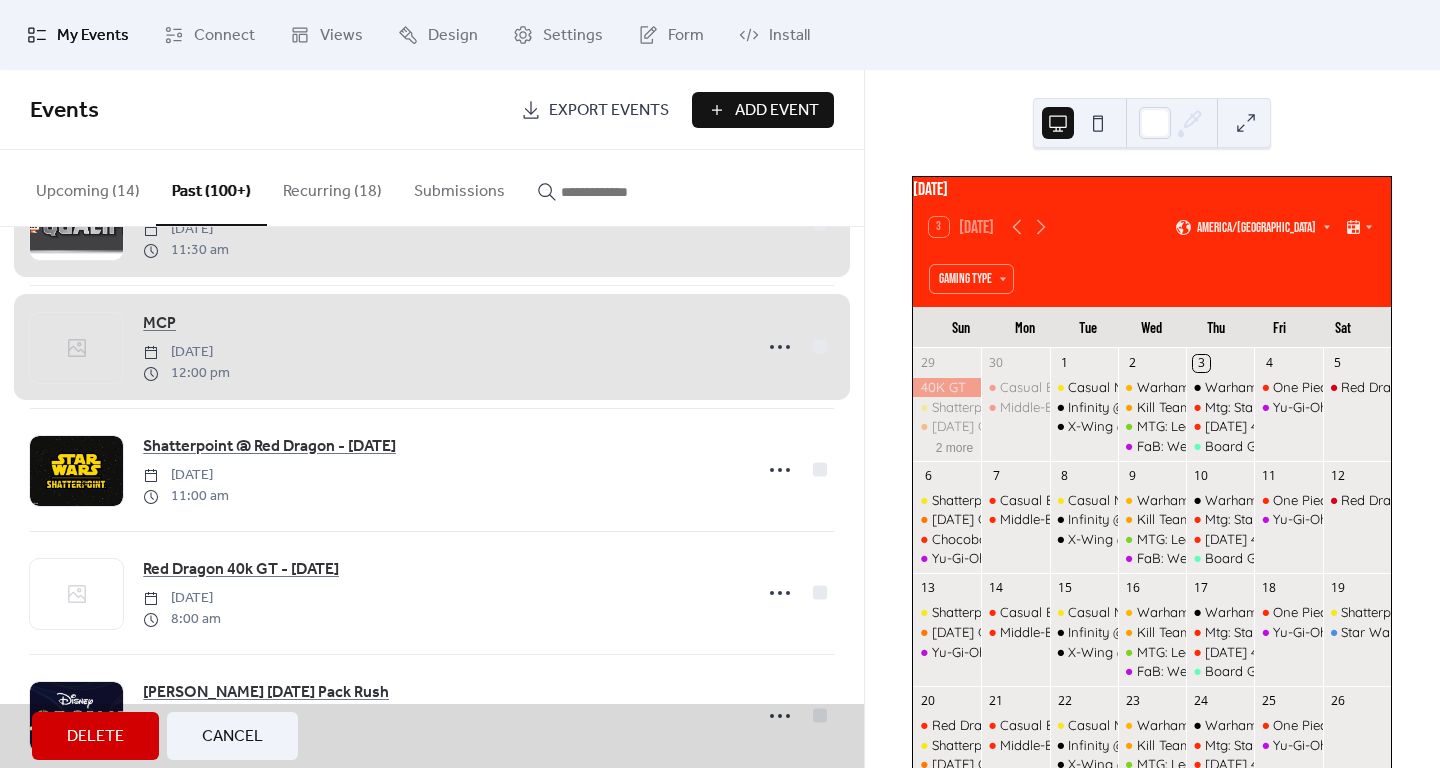 click on "Cancel" at bounding box center [232, 737] 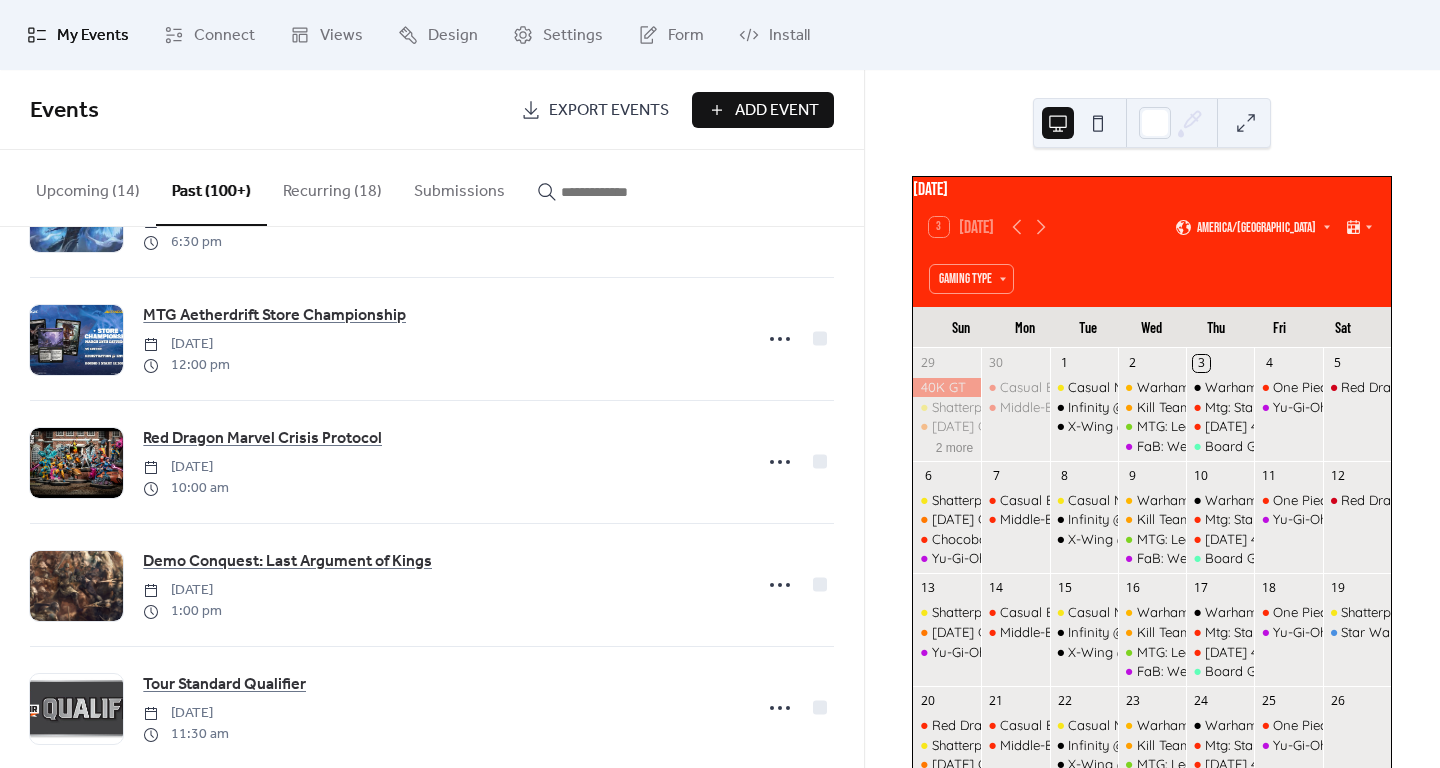 scroll, scrollTop: 2300, scrollLeft: 0, axis: vertical 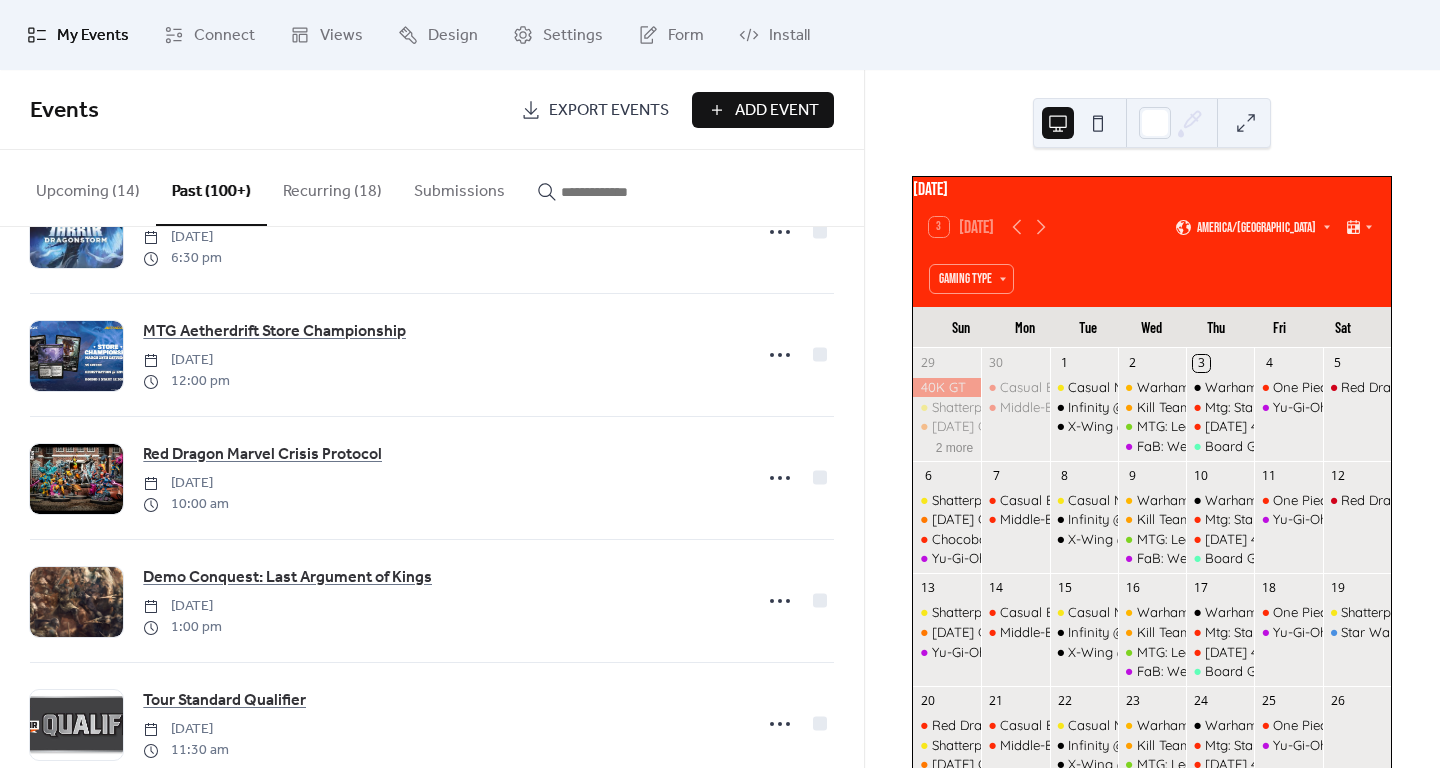 click on "Export Events" at bounding box center (609, 111) 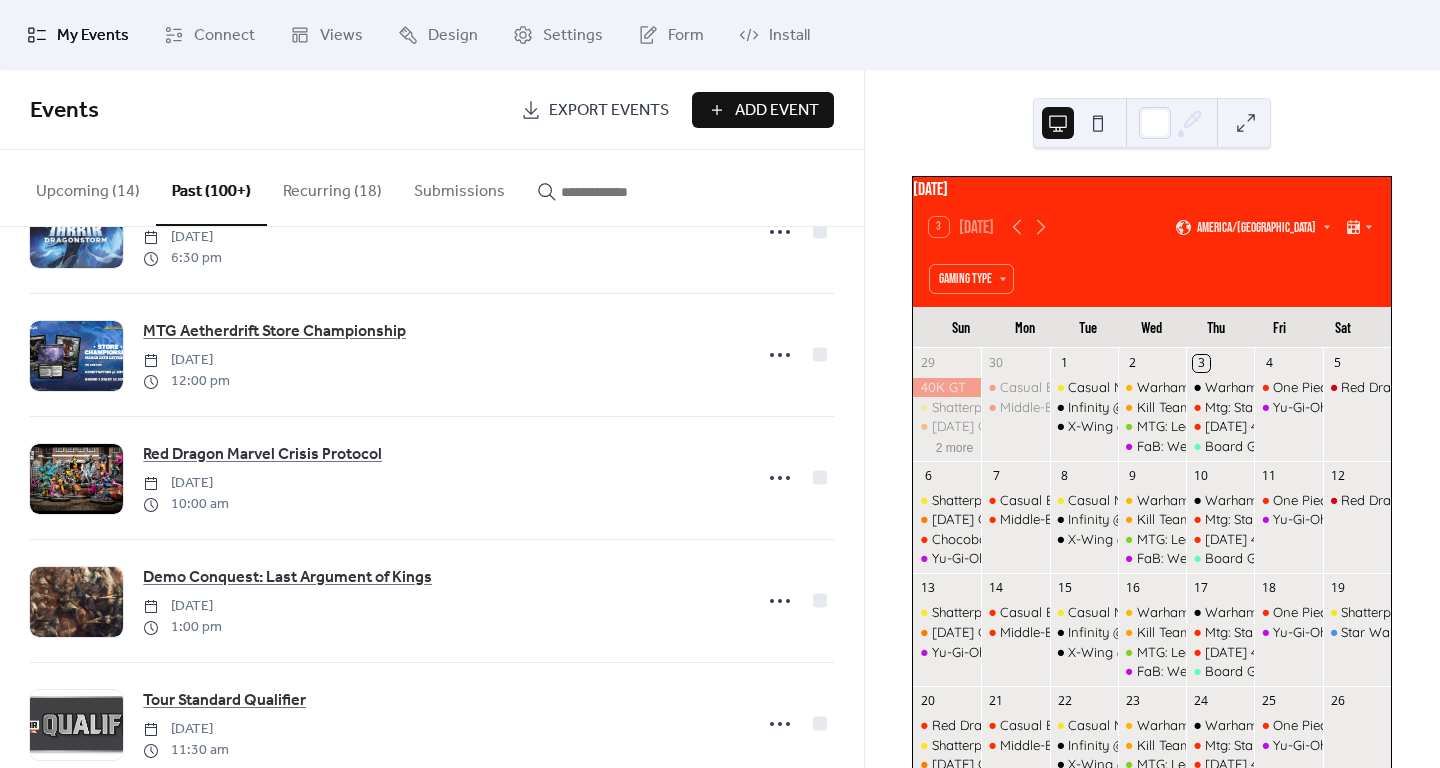 click on "Recurring  (18)" at bounding box center (332, 187) 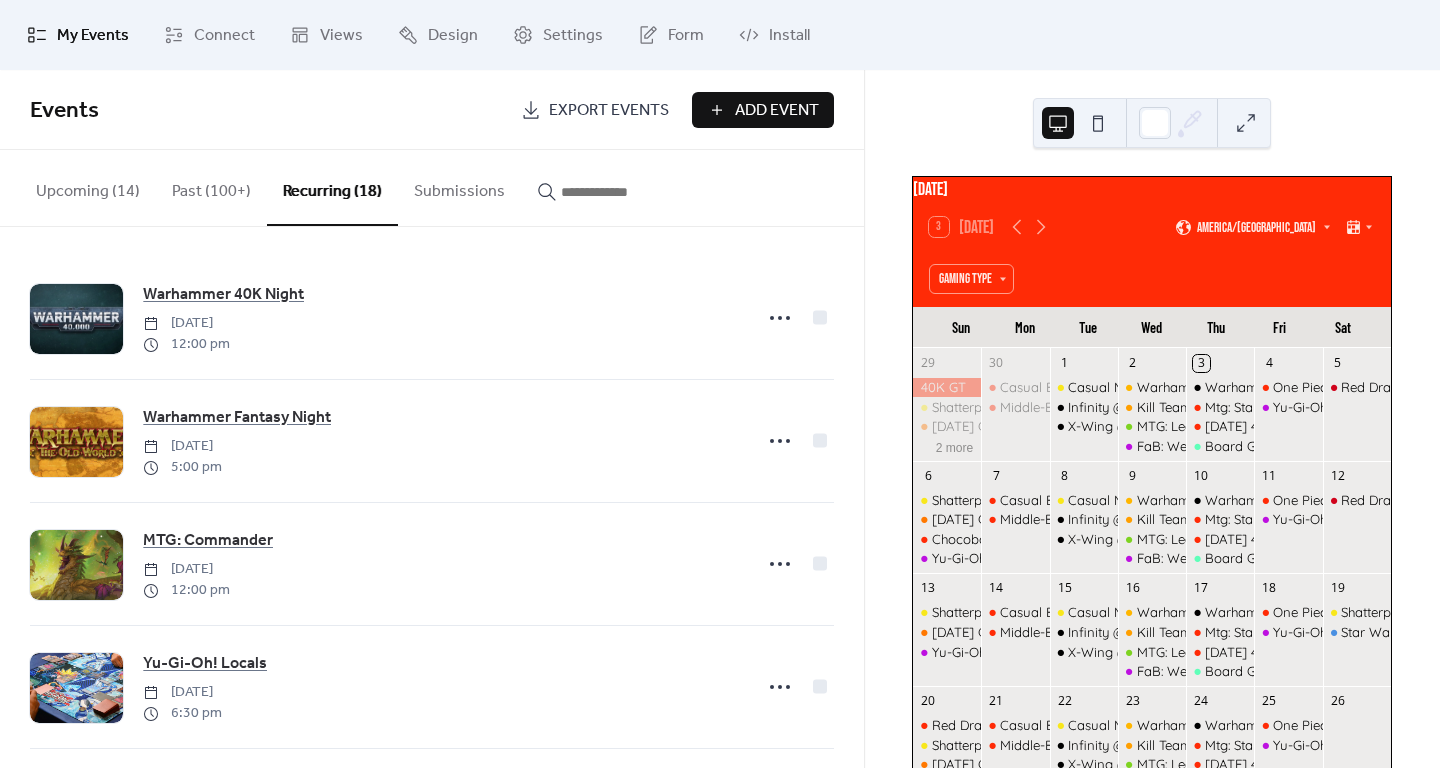 click on "Export Events" at bounding box center [609, 111] 